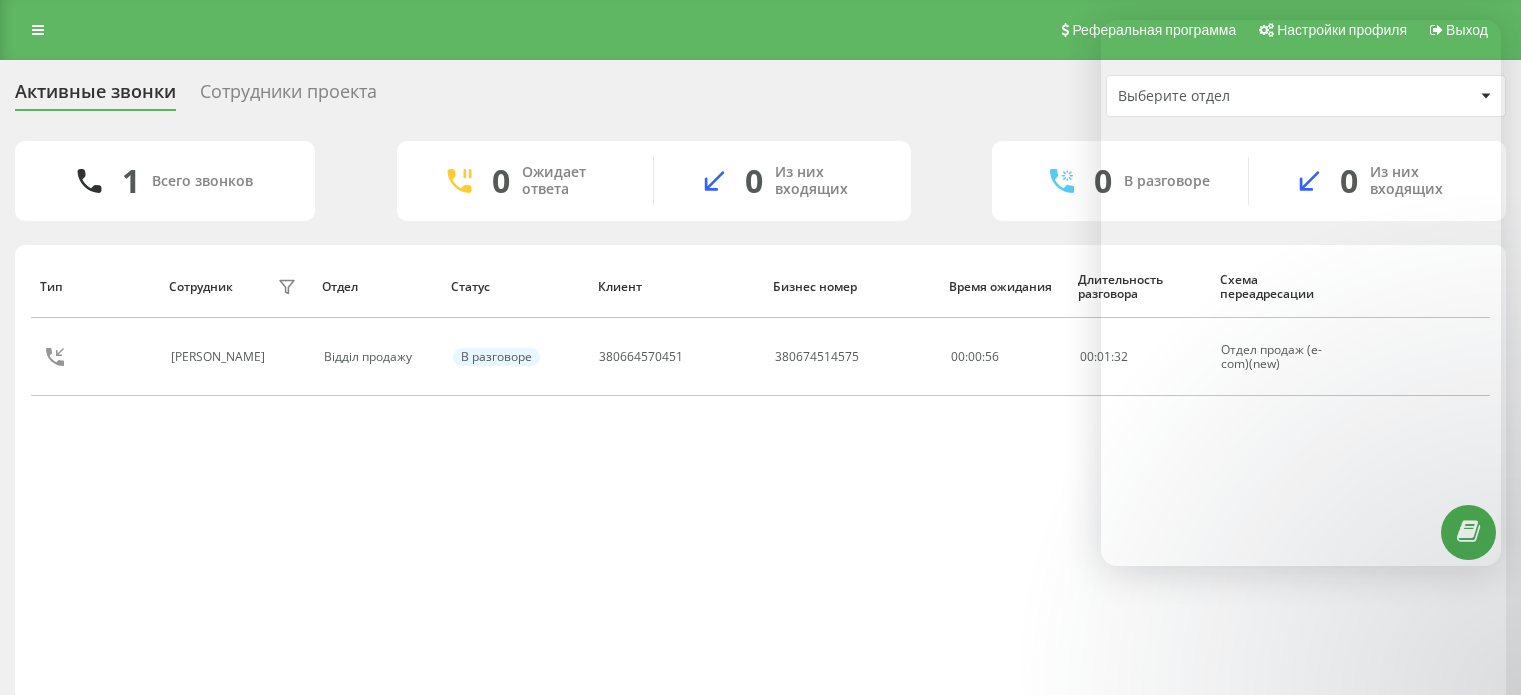 scroll, scrollTop: 46, scrollLeft: 0, axis: vertical 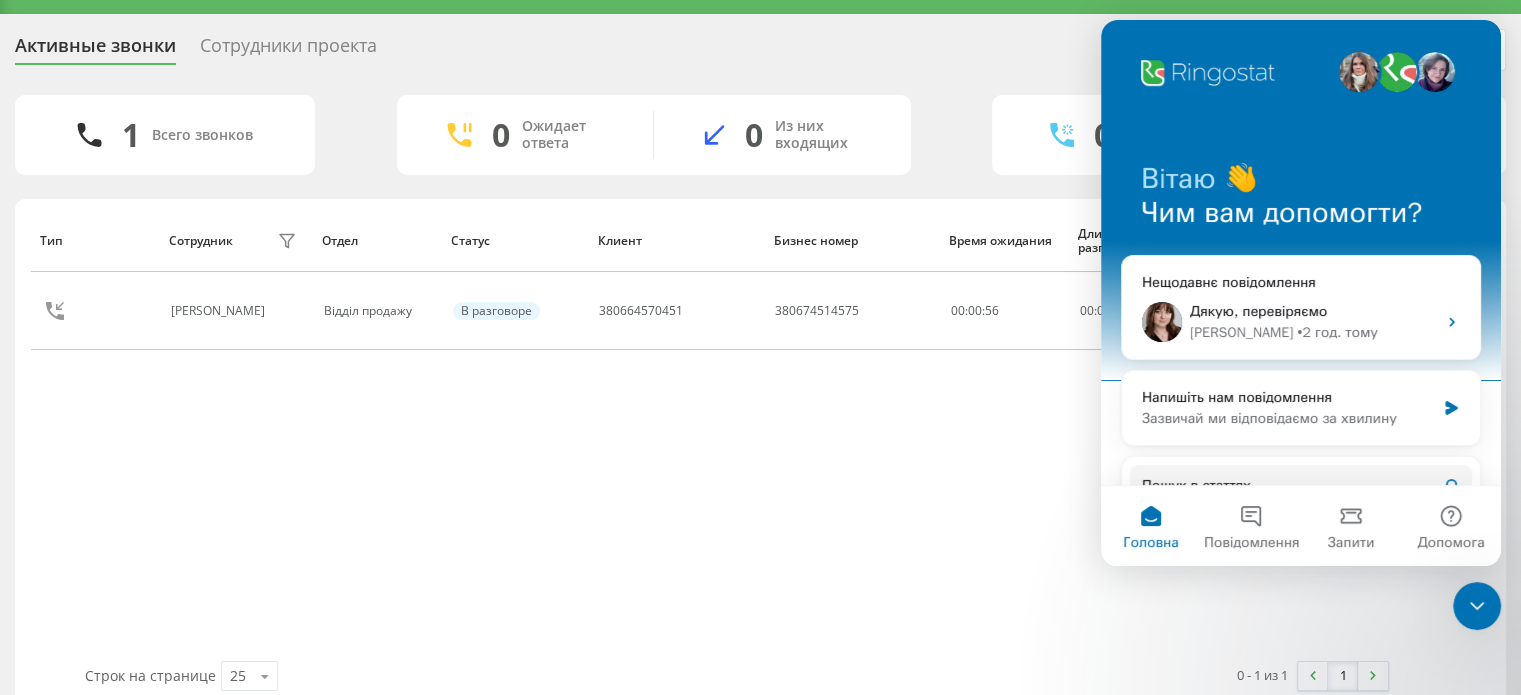 drag, startPoint x: 2912, startPoint y: 1145, endPoint x: 1486, endPoint y: 608, distance: 1523.7601 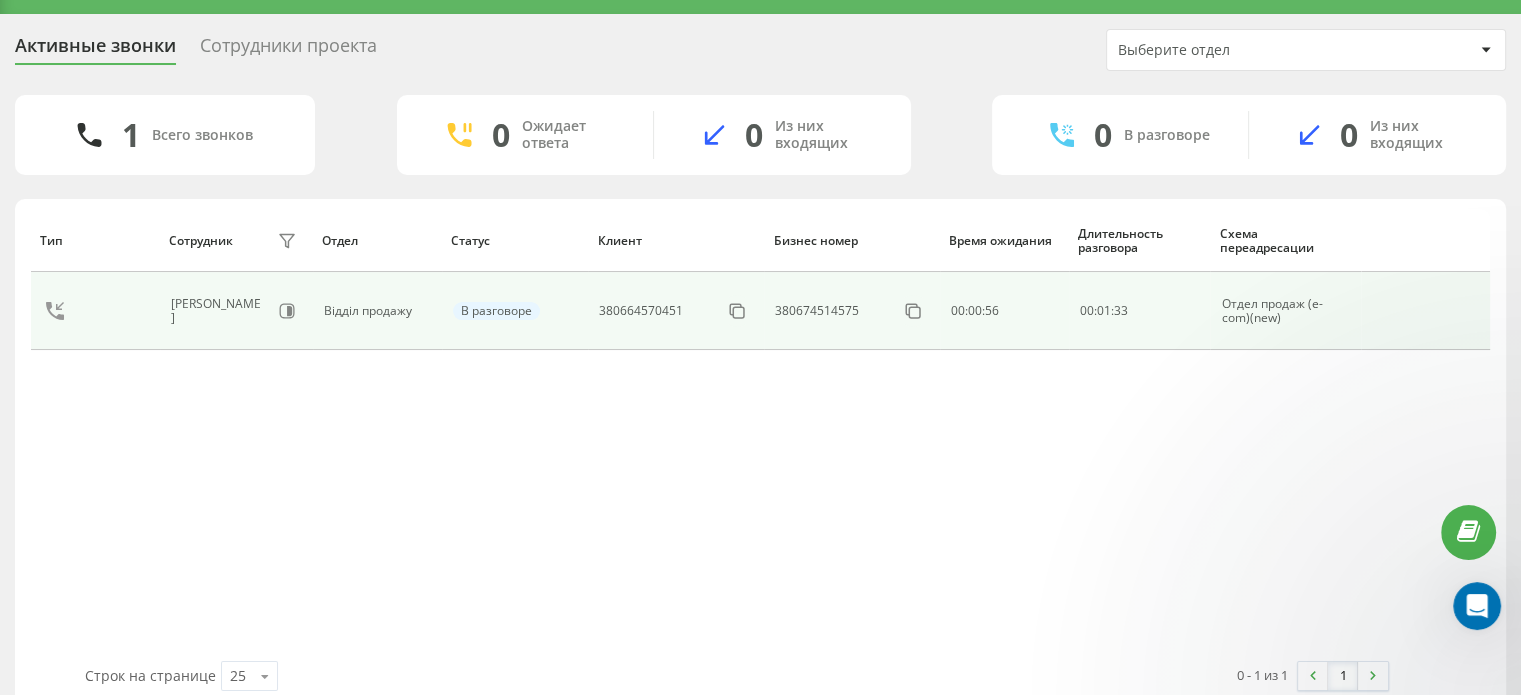 scroll, scrollTop: 0, scrollLeft: 0, axis: both 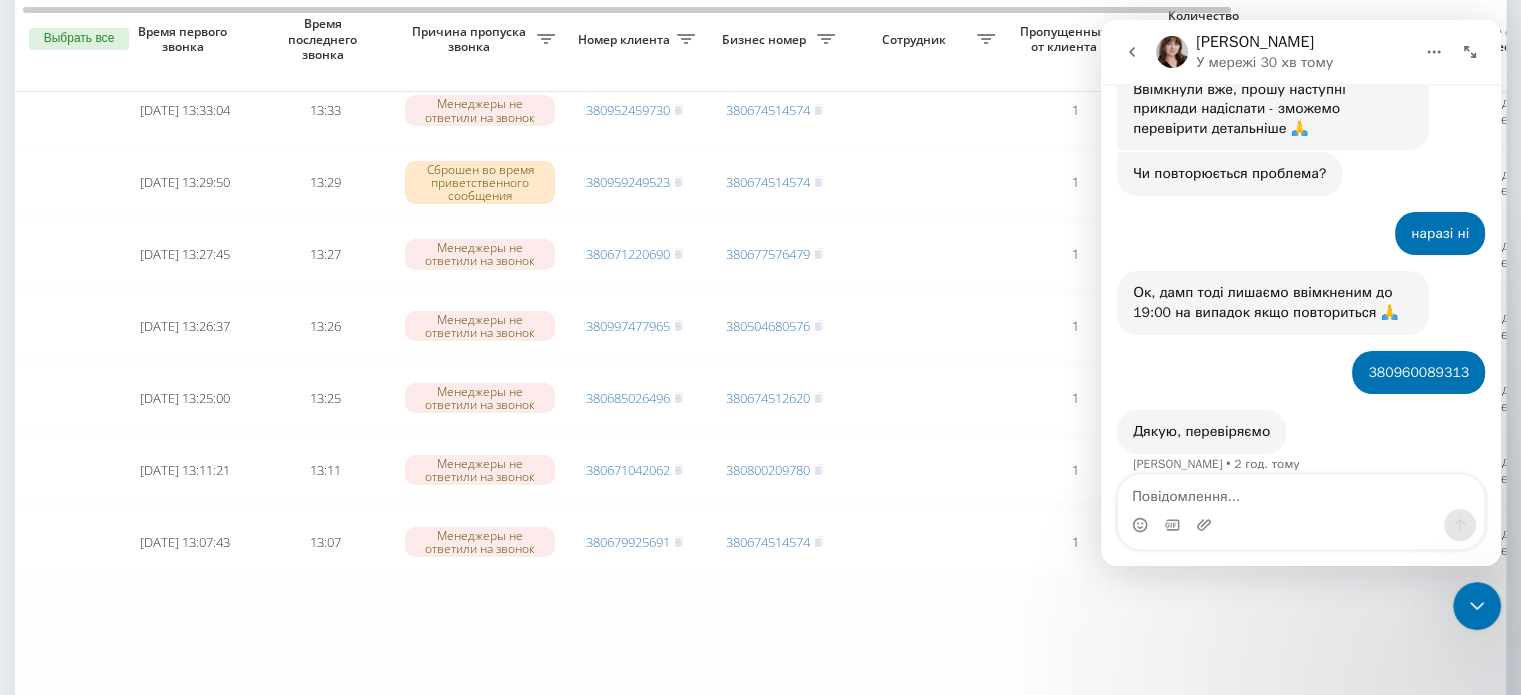 click 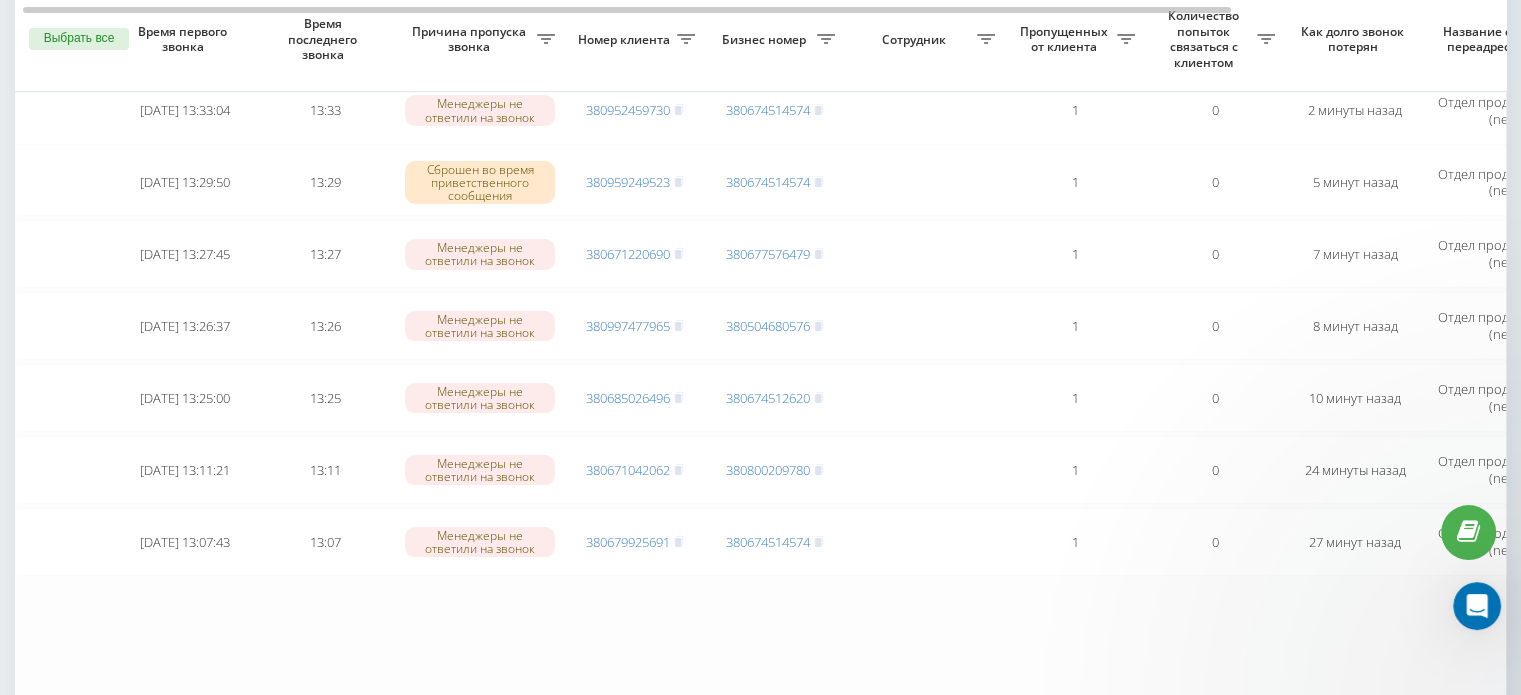 scroll, scrollTop: 0, scrollLeft: 0, axis: both 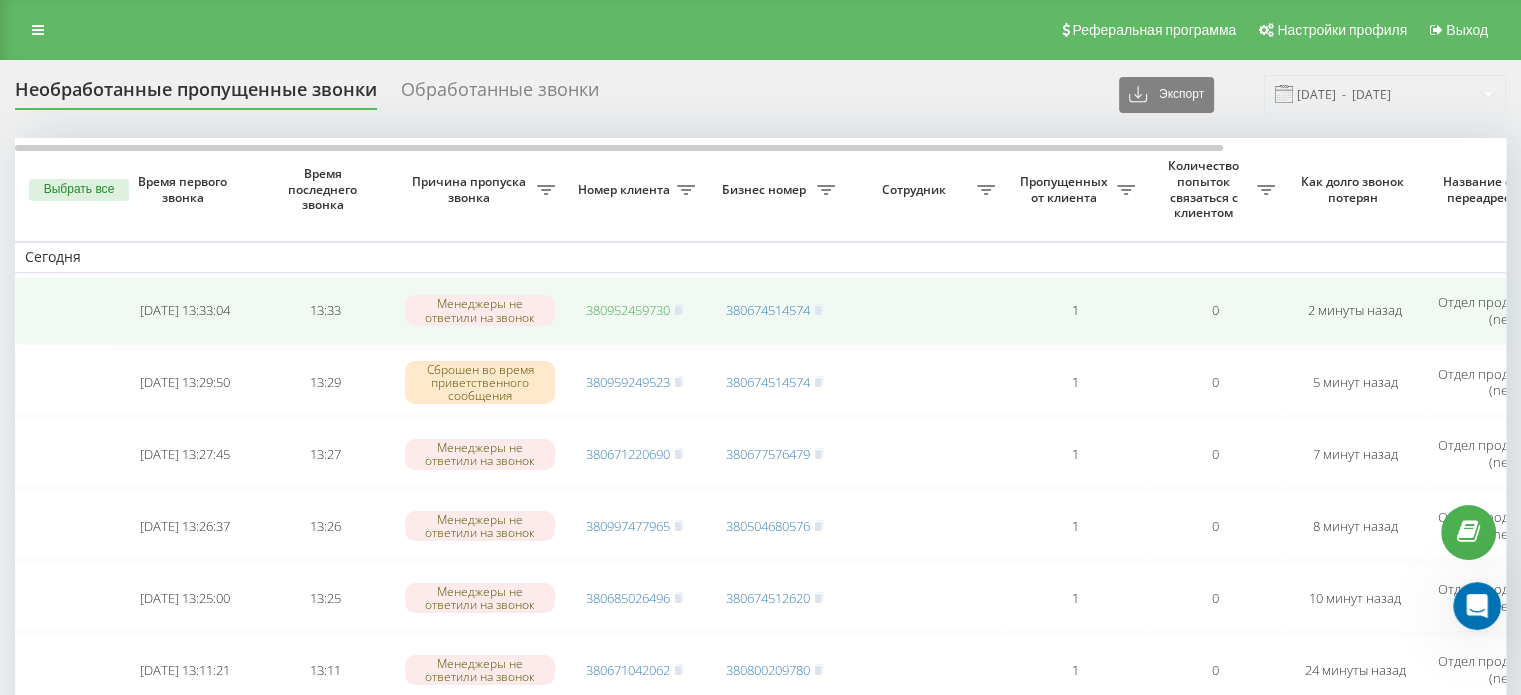 click on "380952459730" at bounding box center [628, 310] 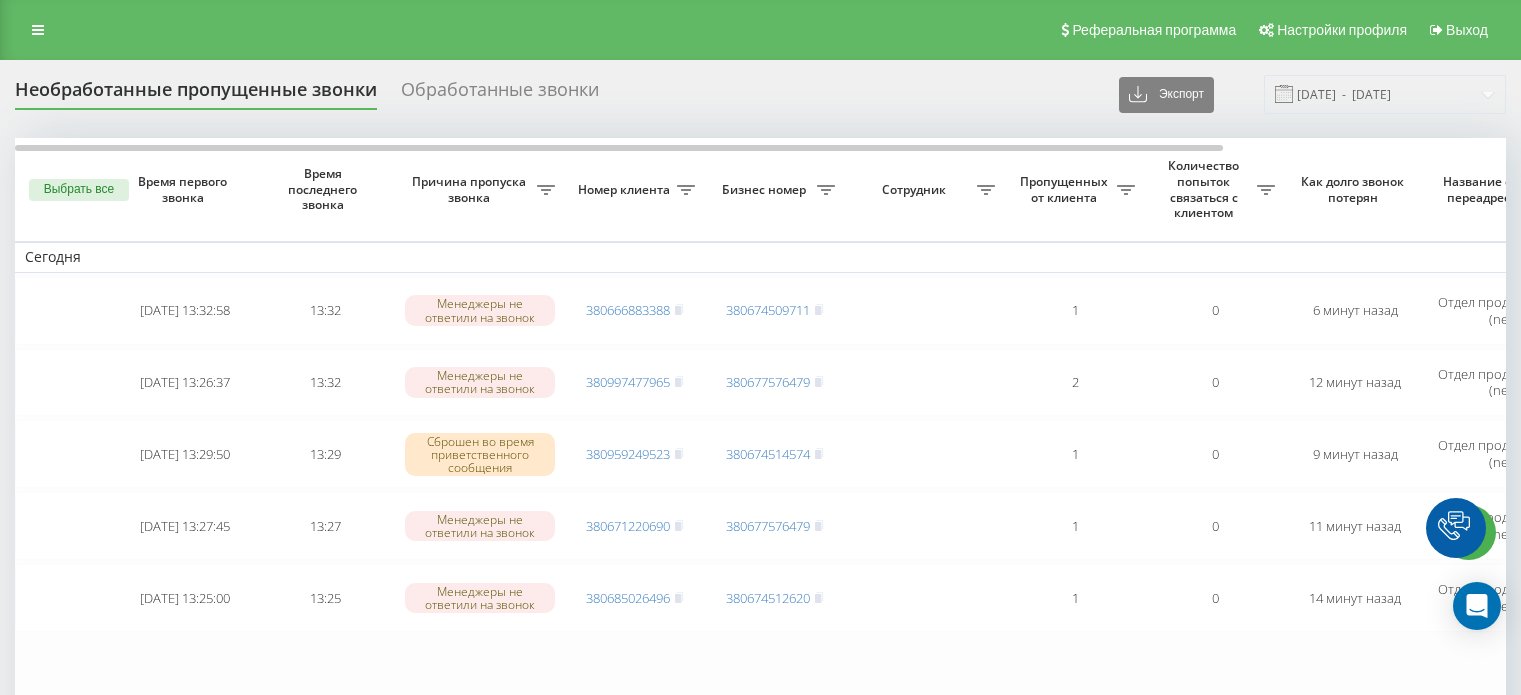 scroll, scrollTop: 0, scrollLeft: 0, axis: both 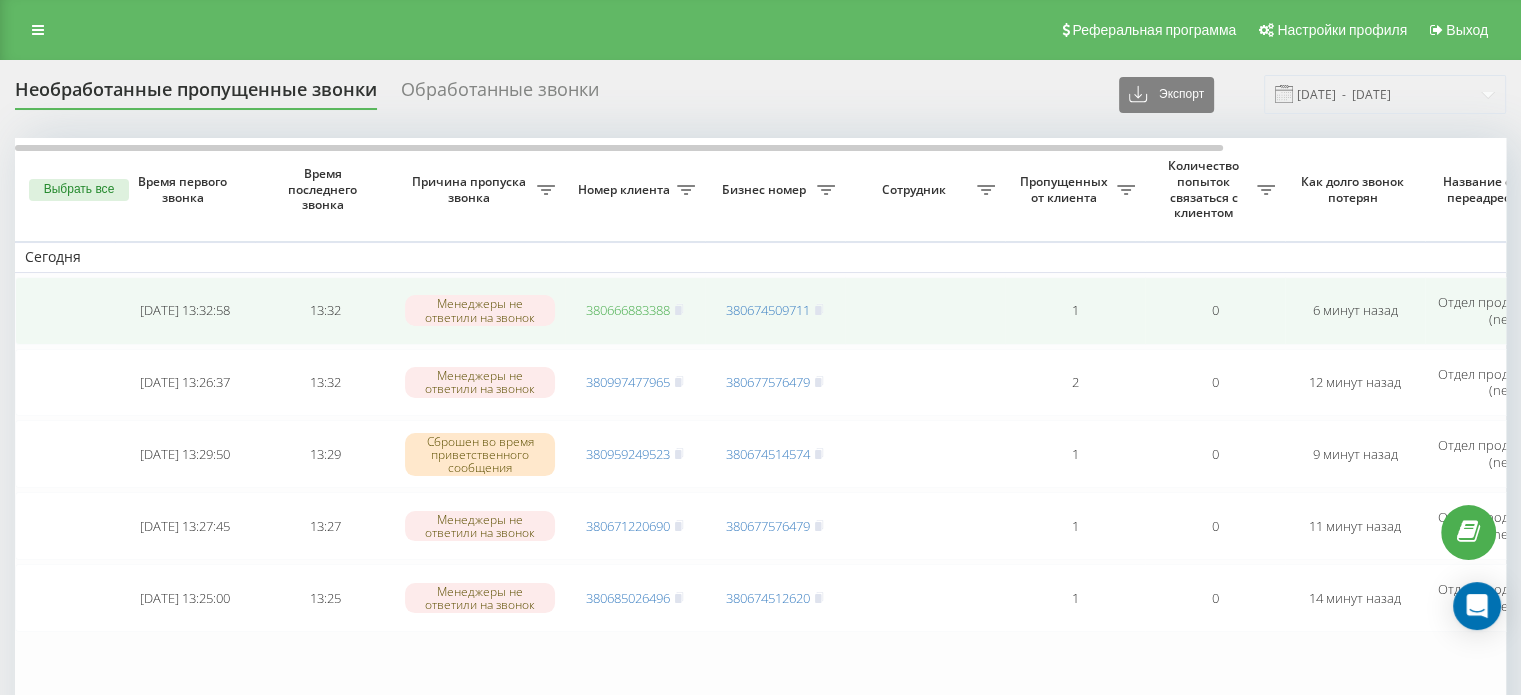 click on "380666883388" at bounding box center (635, 311) 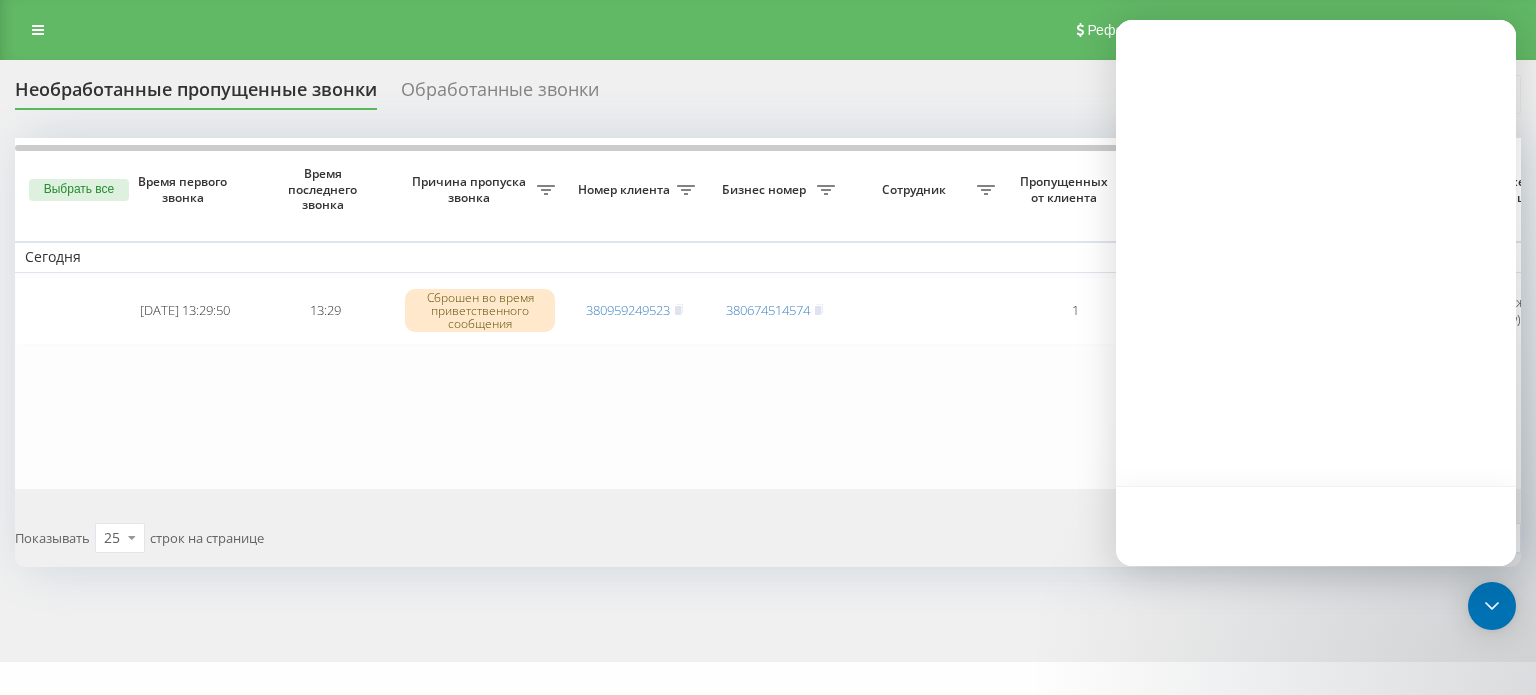 scroll, scrollTop: 0, scrollLeft: 0, axis: both 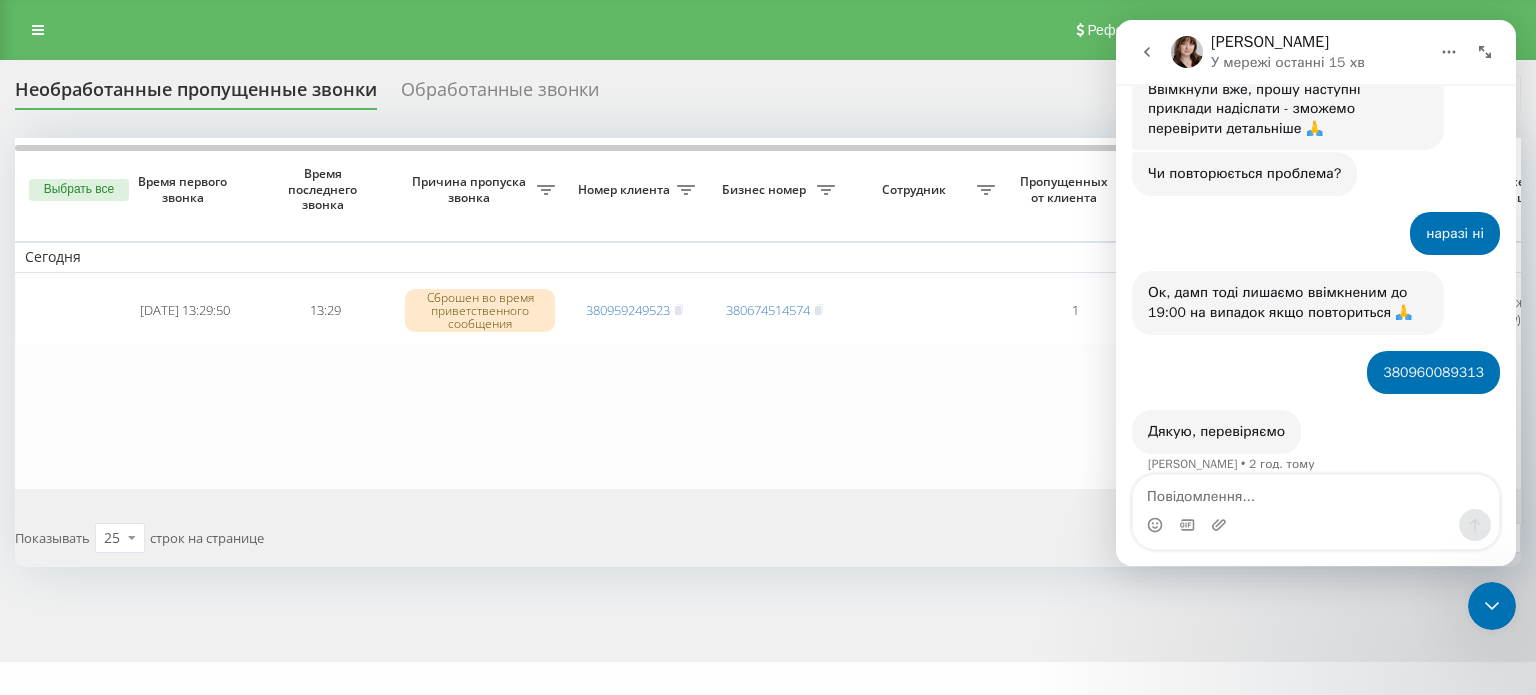 click 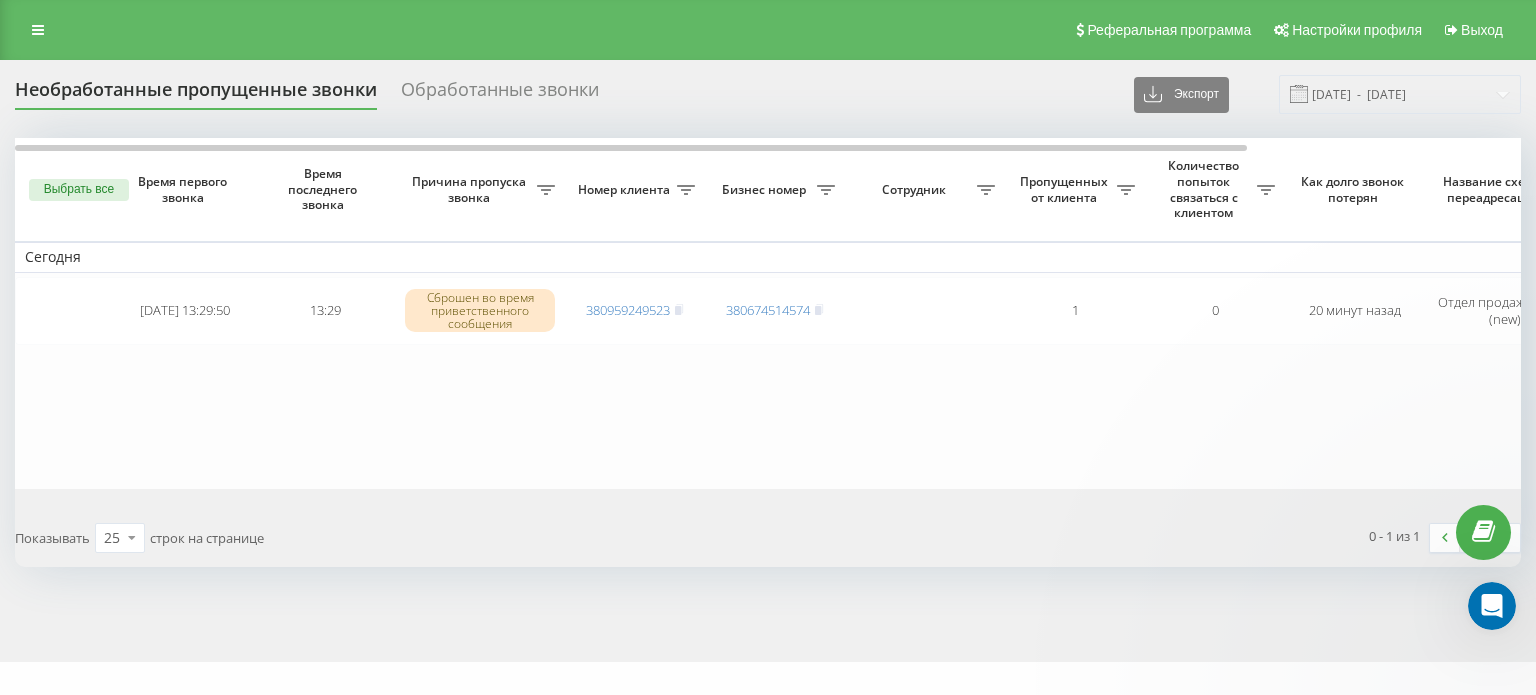 scroll, scrollTop: 0, scrollLeft: 0, axis: both 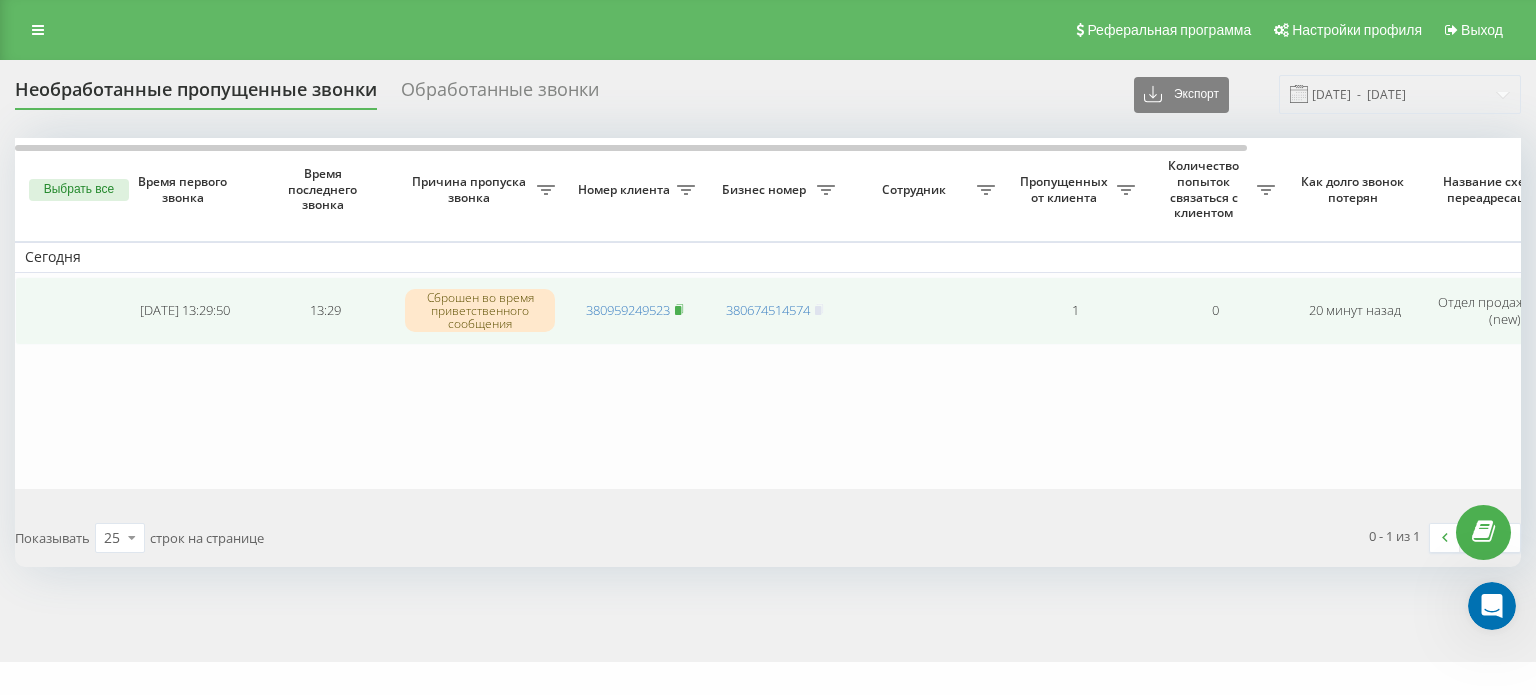 click 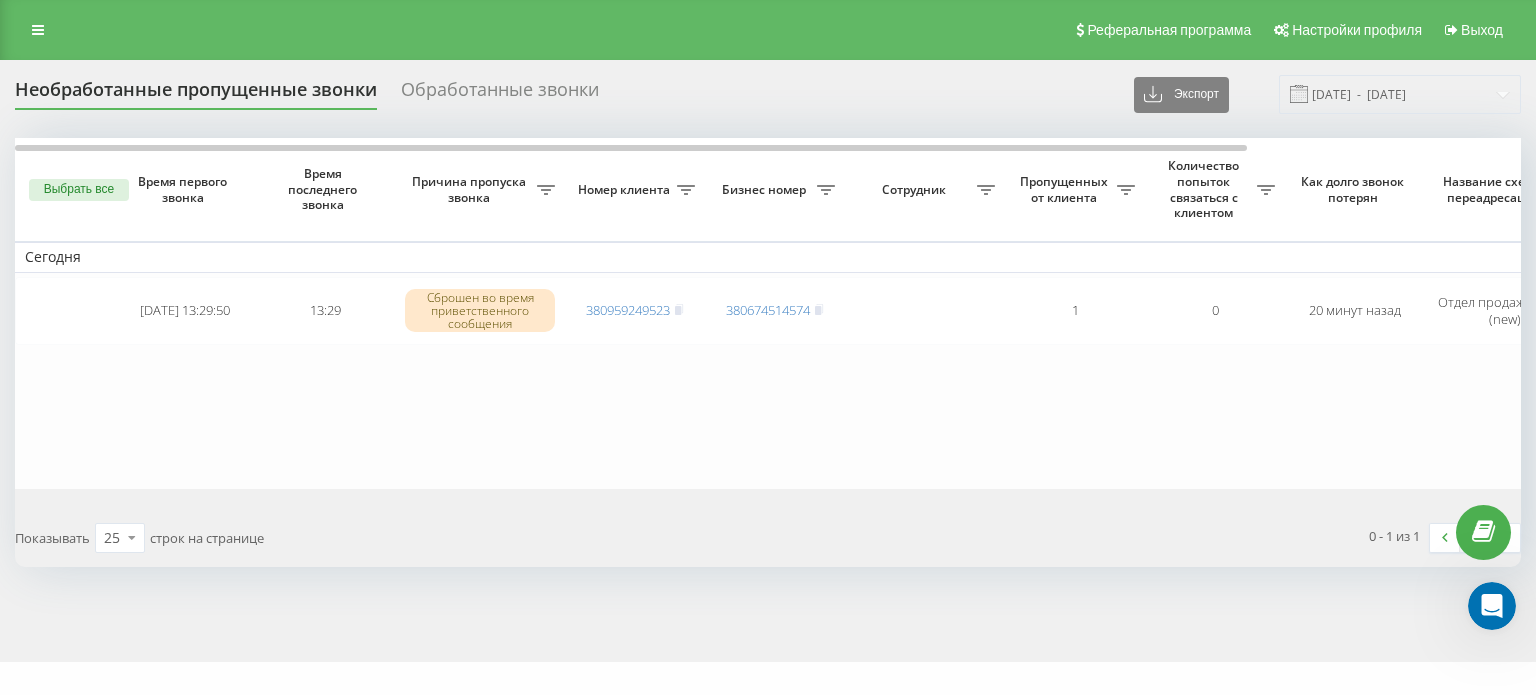 click on "Выбрать все" at bounding box center (79, 190) 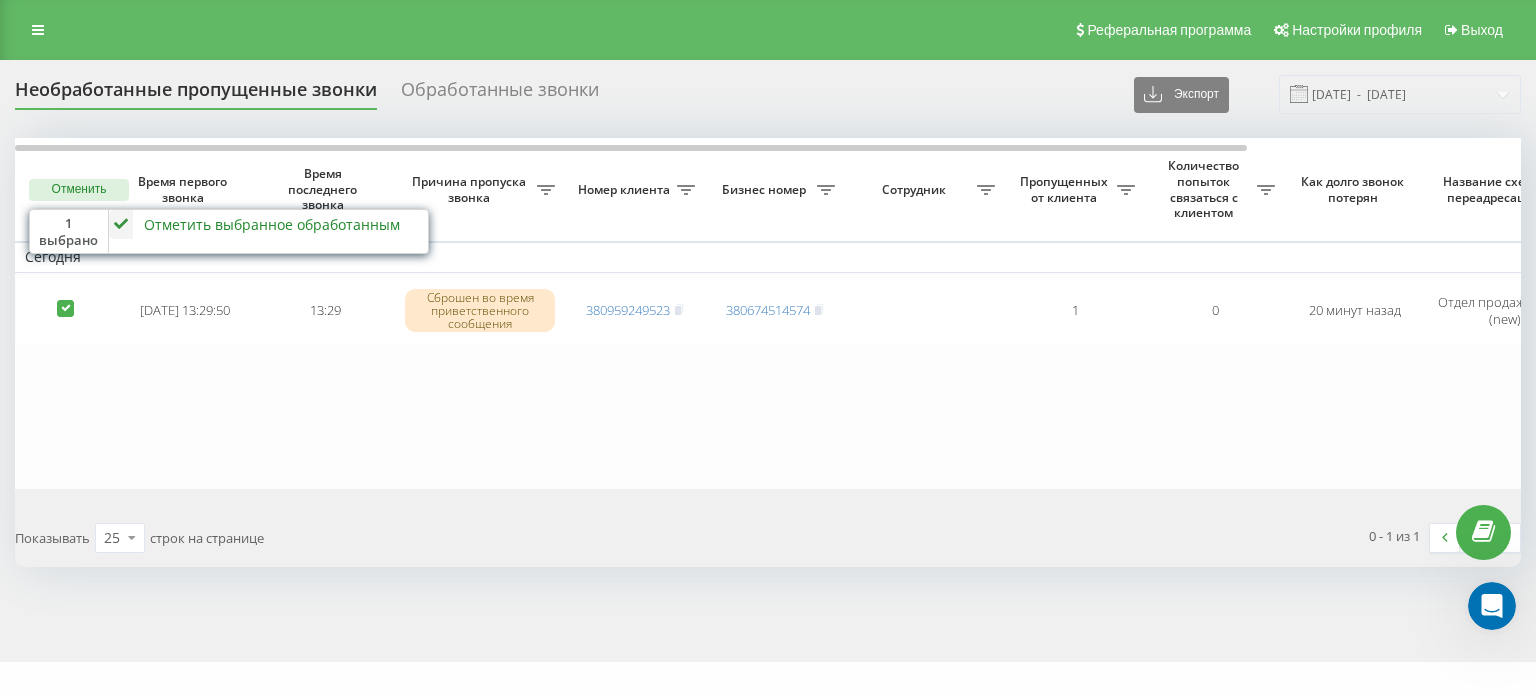 click on "Отметить выбранное обработанным" at bounding box center [272, 224] 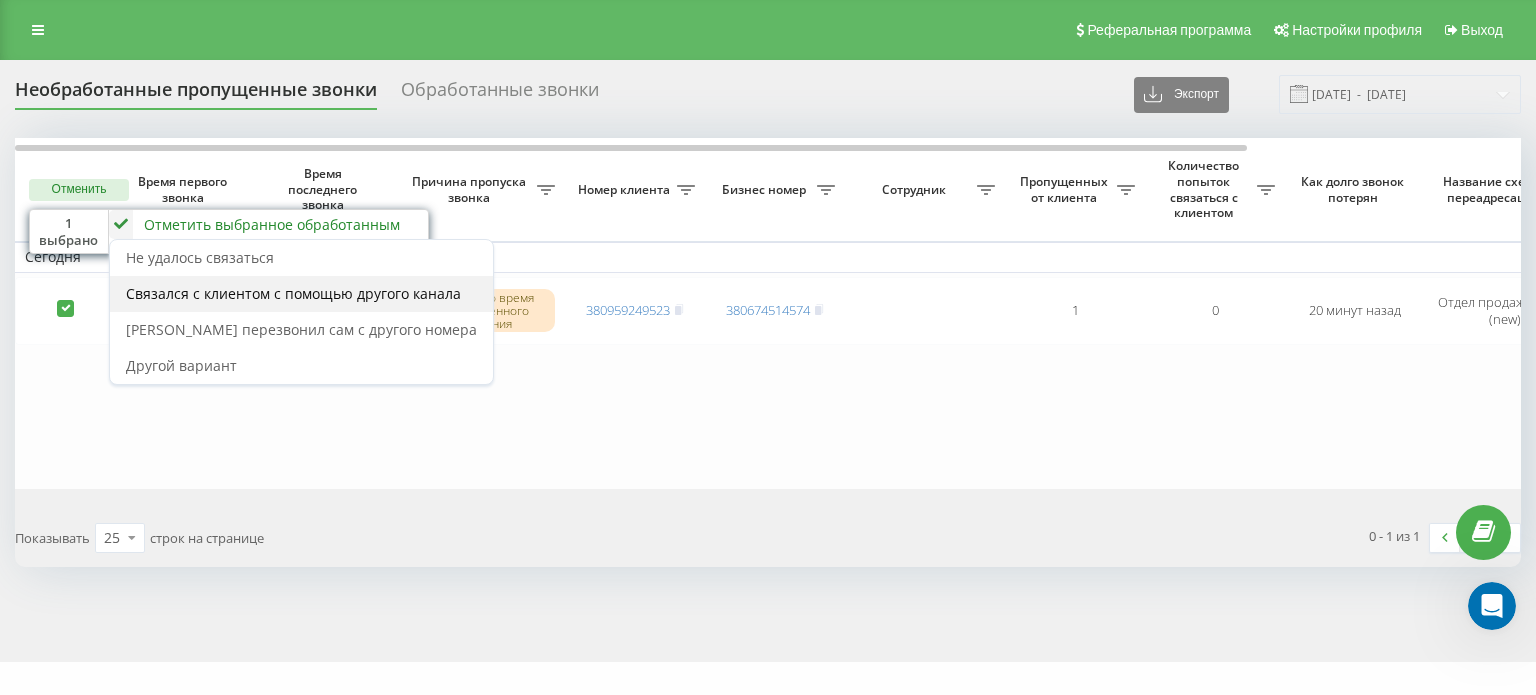click on "Связался с клиентом с помощью другого канала" at bounding box center [301, 294] 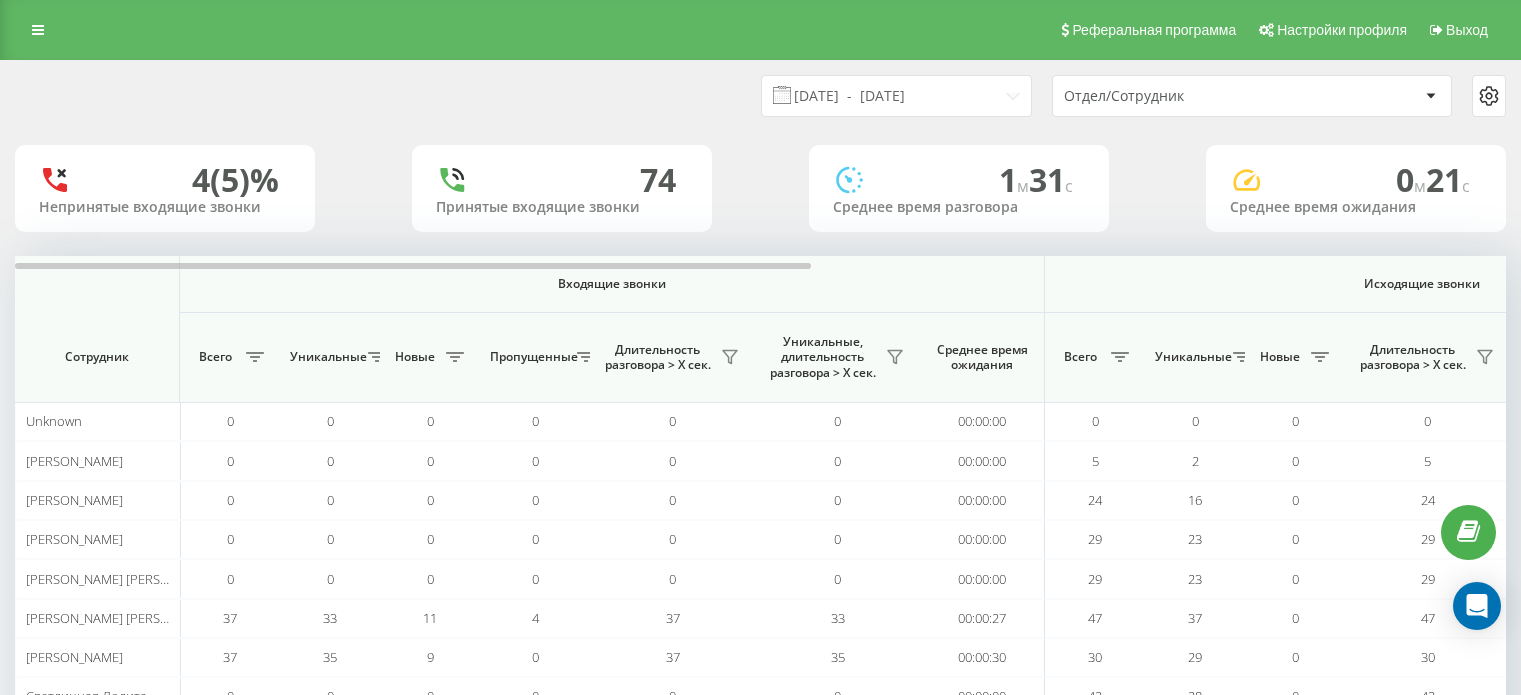 scroll, scrollTop: 0, scrollLeft: 0, axis: both 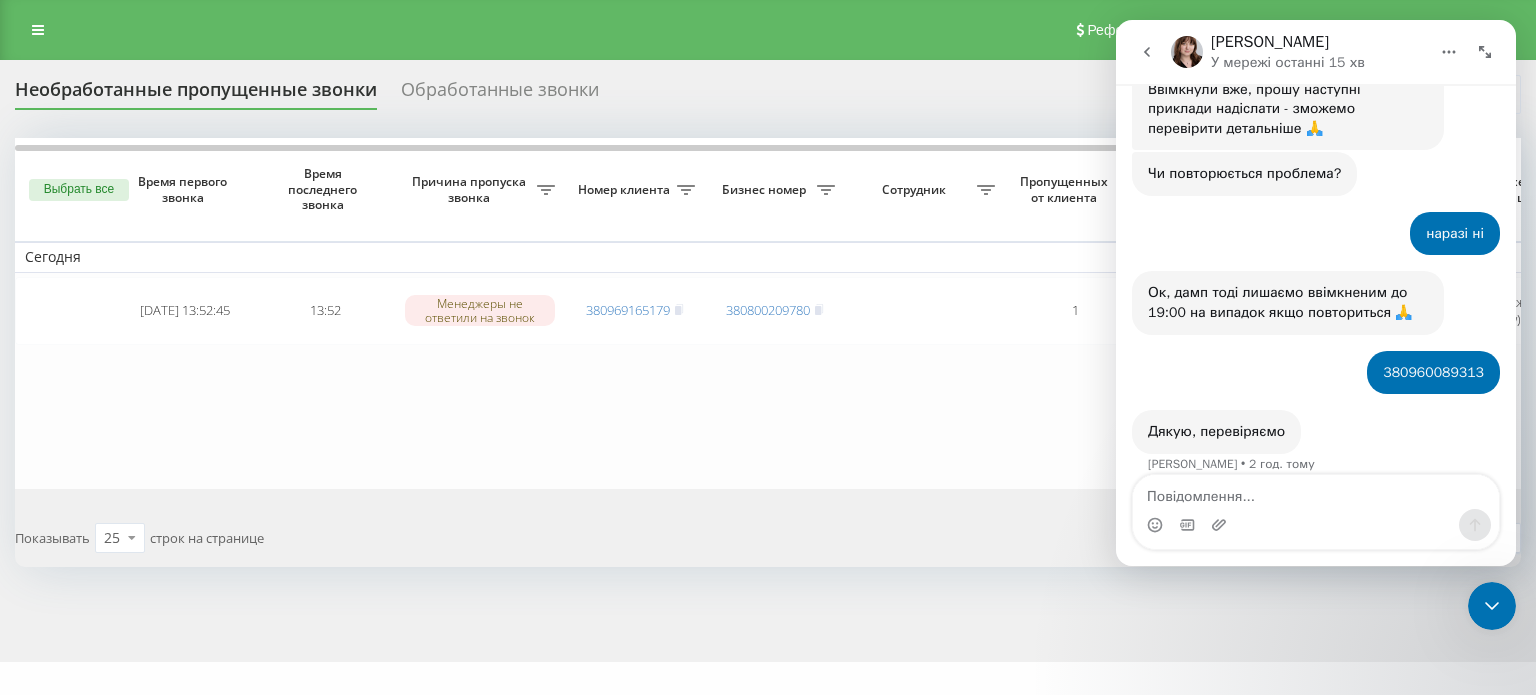click 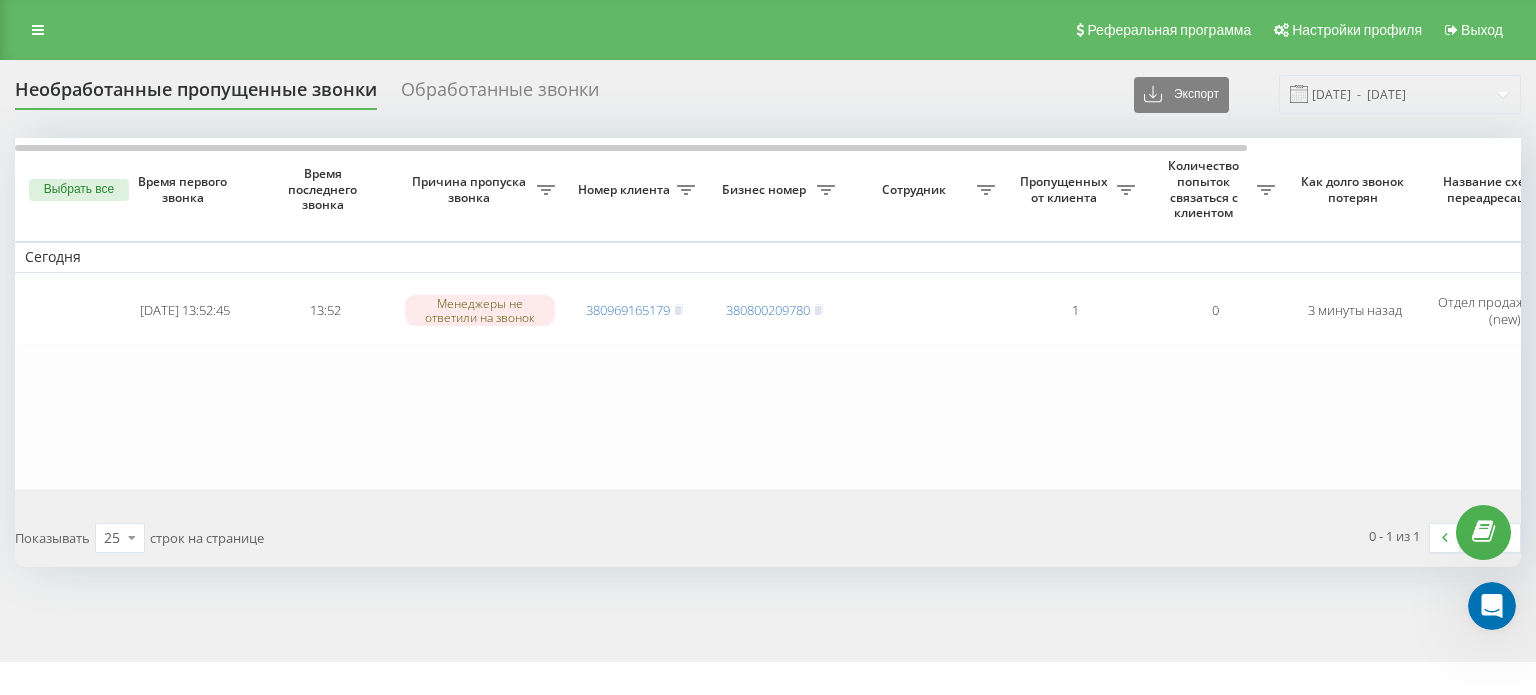 scroll, scrollTop: 0, scrollLeft: 0, axis: both 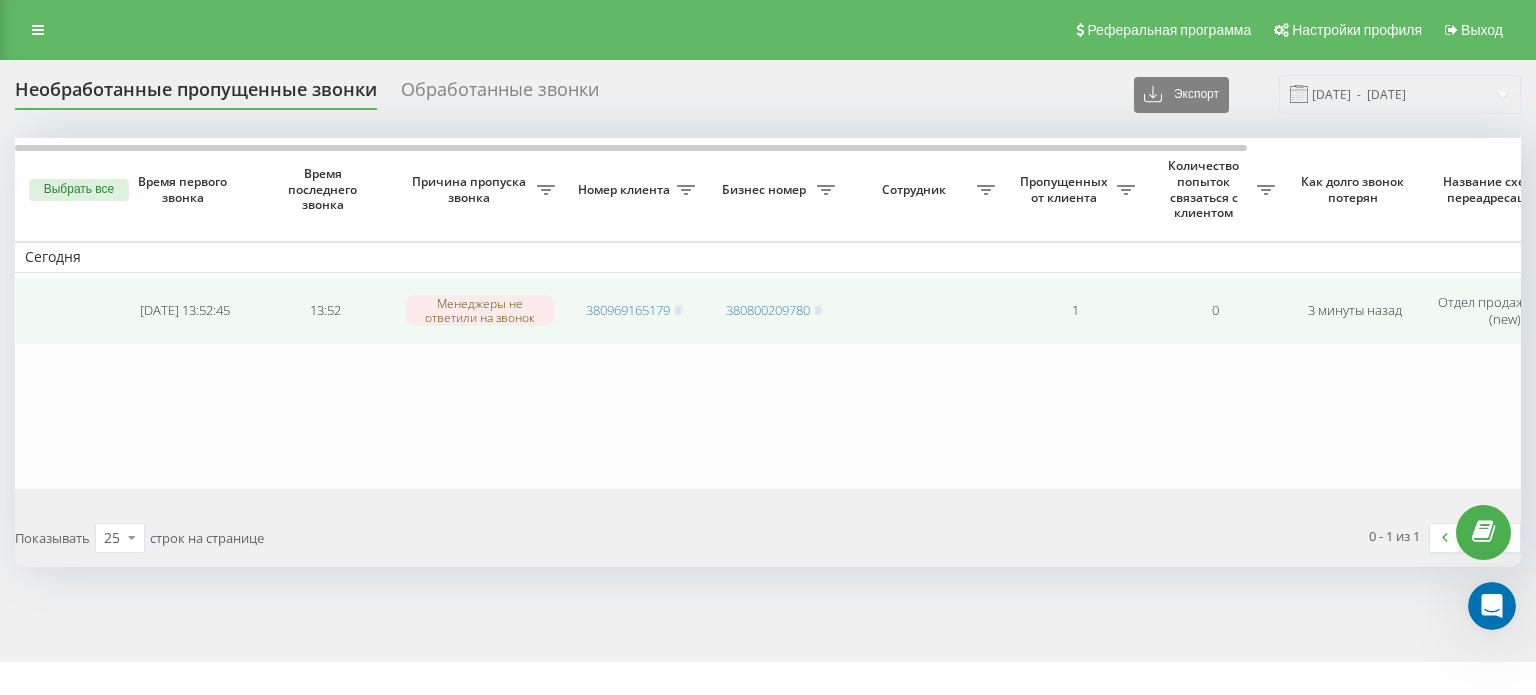 click on "380969165179" at bounding box center [635, 311] 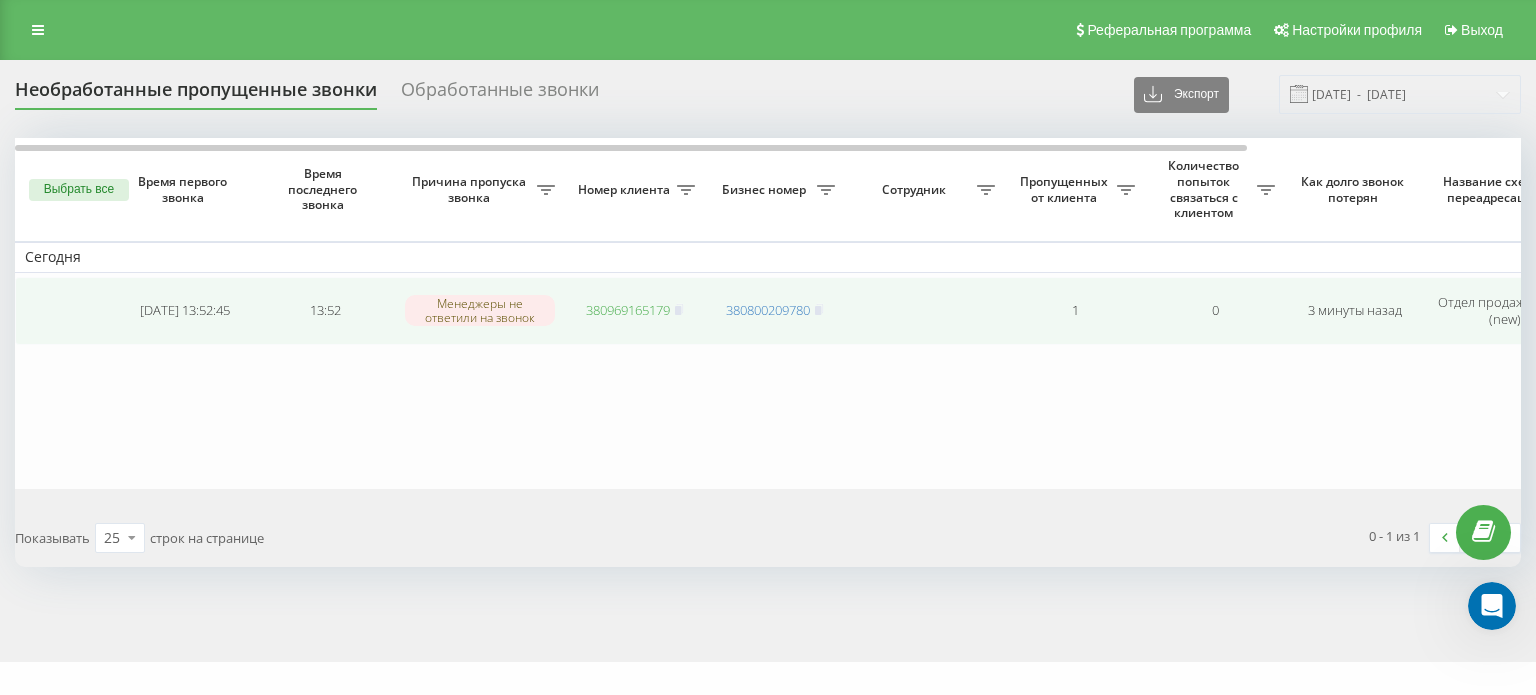 click on "380969165179" at bounding box center (628, 310) 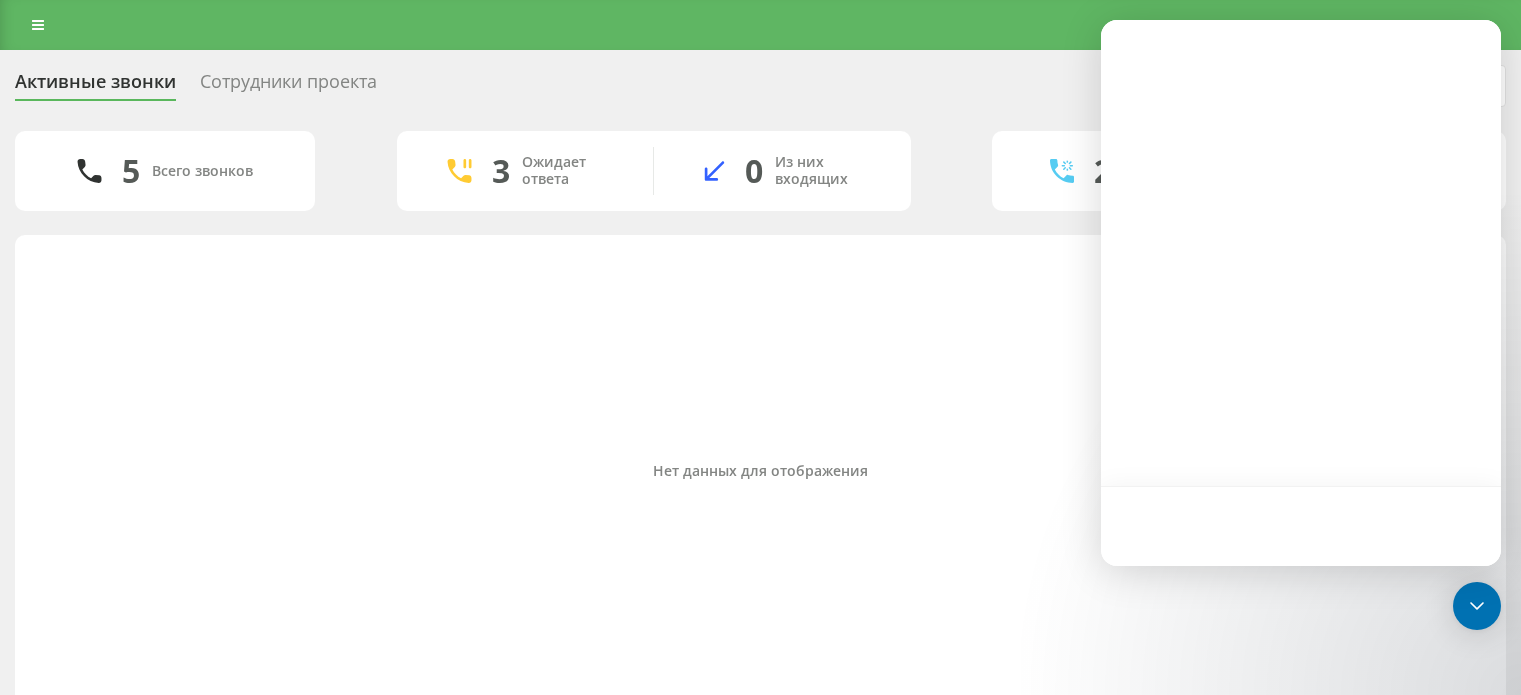scroll, scrollTop: 40, scrollLeft: 0, axis: vertical 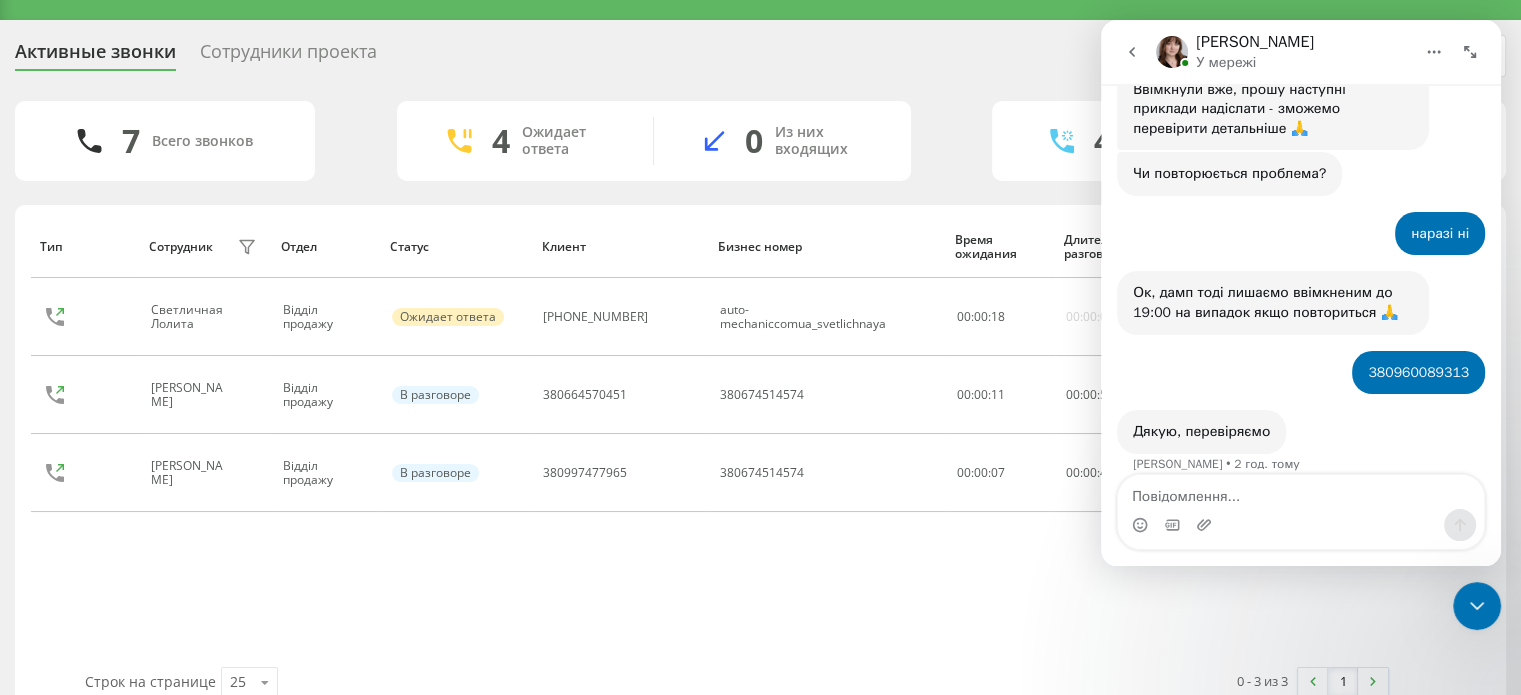 click at bounding box center (1301, 525) 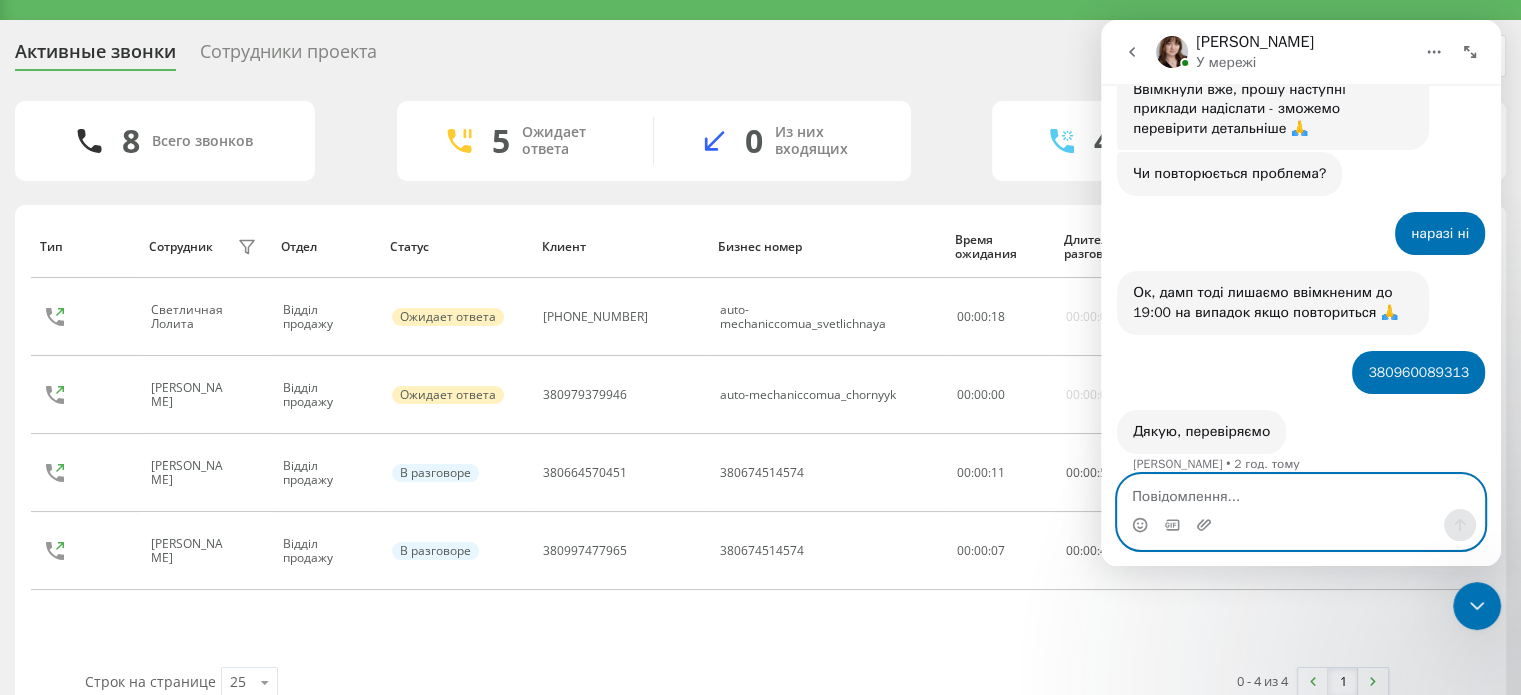 click at bounding box center (1301, 492) 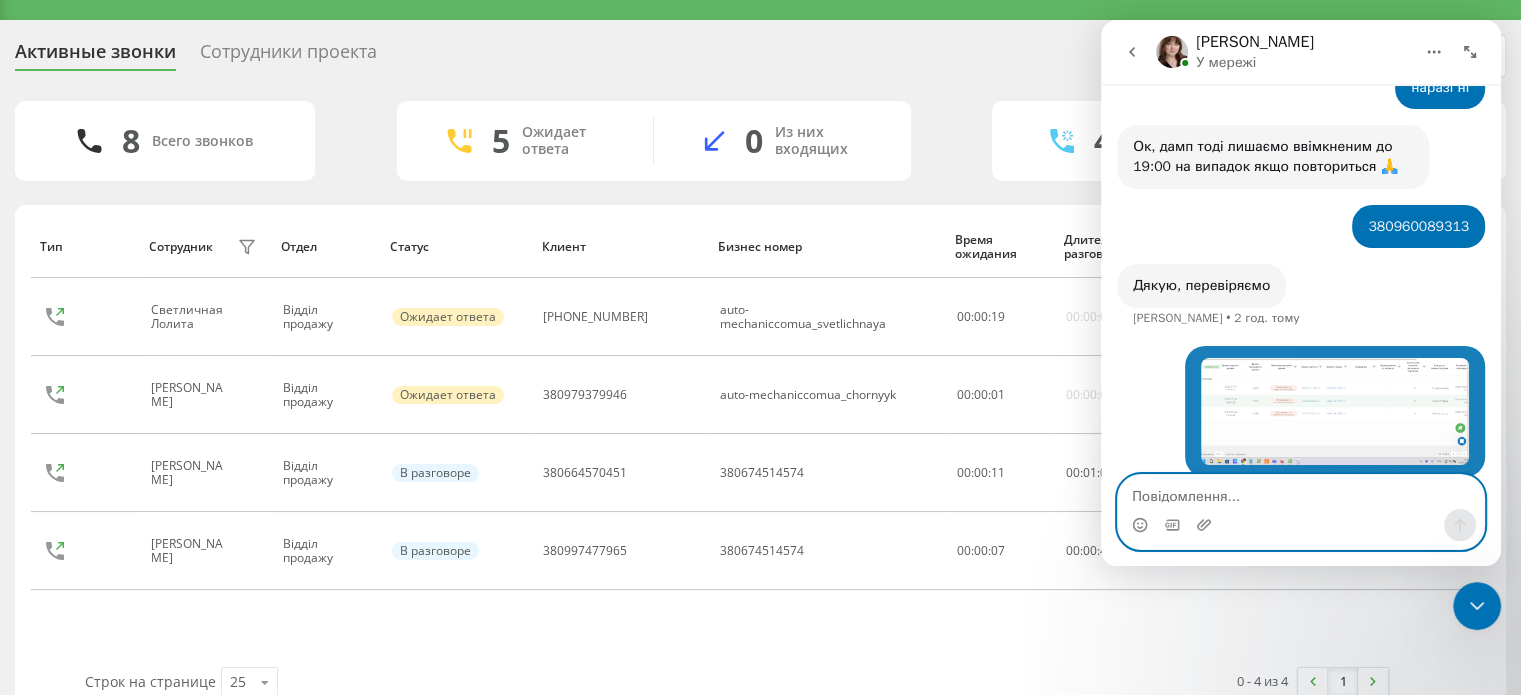 scroll, scrollTop: 798, scrollLeft: 0, axis: vertical 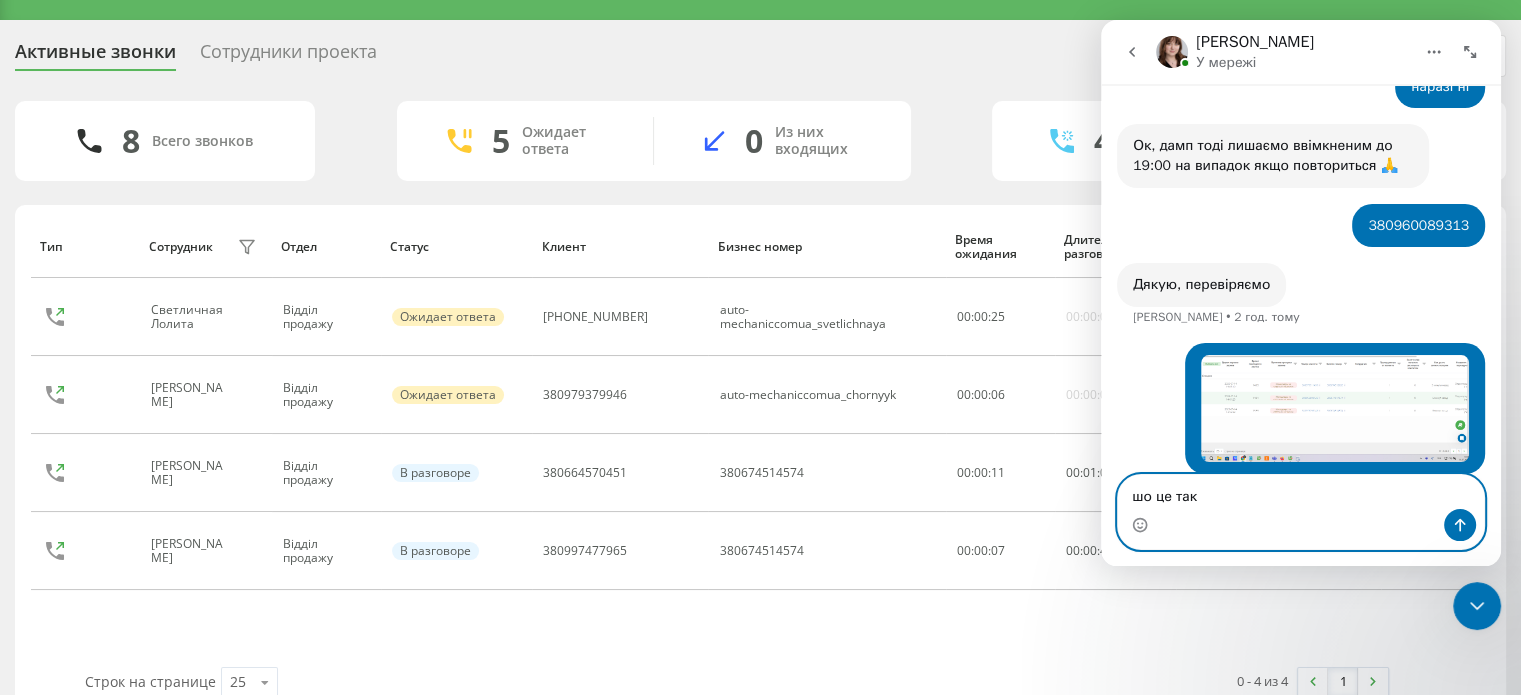 type on "шо це таке" 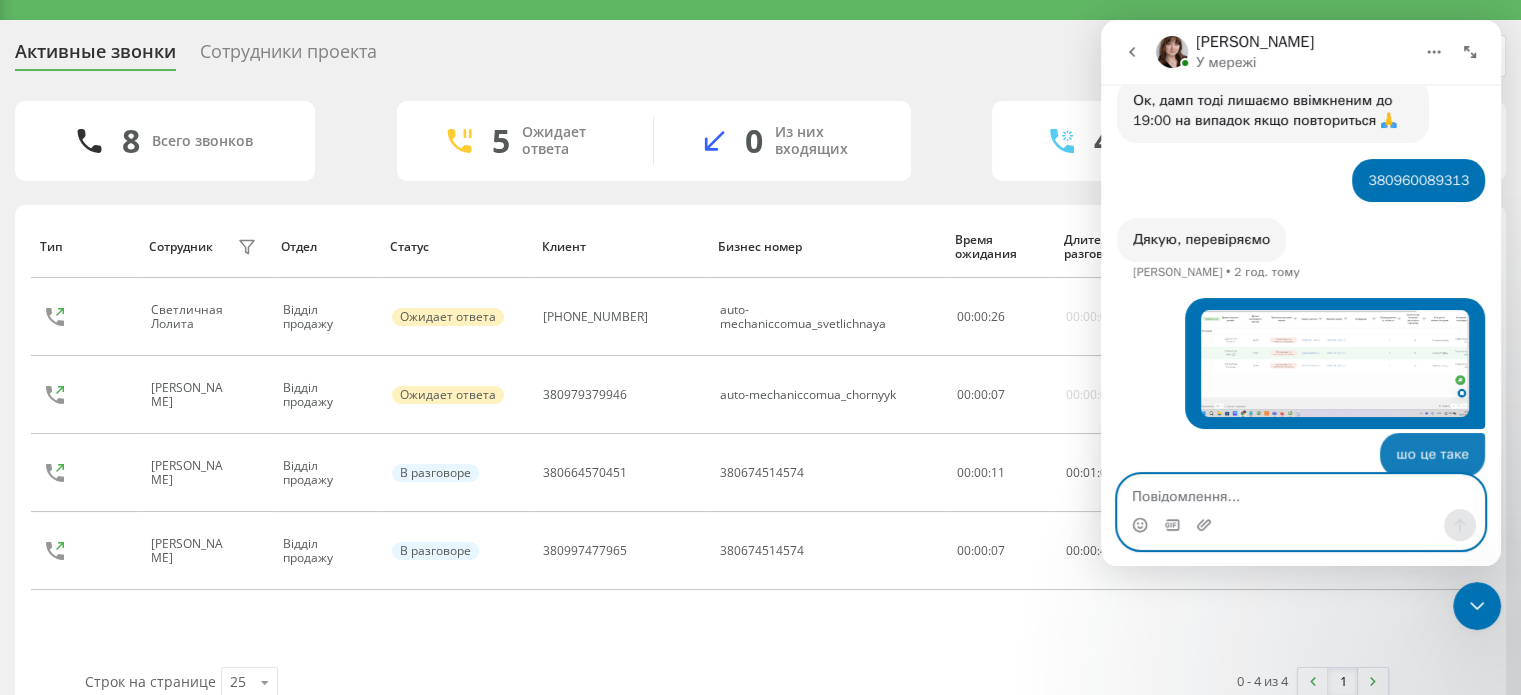 scroll, scrollTop: 844, scrollLeft: 0, axis: vertical 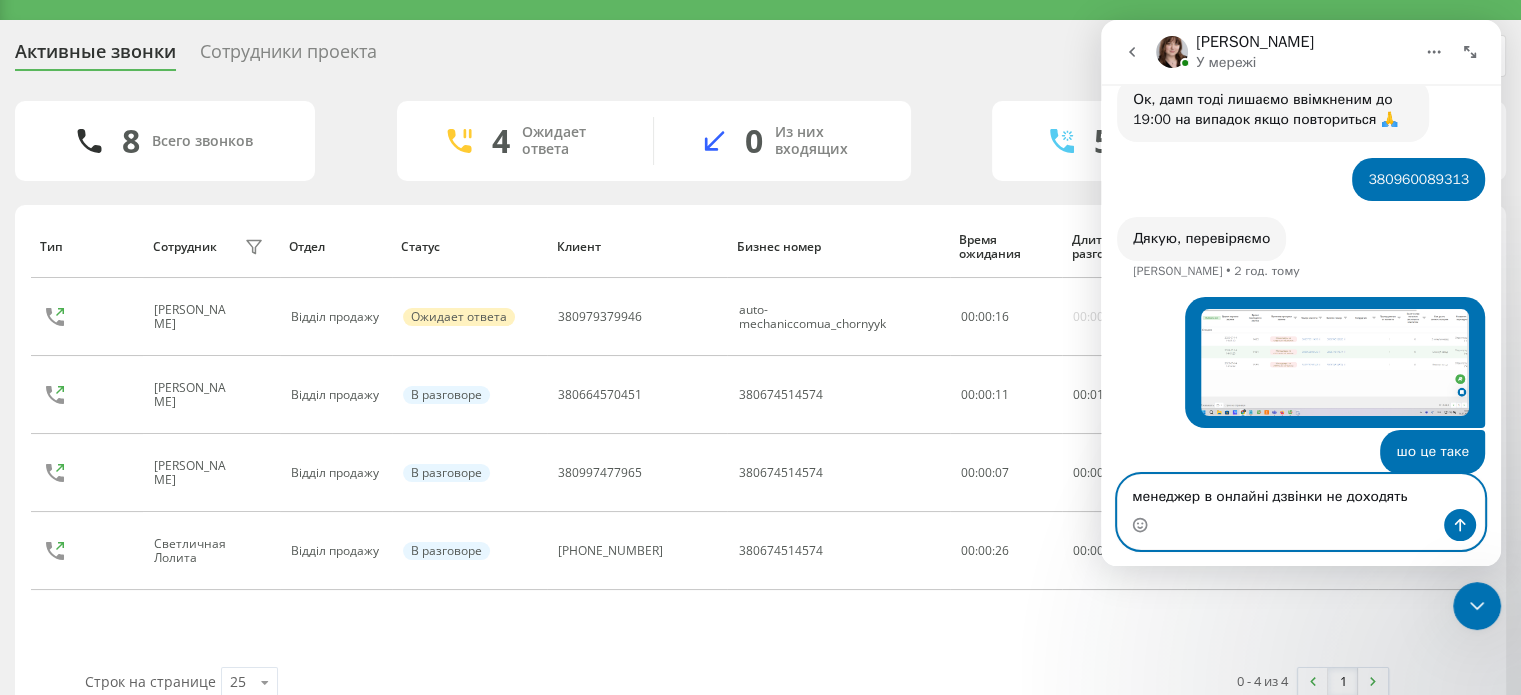 type on "менеджер в онлайні дзвінки не доходять" 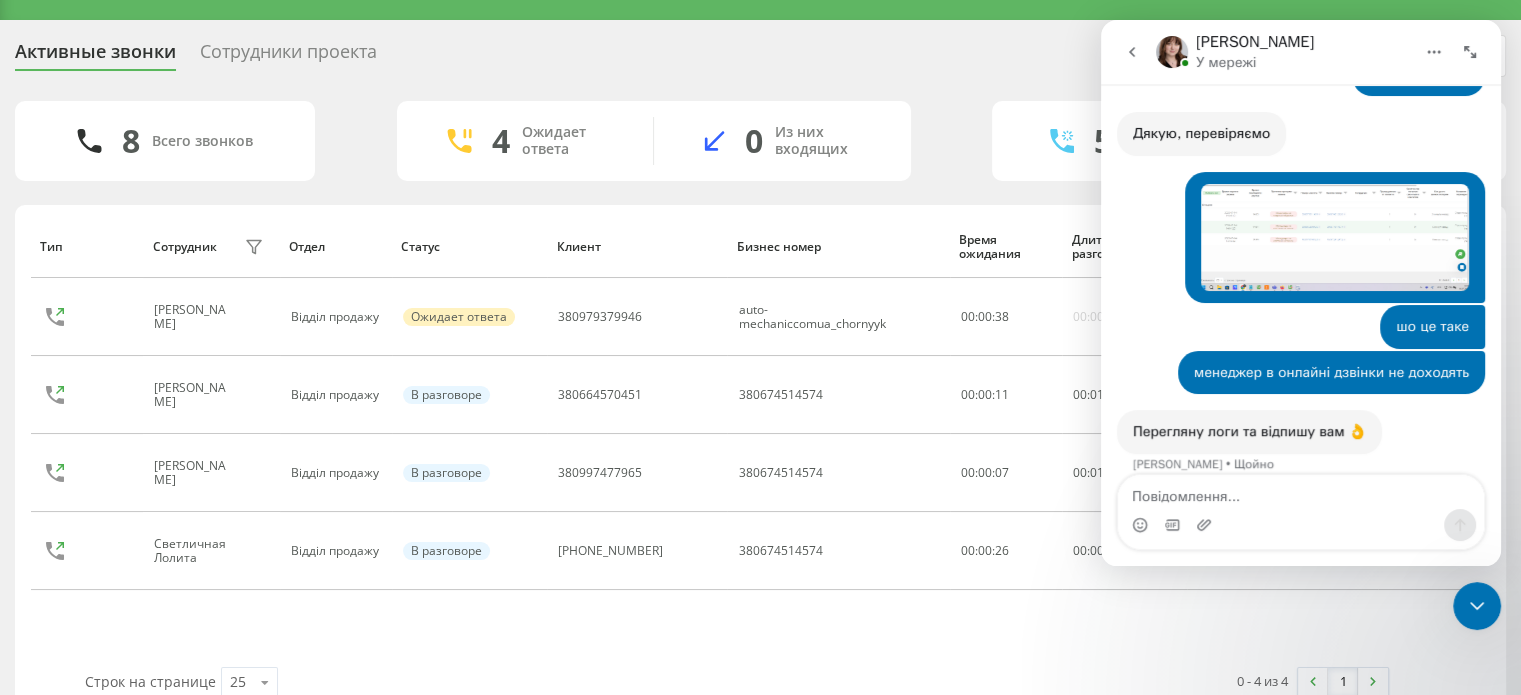scroll, scrollTop: 948, scrollLeft: 0, axis: vertical 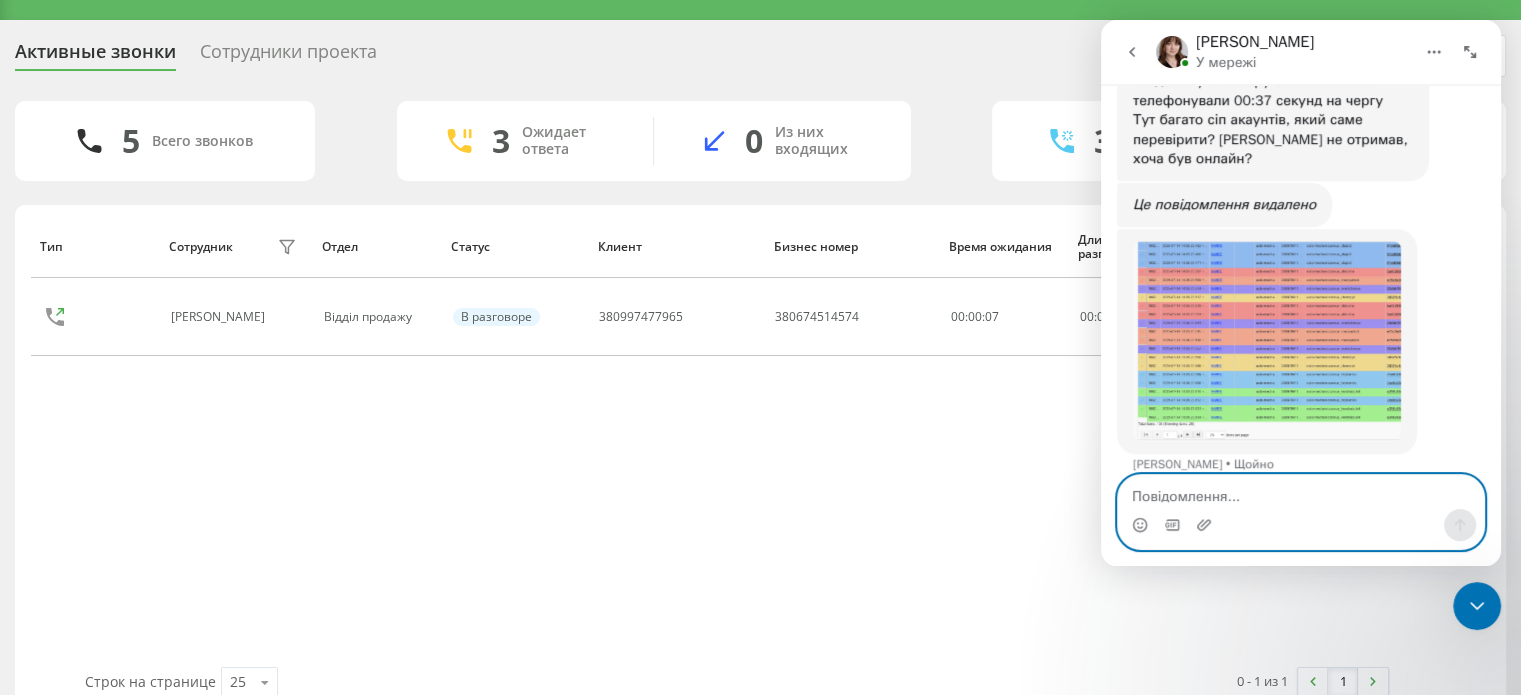 click at bounding box center (1301, 492) 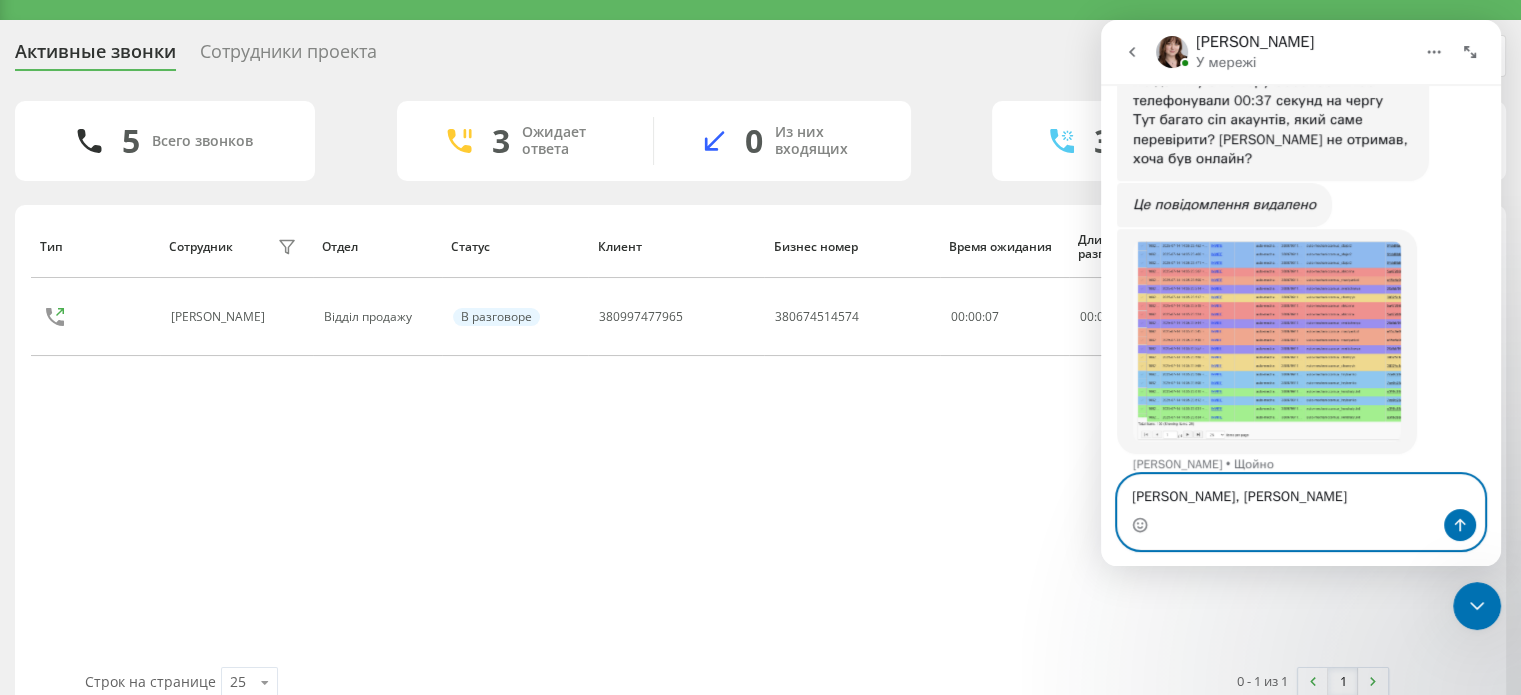 type on "маслянко, левитченкова" 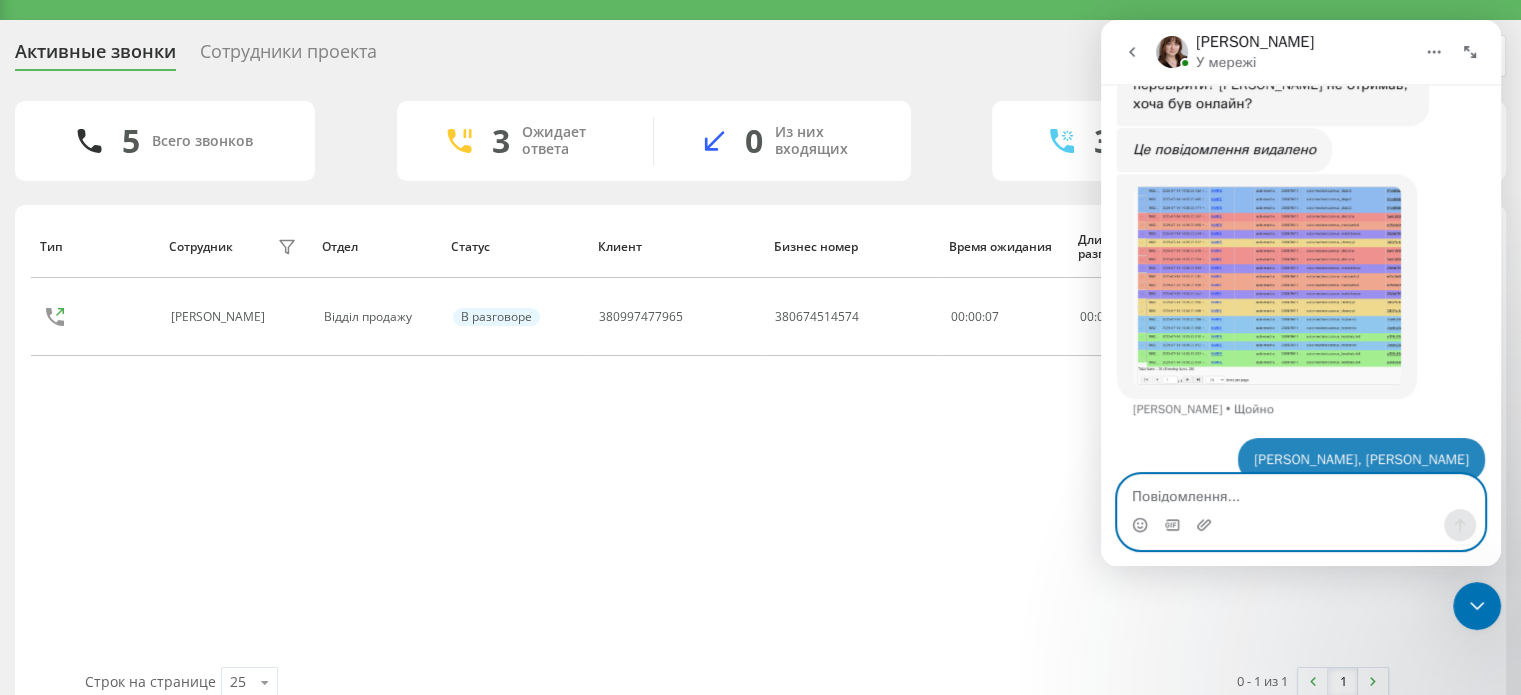 scroll, scrollTop: 1405, scrollLeft: 0, axis: vertical 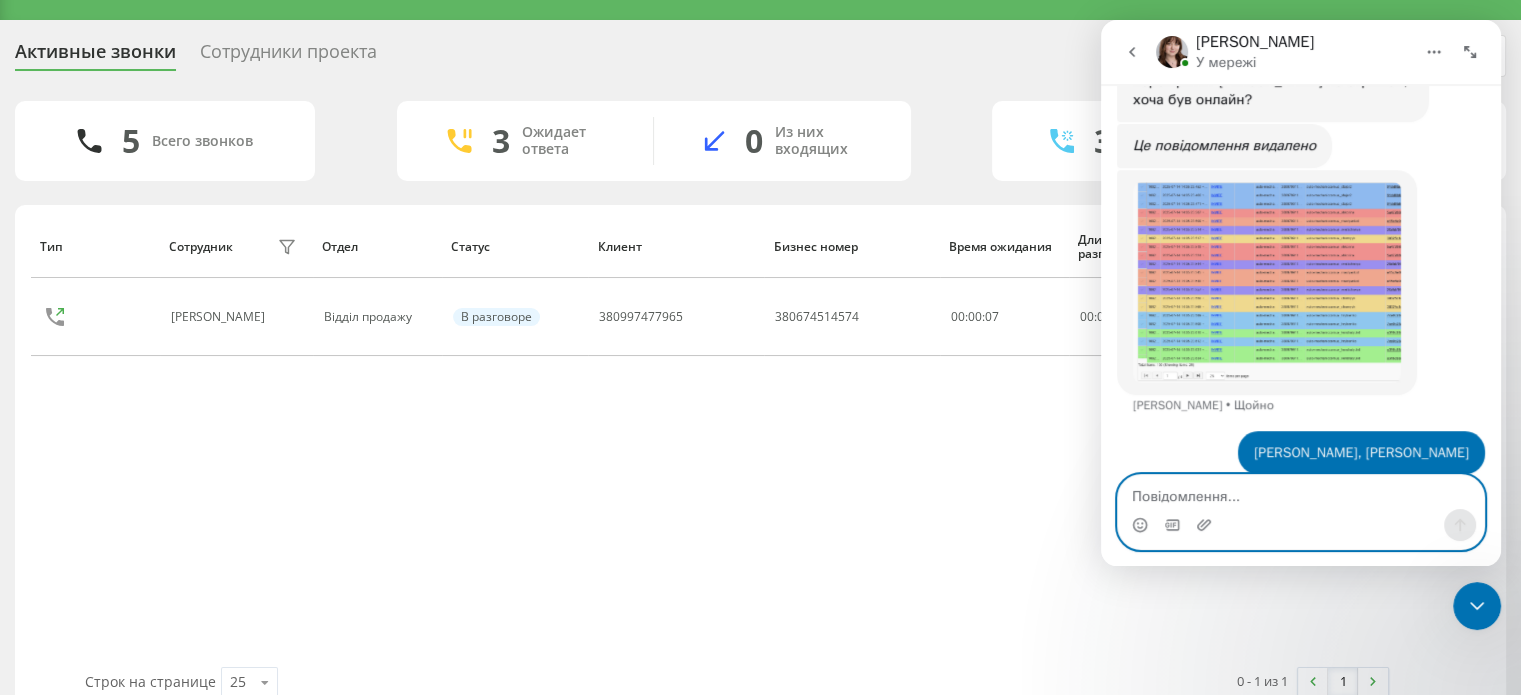 click at bounding box center [1301, 492] 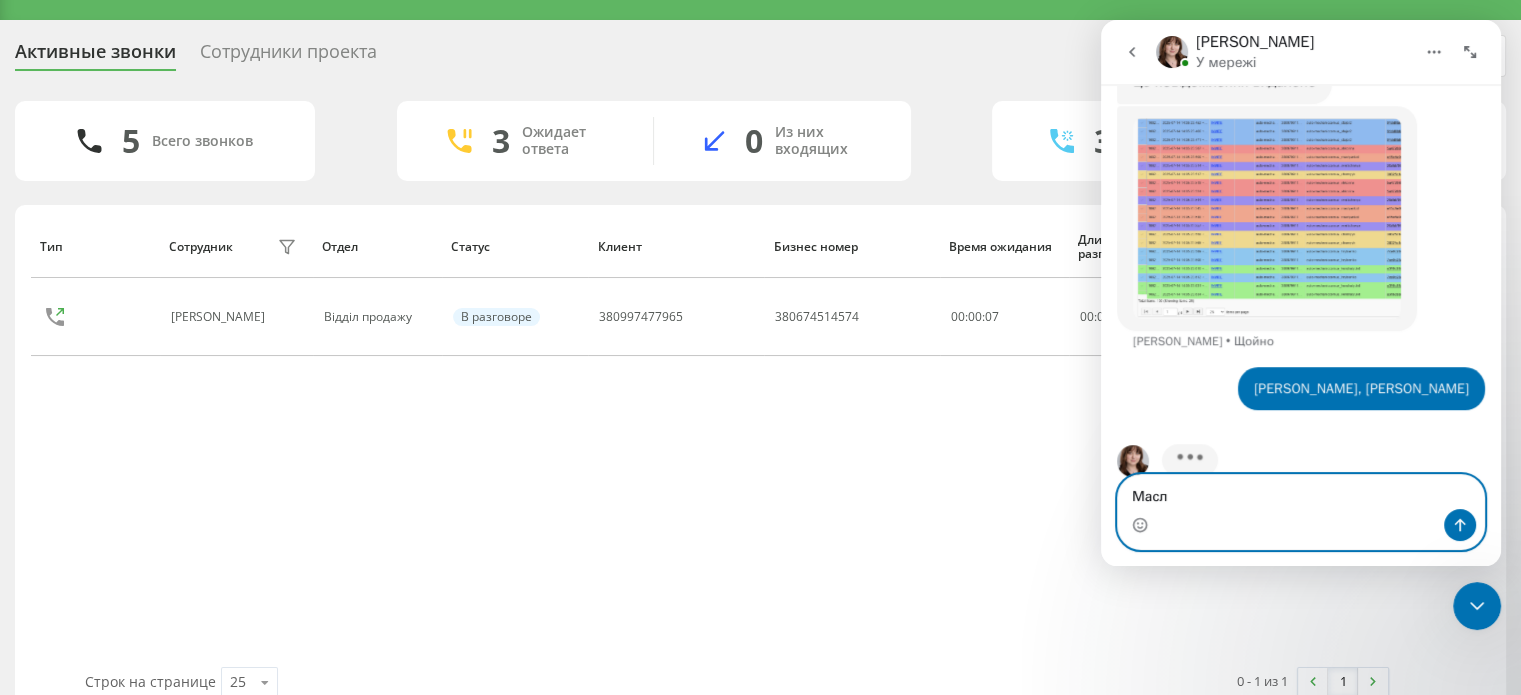 scroll, scrollTop: 1482, scrollLeft: 0, axis: vertical 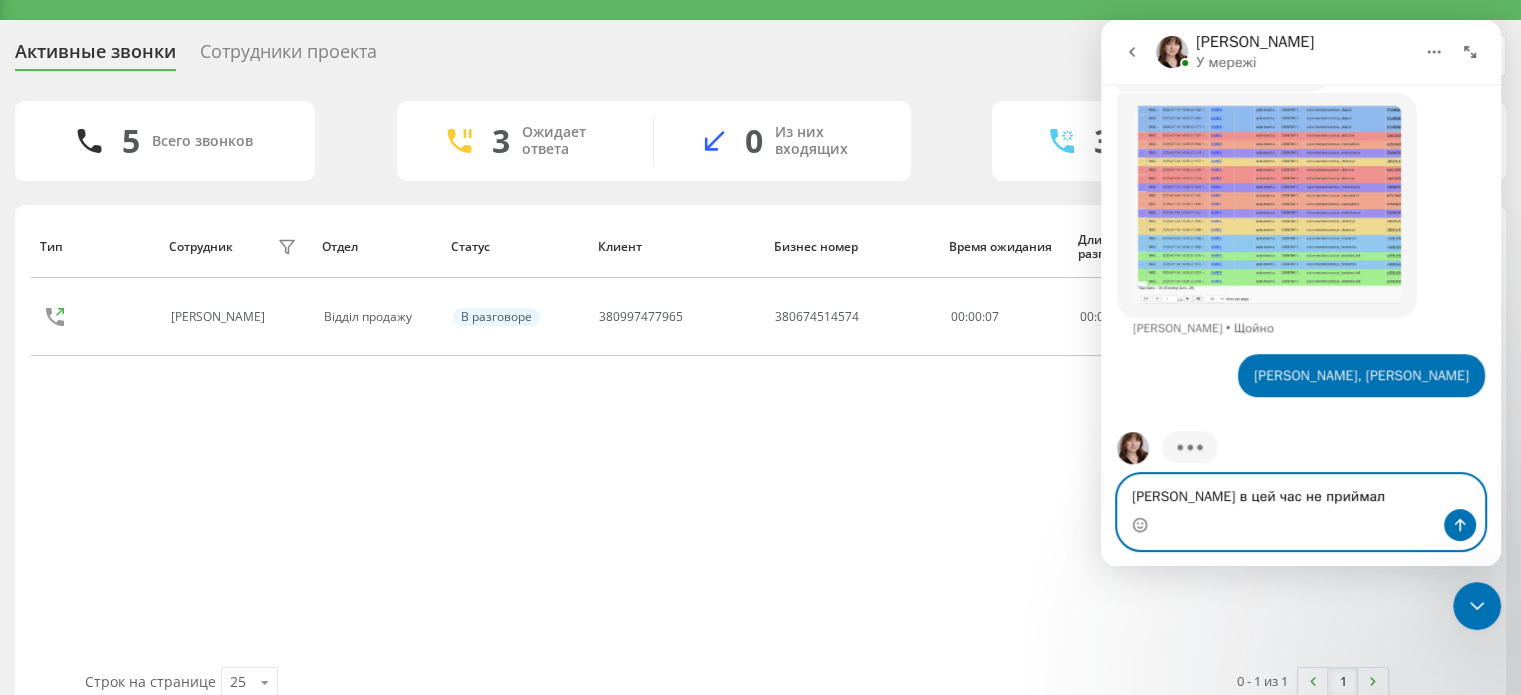 type on "[PERSON_NAME] в цей час не приймала" 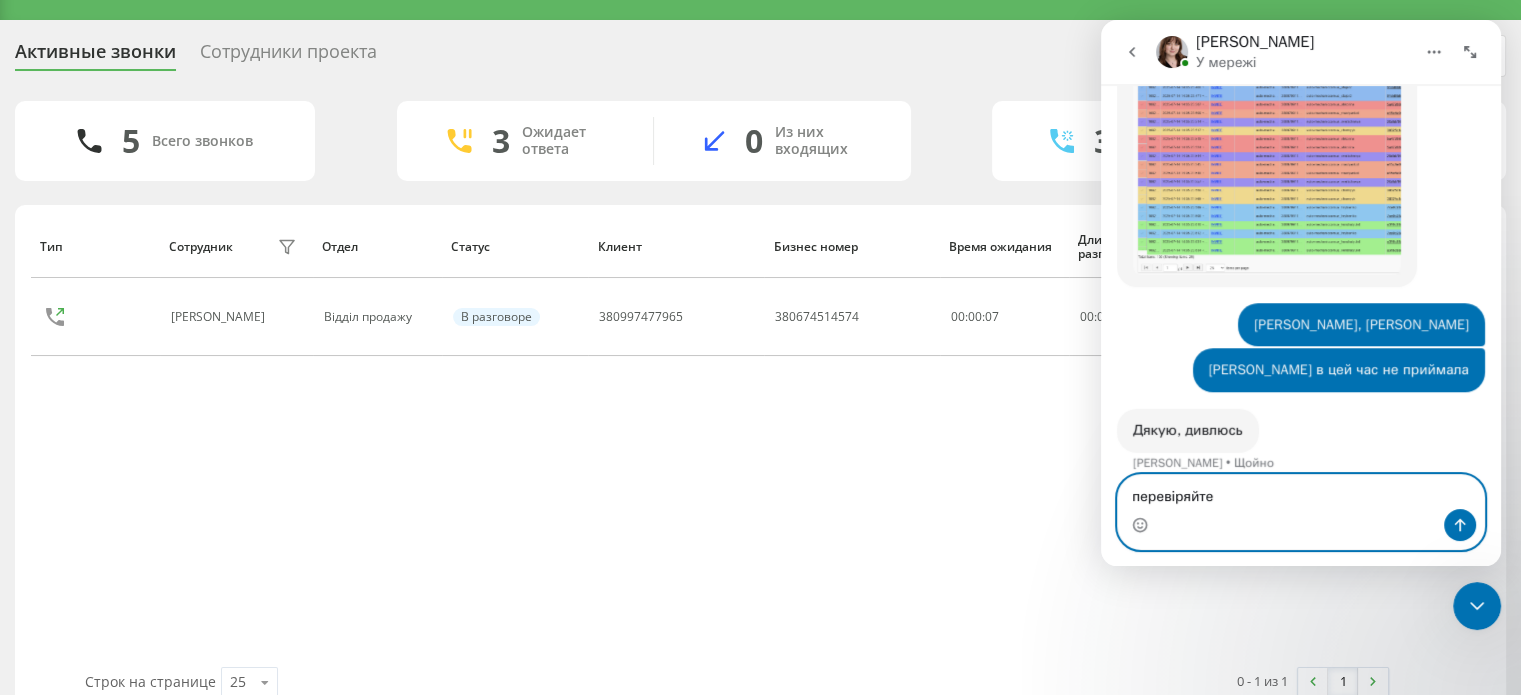 scroll, scrollTop: 1511, scrollLeft: 0, axis: vertical 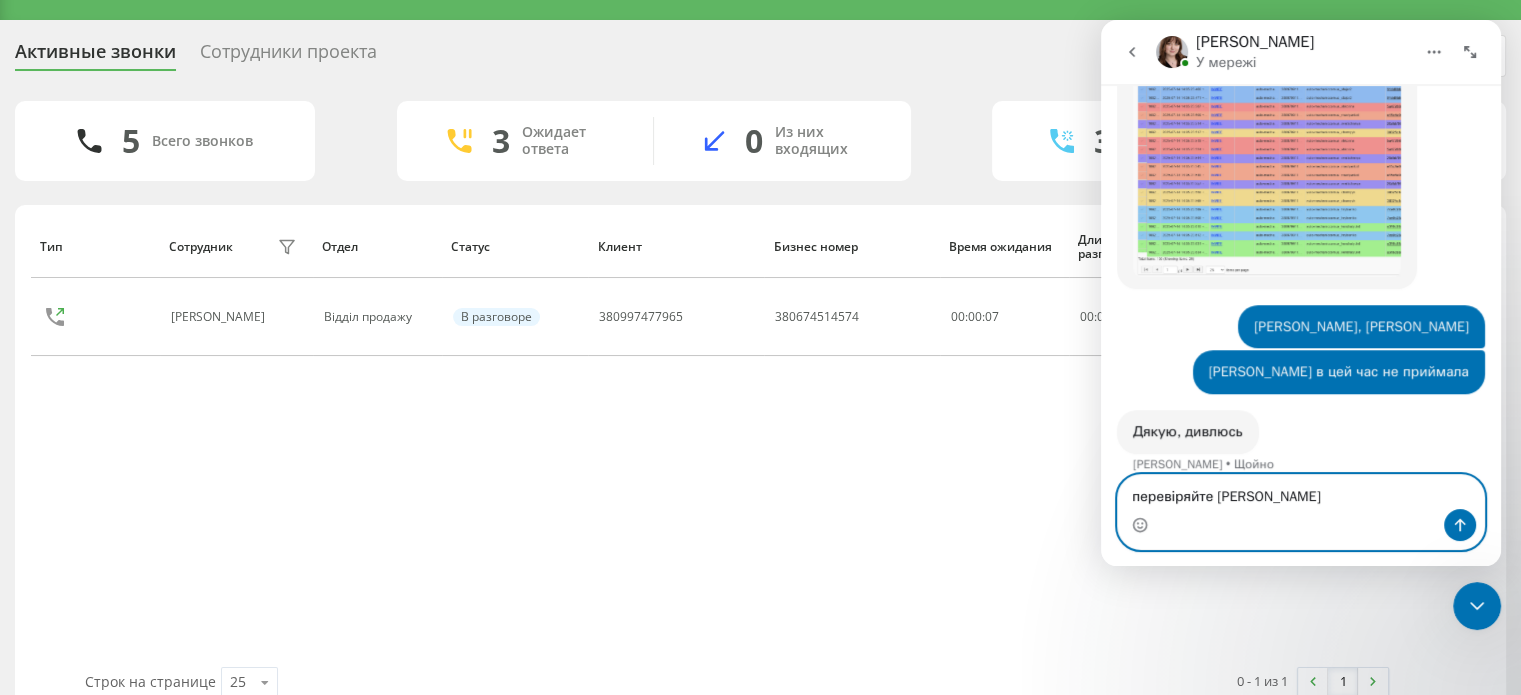 type on "перевіряйте левитченкова" 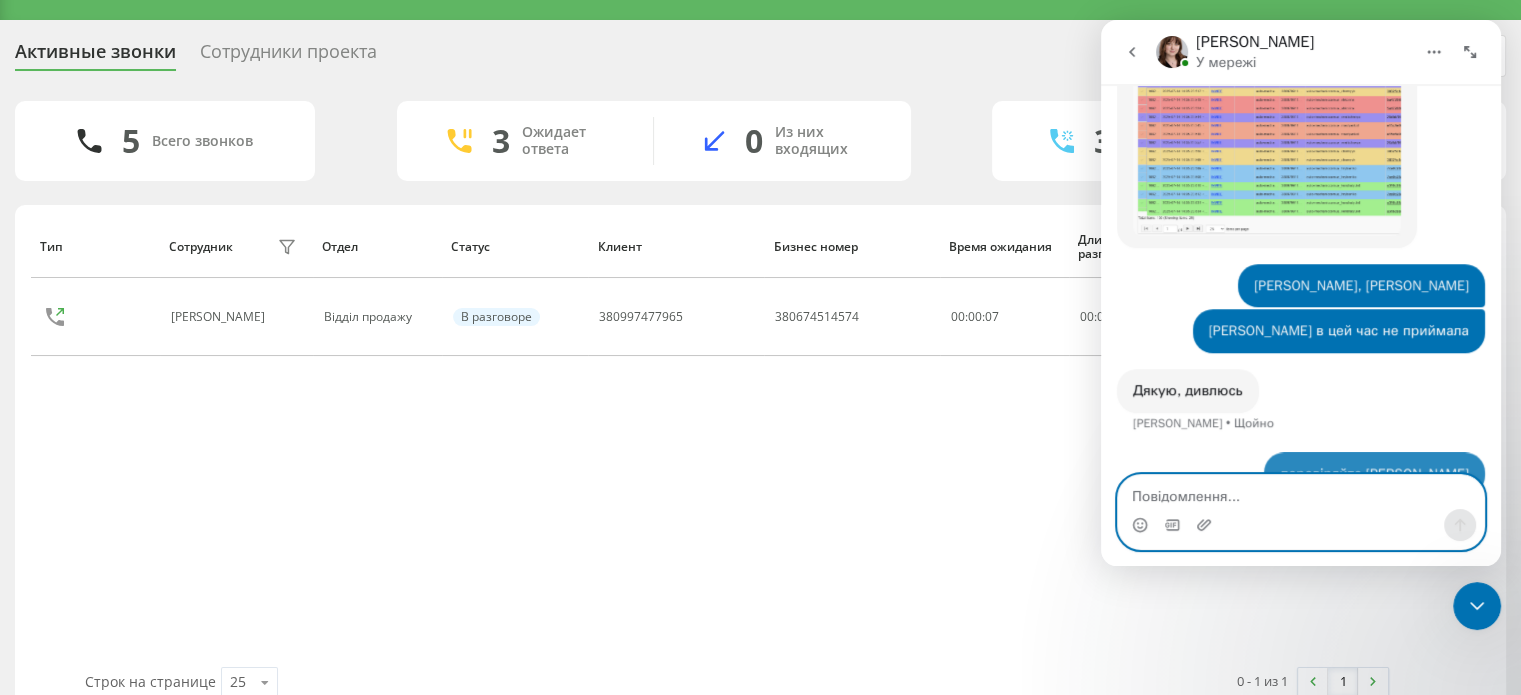 scroll, scrollTop: 1570, scrollLeft: 0, axis: vertical 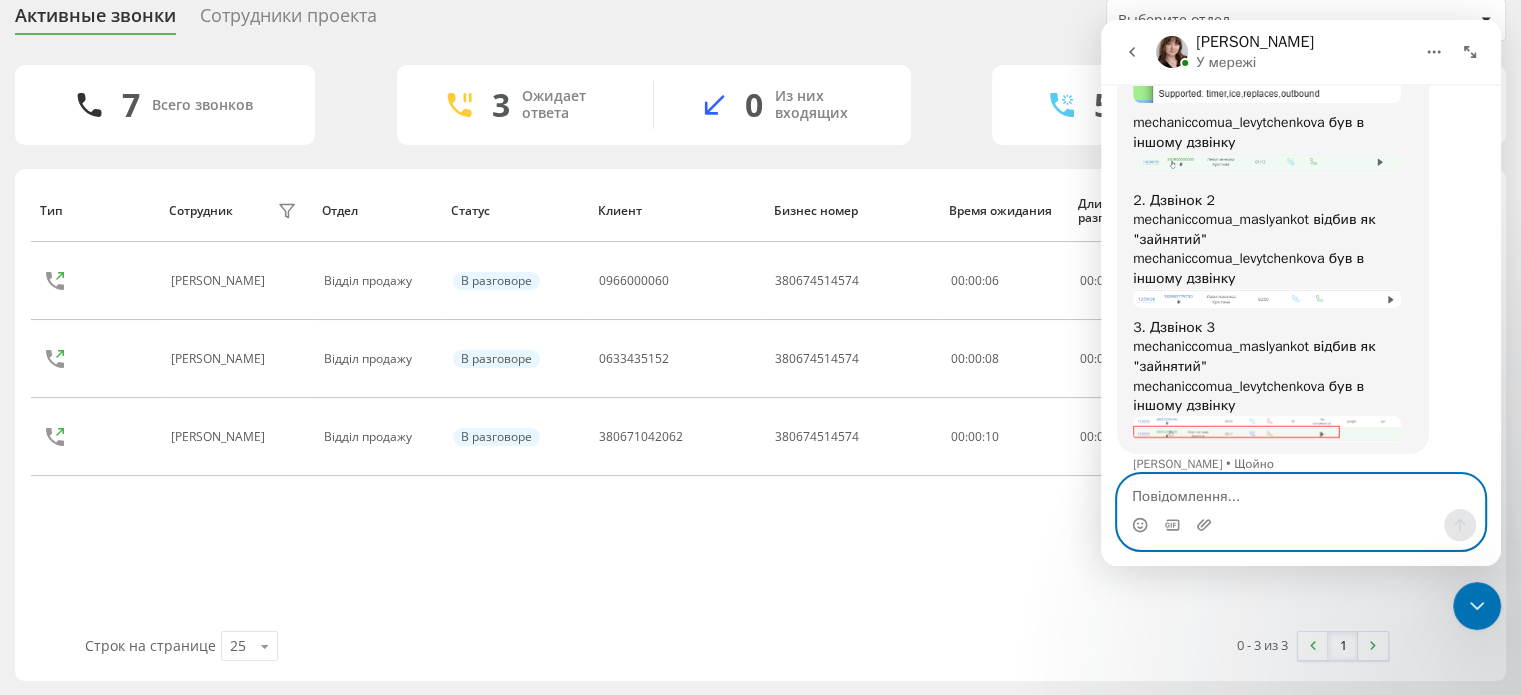 click at bounding box center (1301, 492) 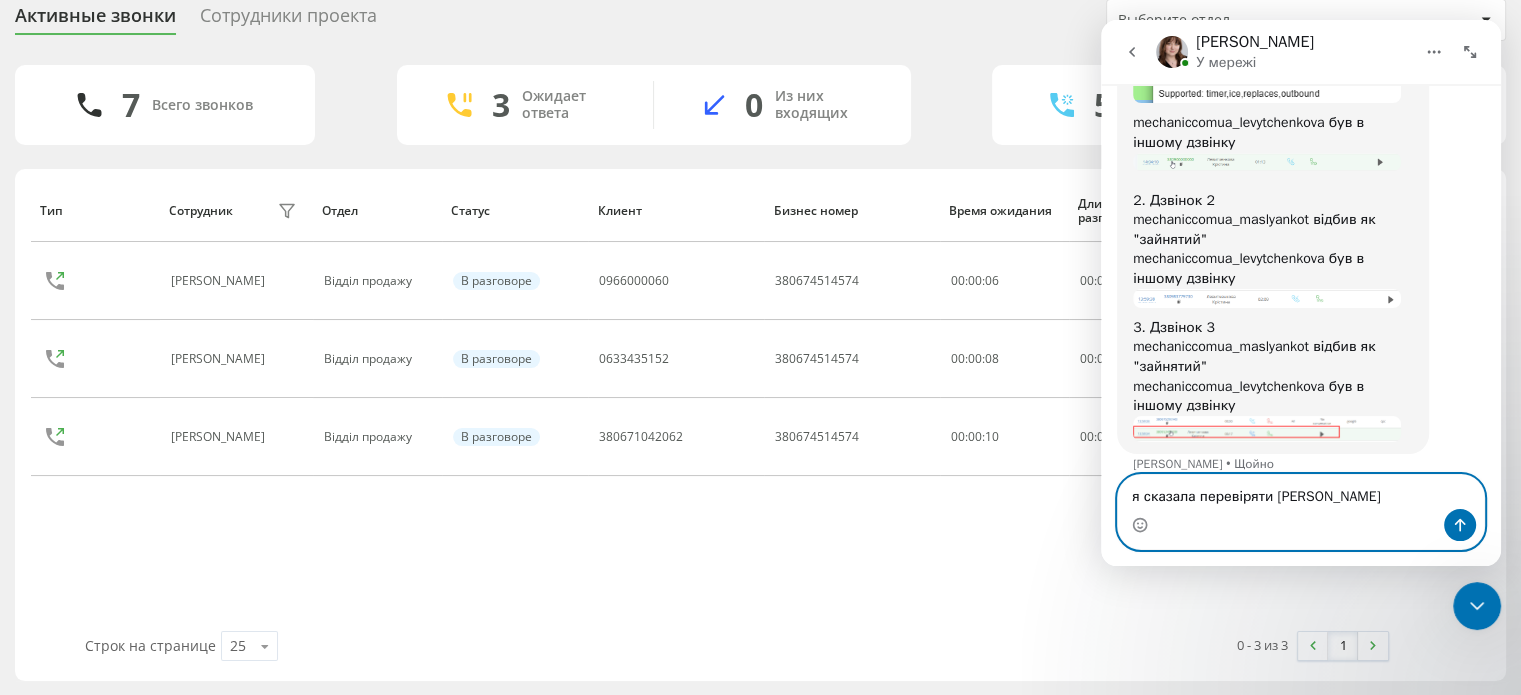 type on "я сказала перевіряти Левитченковааааа" 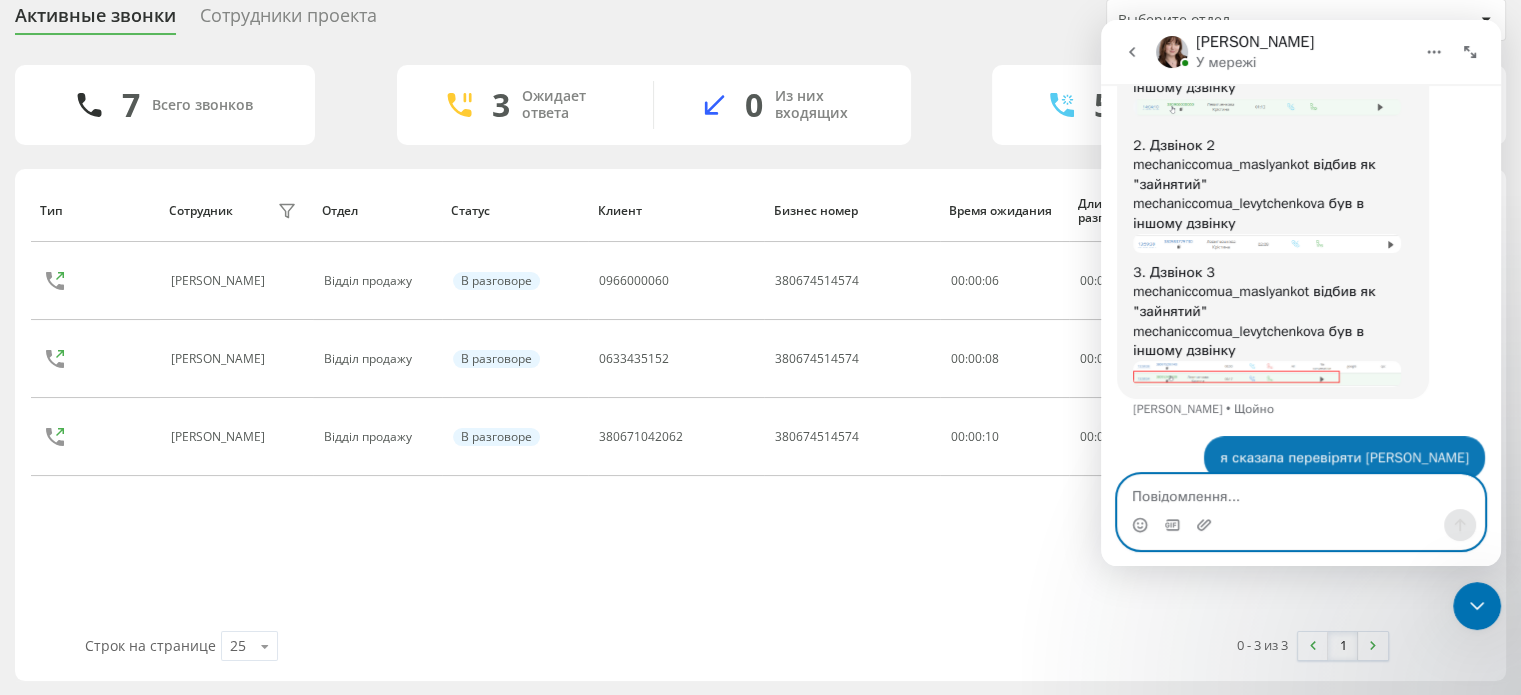 scroll, scrollTop: 2305, scrollLeft: 0, axis: vertical 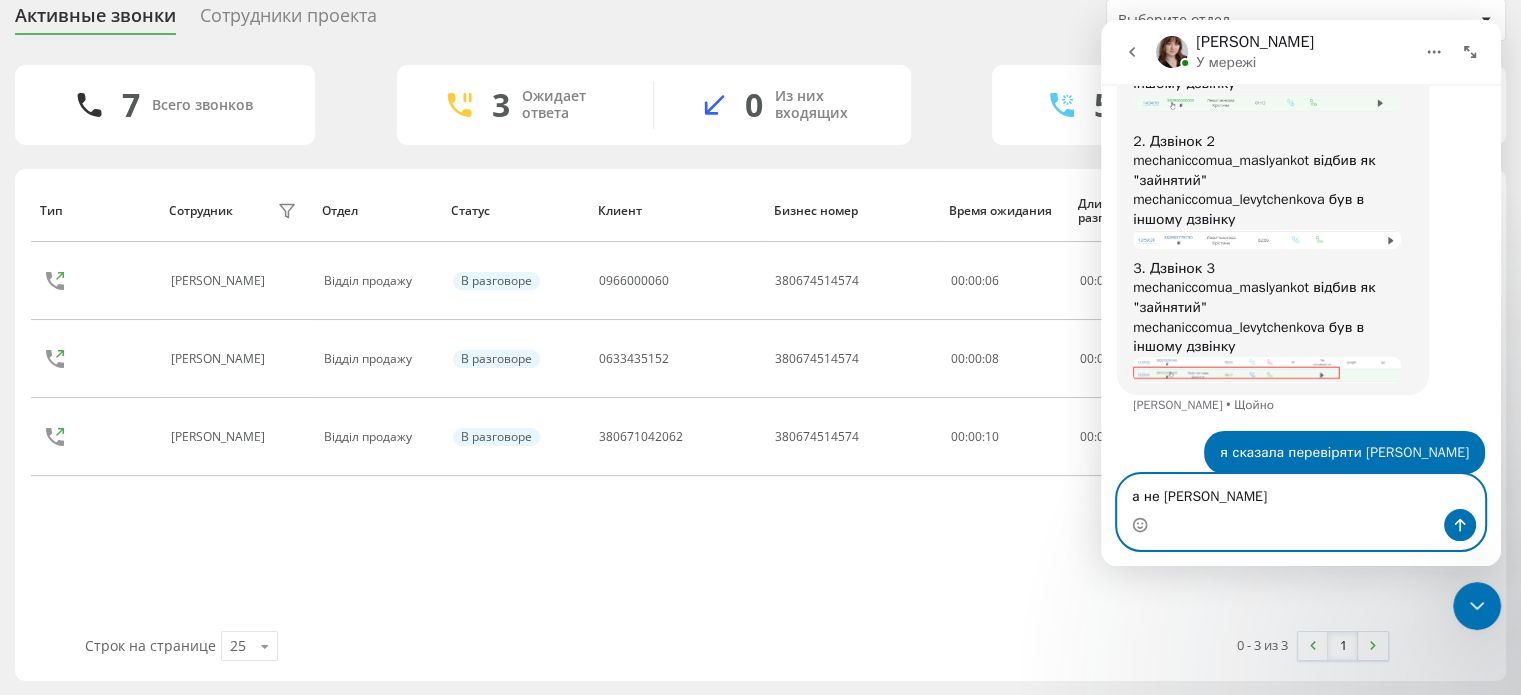 type on "а не маслянко" 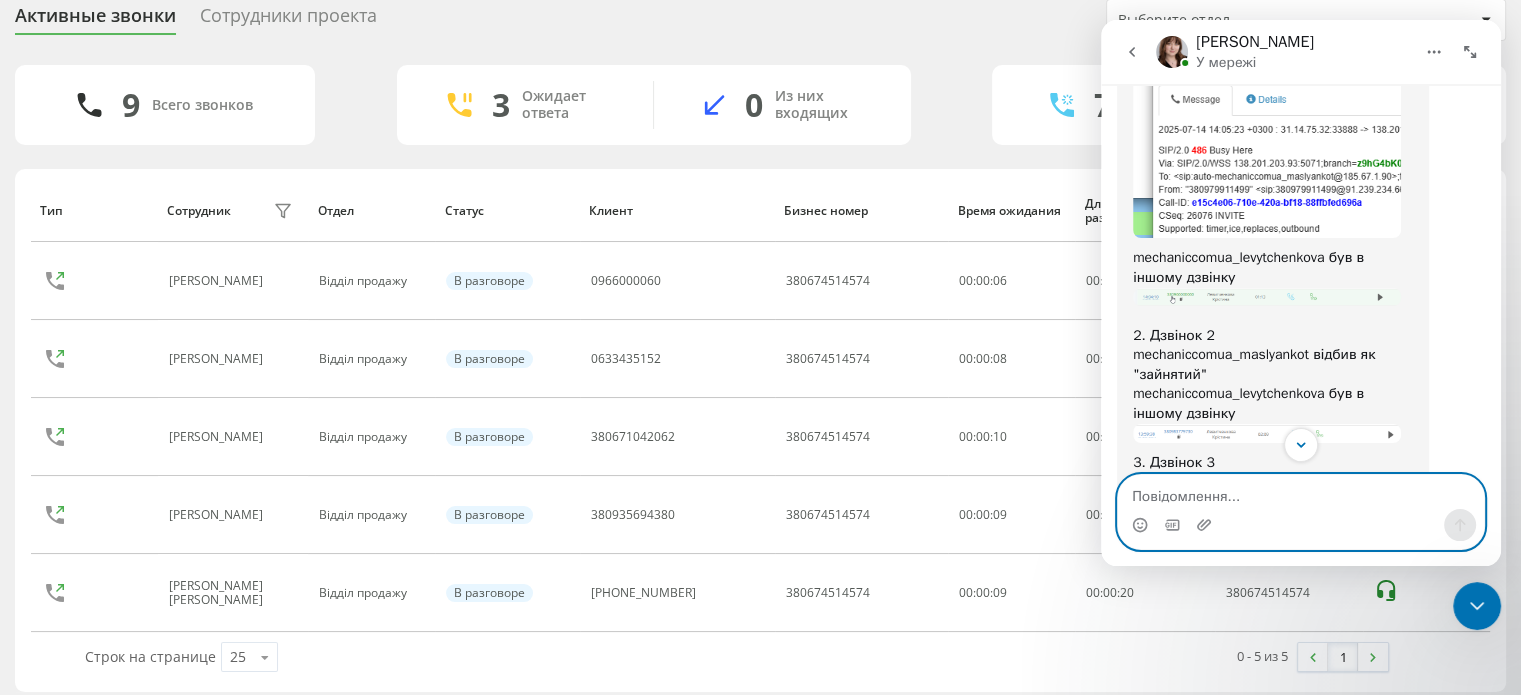 scroll, scrollTop: 2411, scrollLeft: 0, axis: vertical 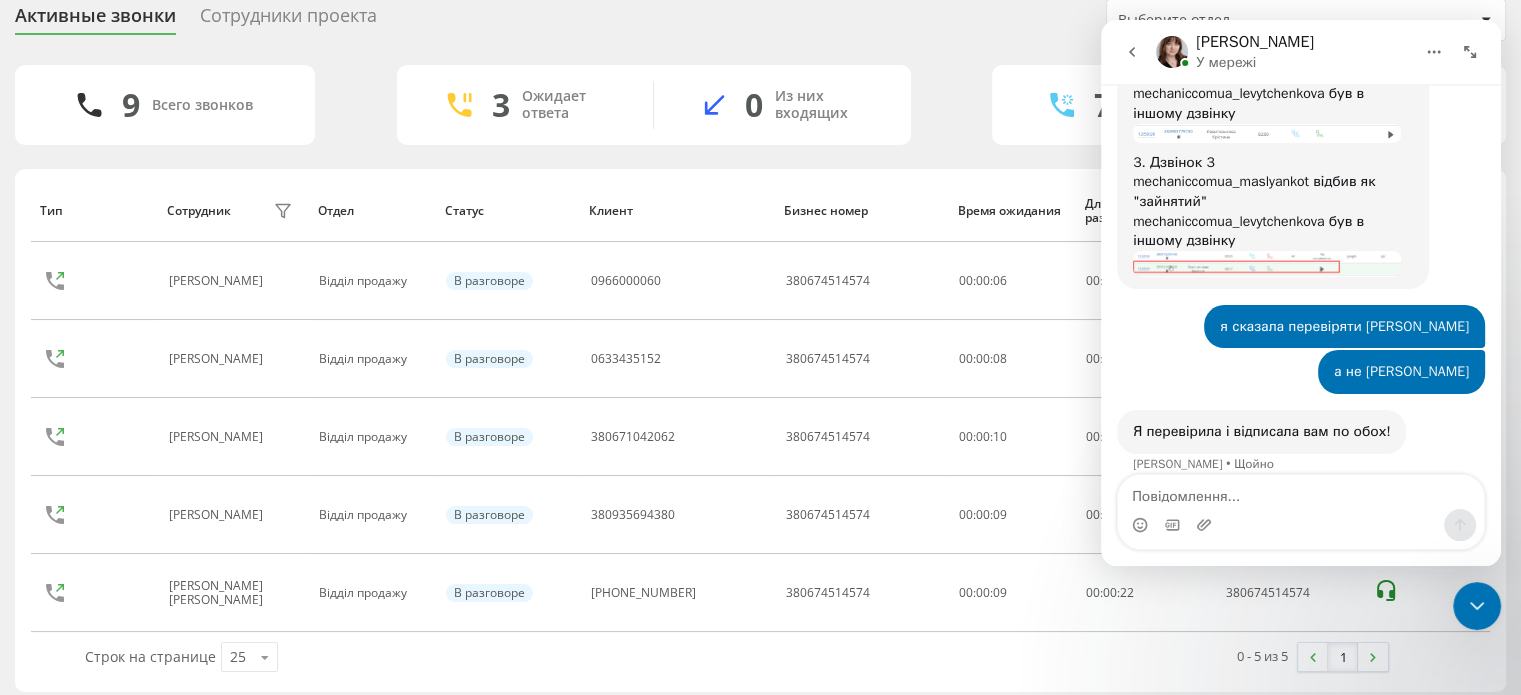 click at bounding box center (1267, 264) 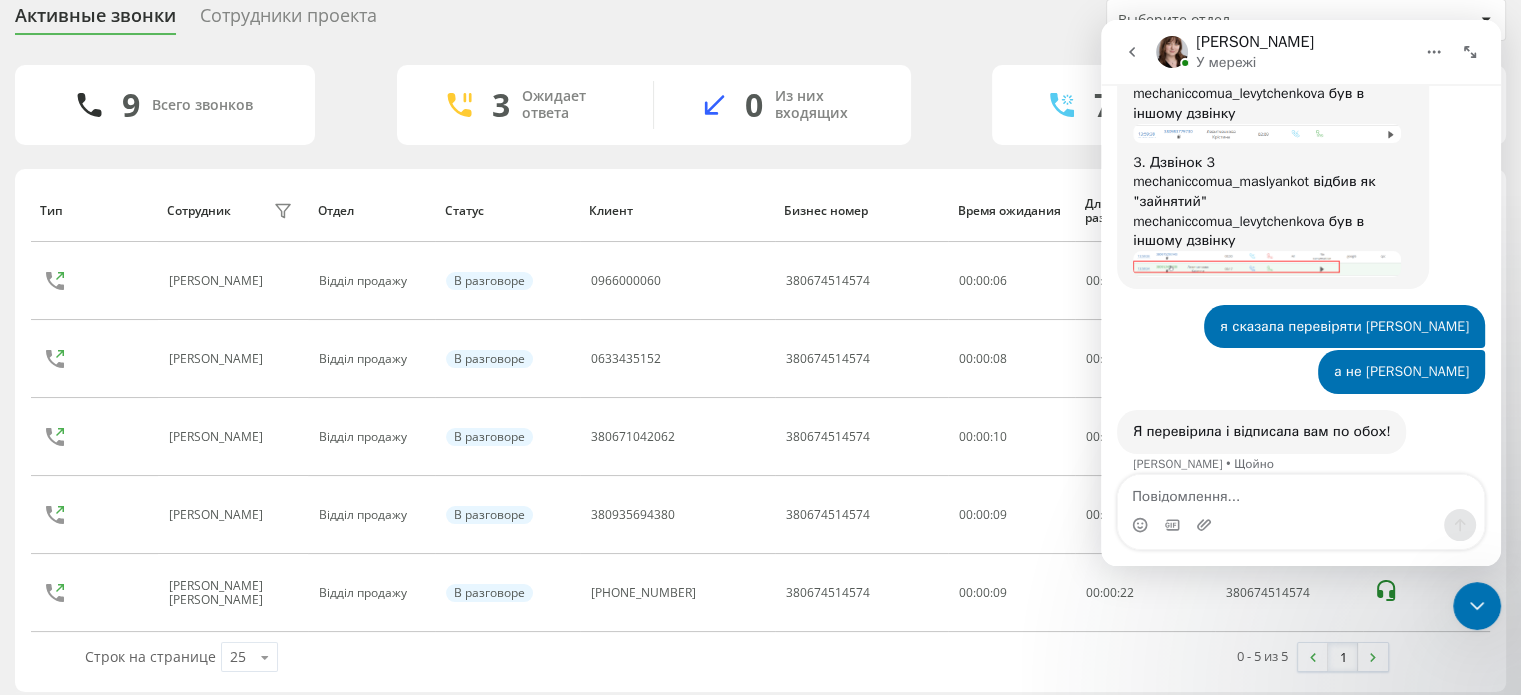scroll, scrollTop: 0, scrollLeft: 0, axis: both 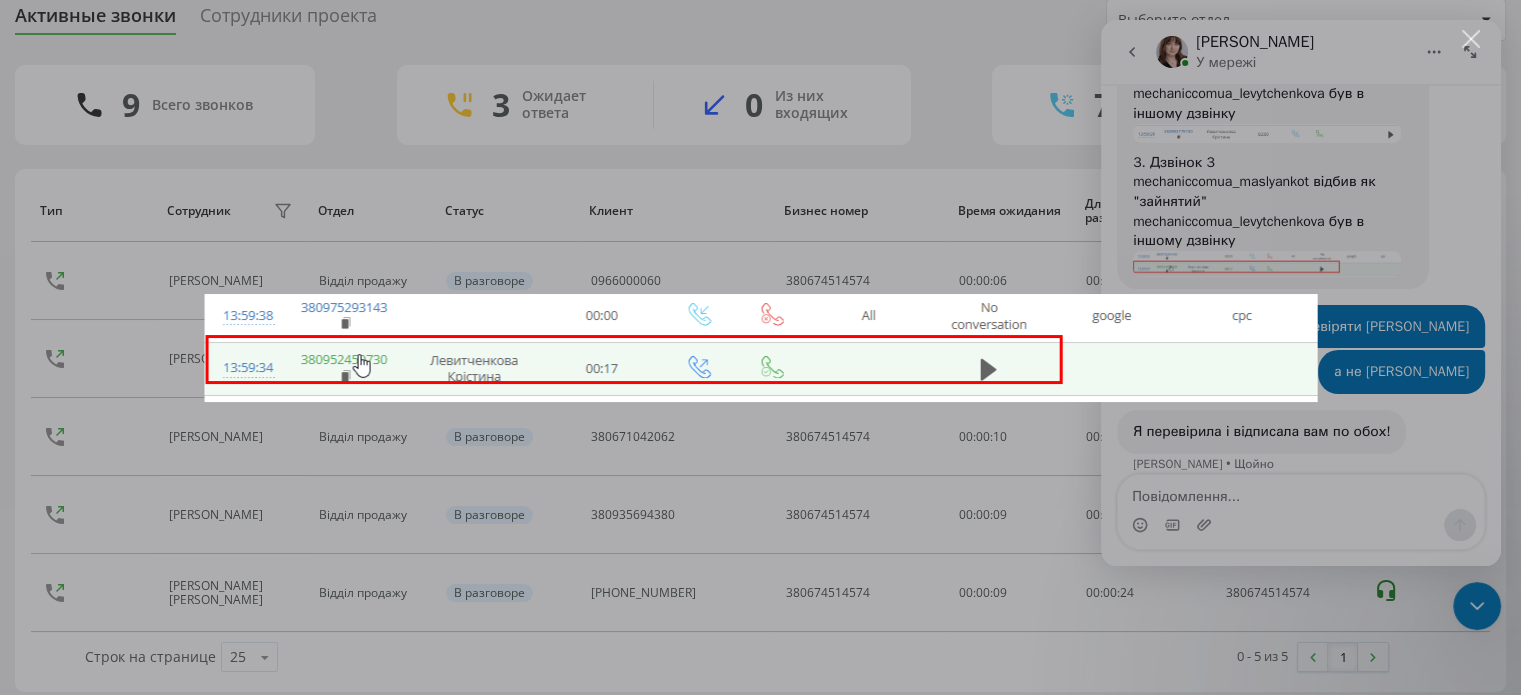 click at bounding box center (760, 347) 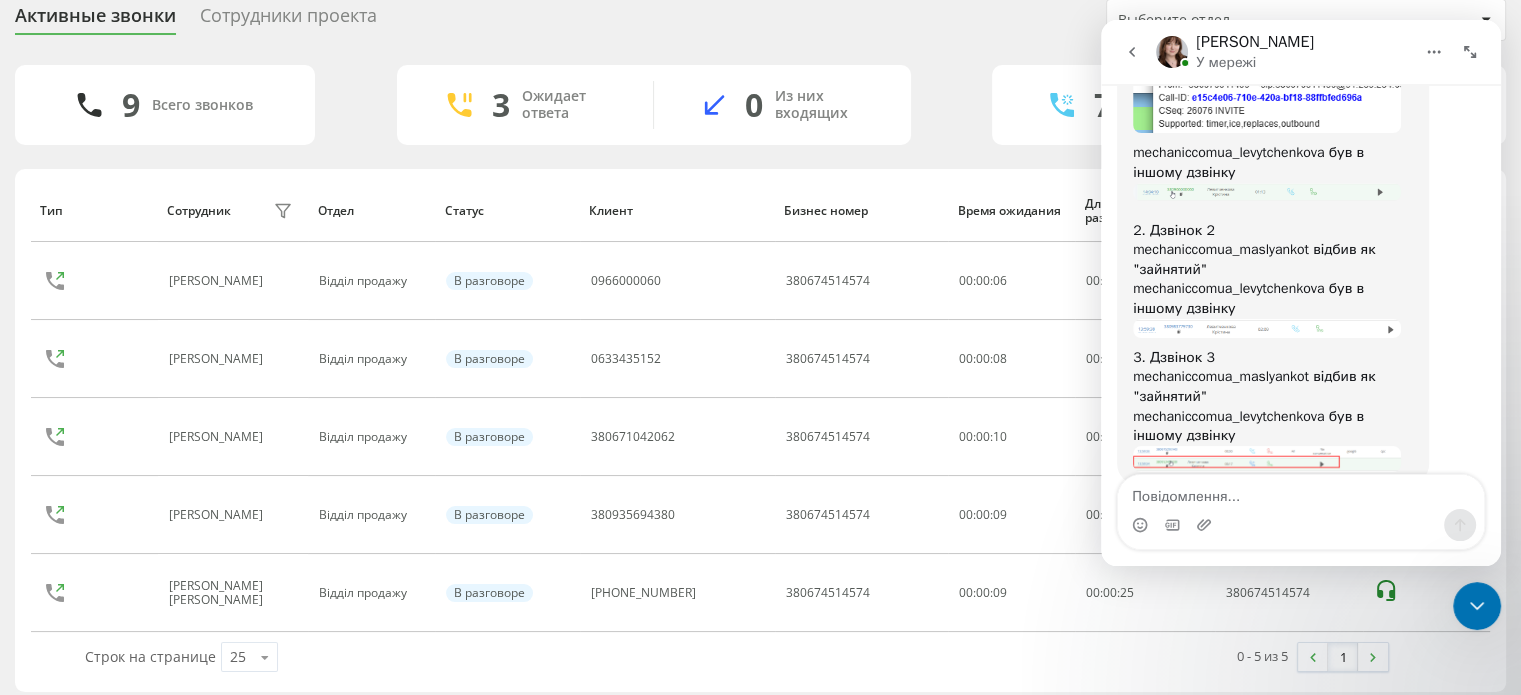 scroll, scrollTop: 2211, scrollLeft: 0, axis: vertical 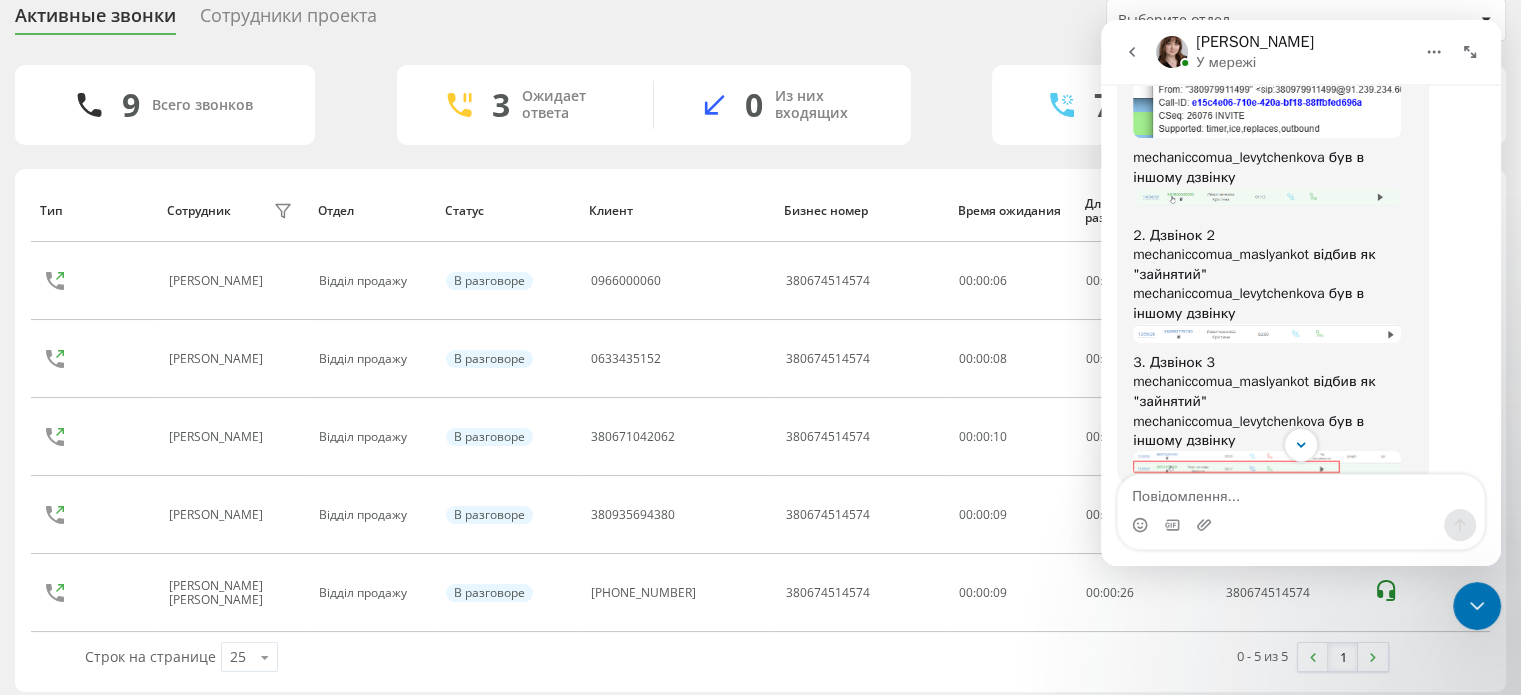 click at bounding box center (1267, 333) 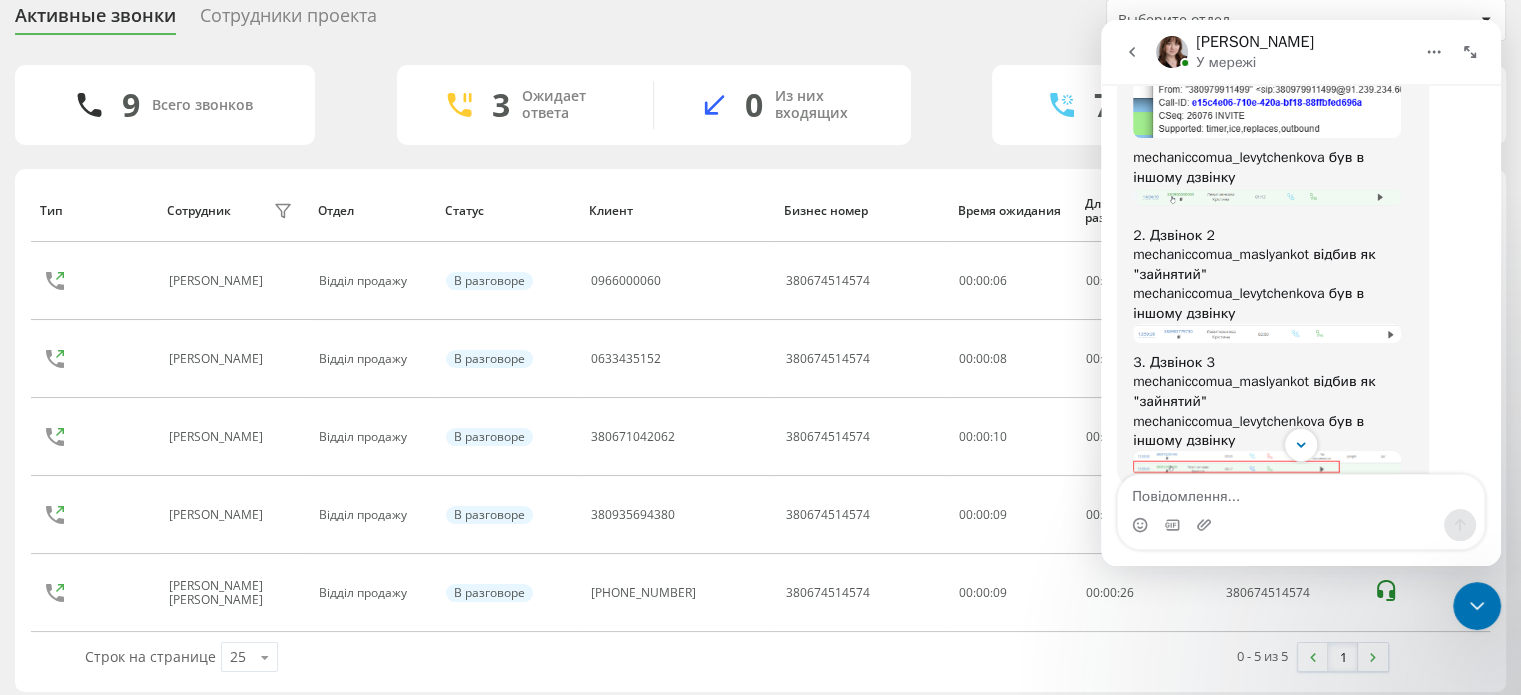 scroll, scrollTop: 0, scrollLeft: 0, axis: both 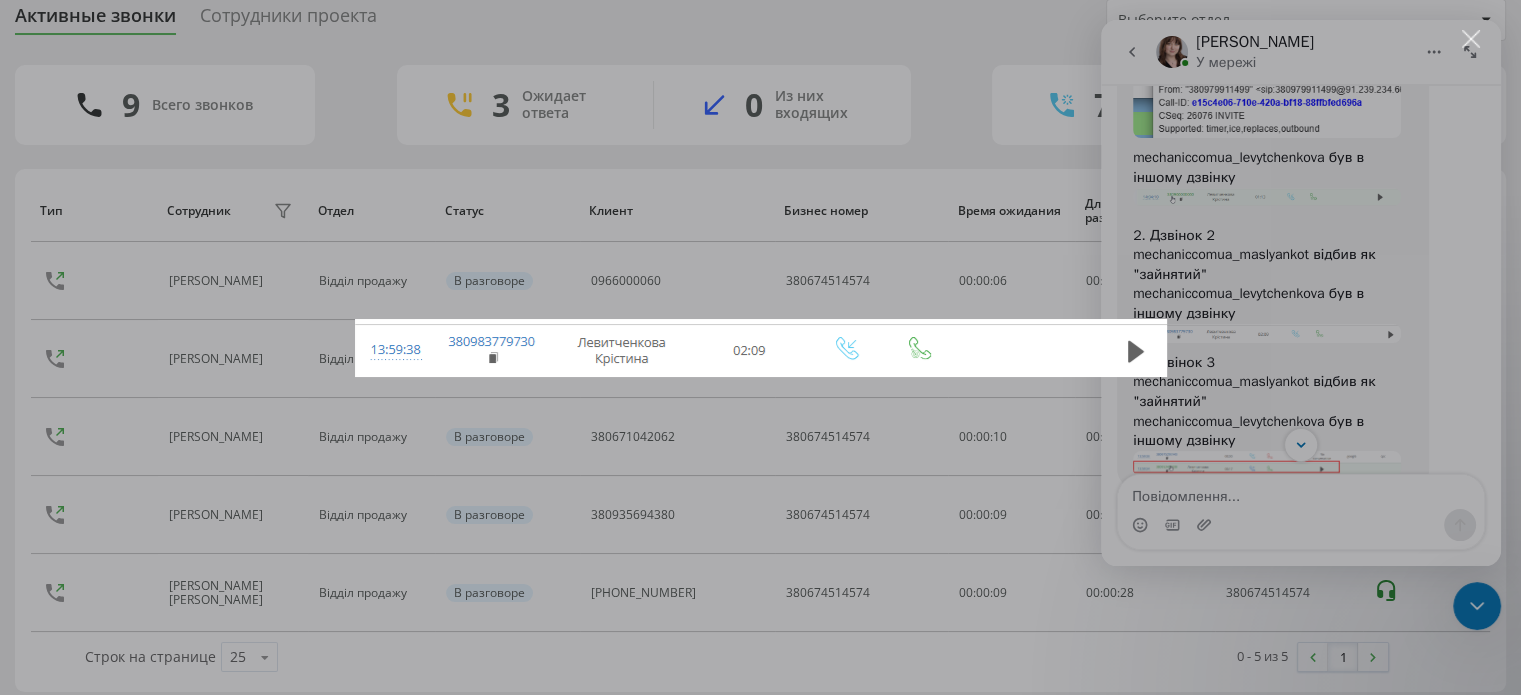 click at bounding box center [760, 347] 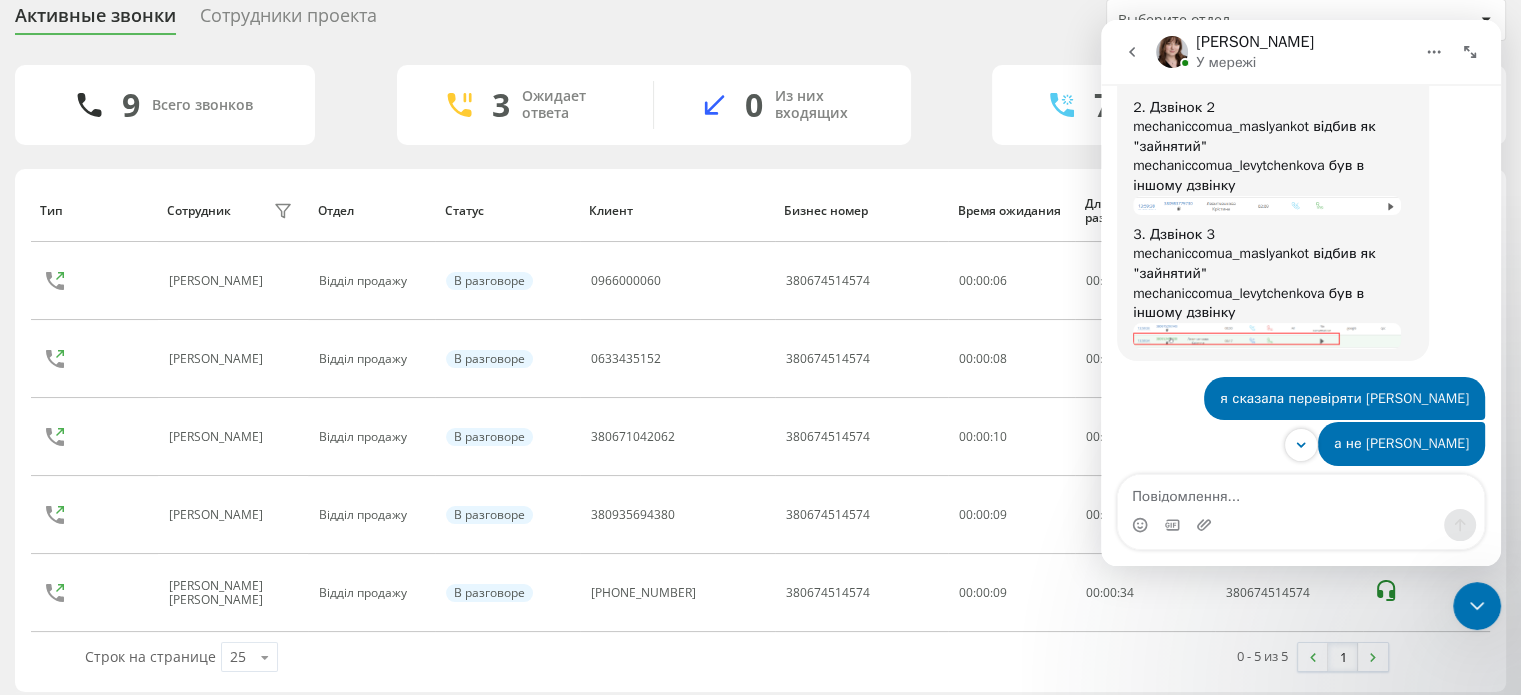 scroll, scrollTop: 2411, scrollLeft: 0, axis: vertical 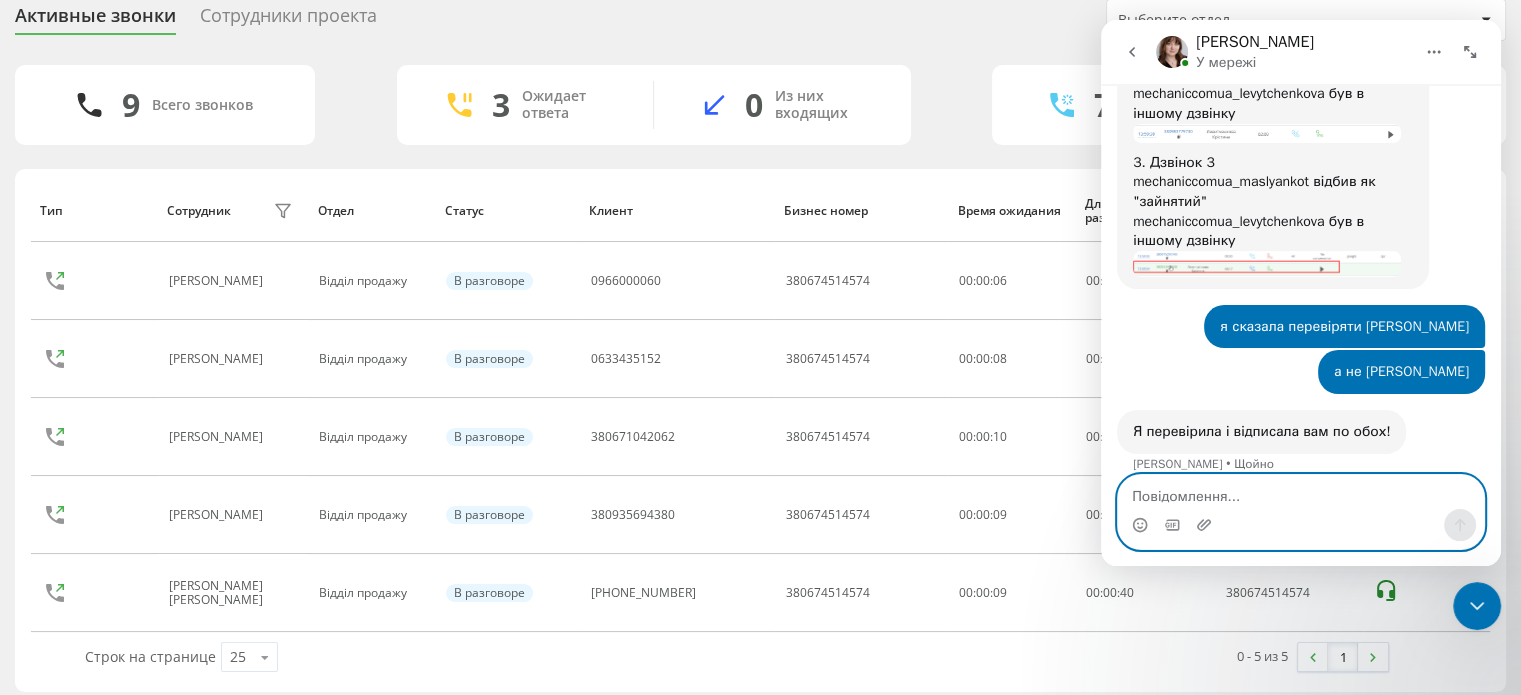 click at bounding box center [1301, 492] 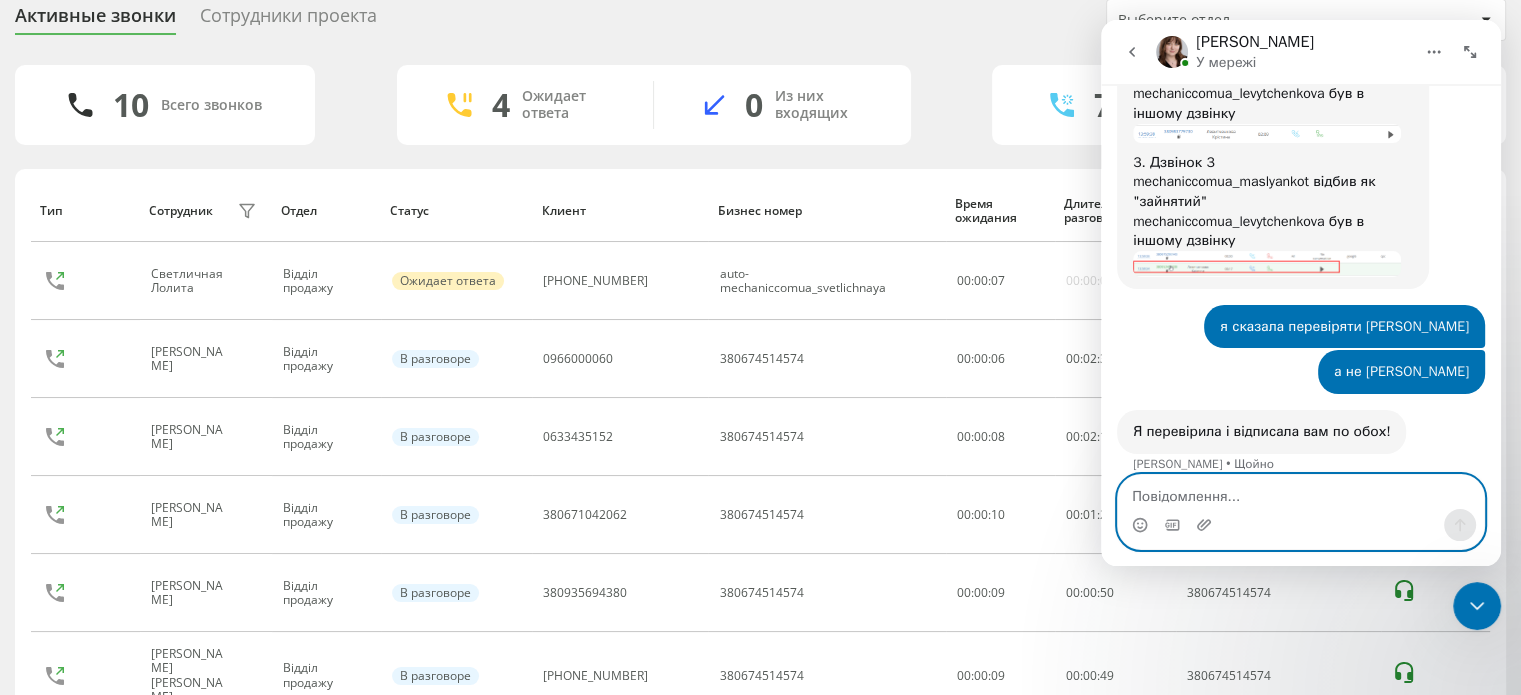 click at bounding box center (1301, 492) 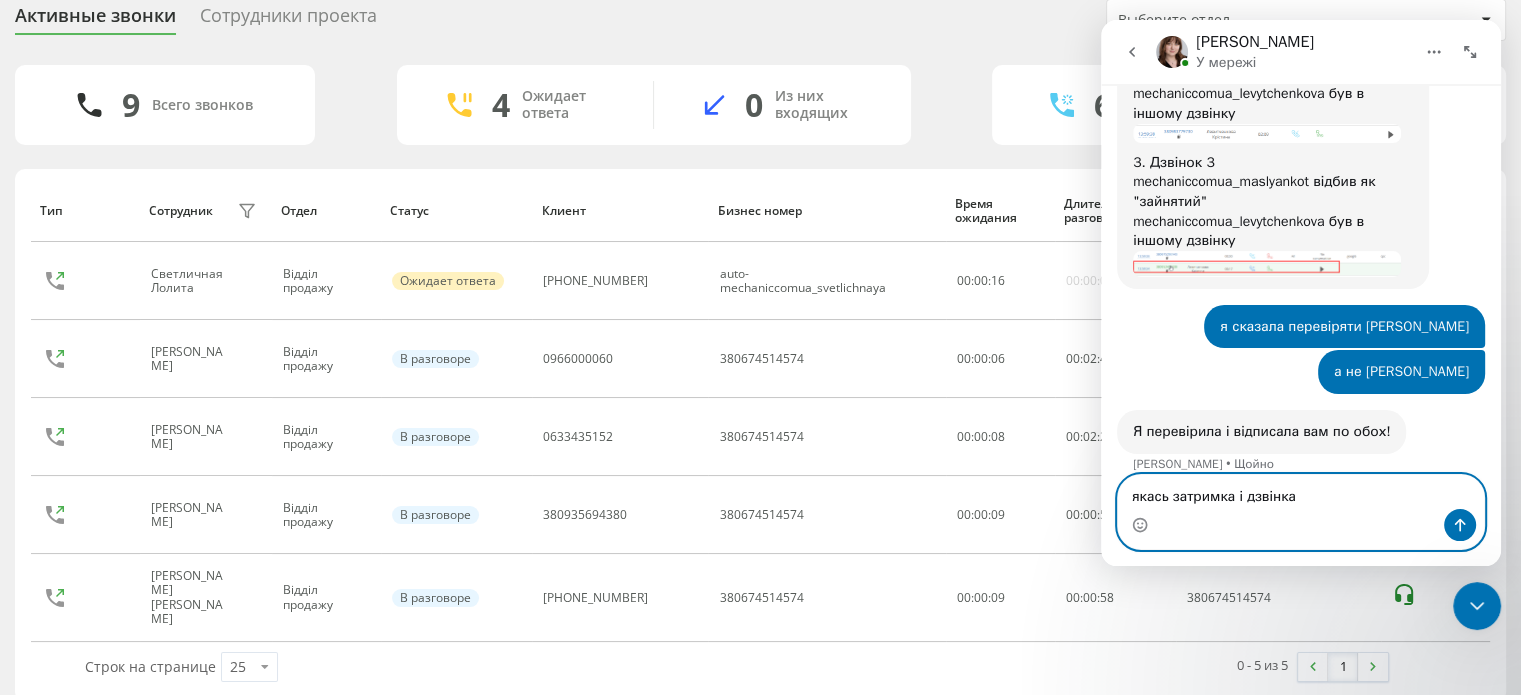 type on "якась затримка і дзвінках" 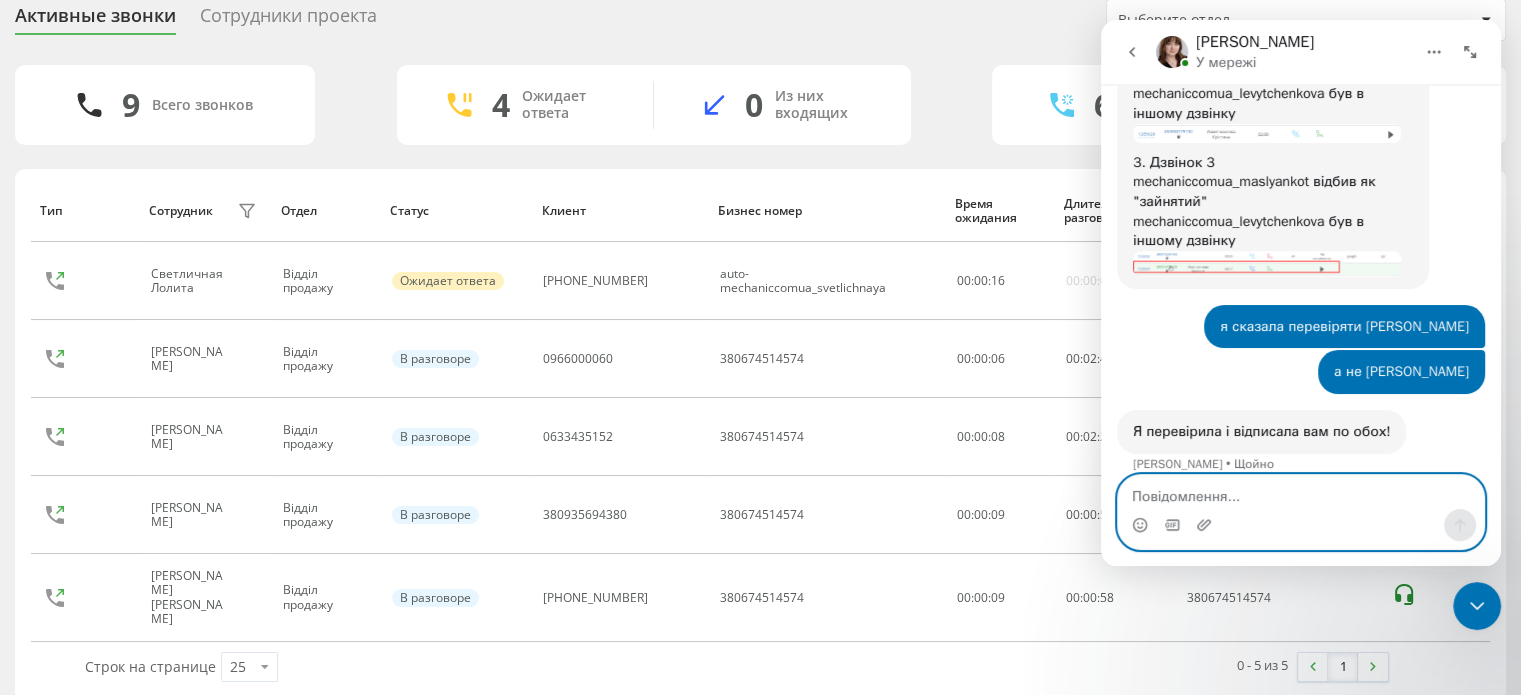 scroll, scrollTop: 2470, scrollLeft: 0, axis: vertical 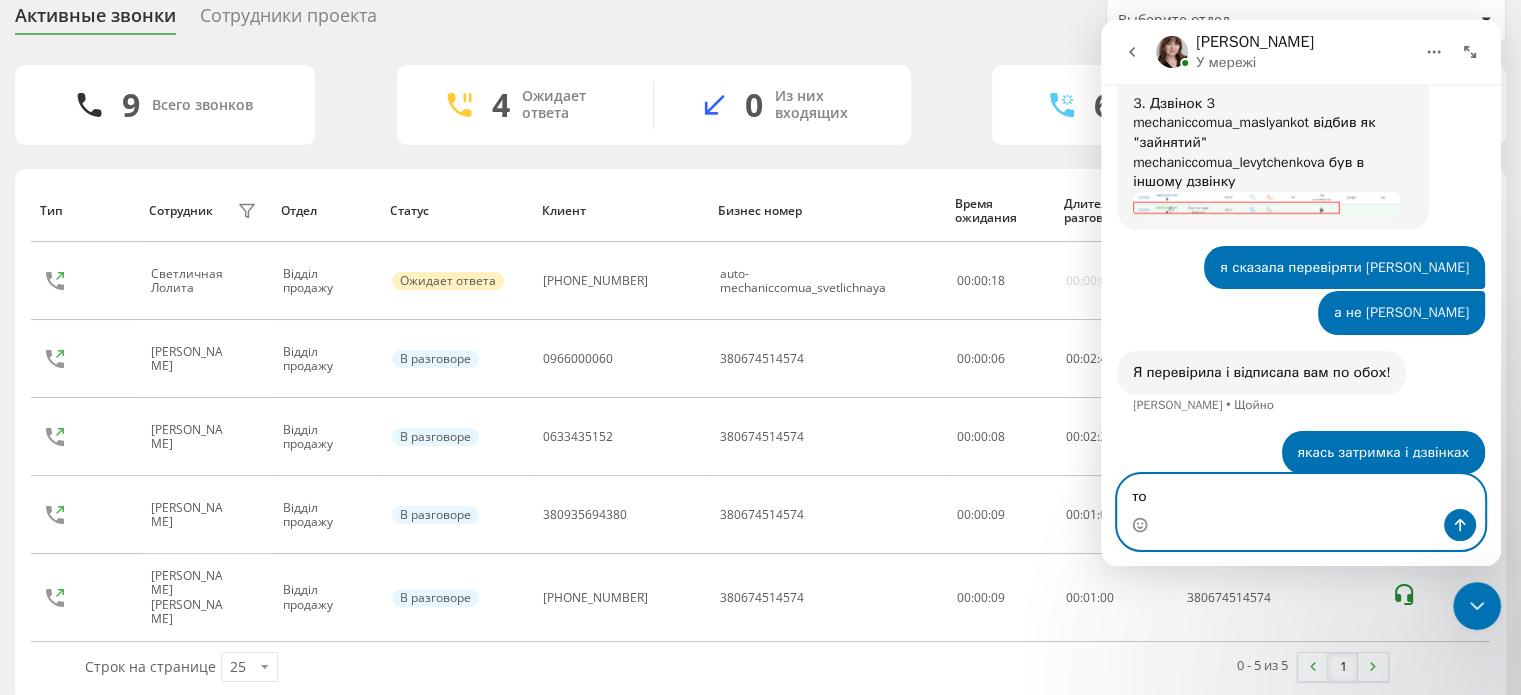 type on "т" 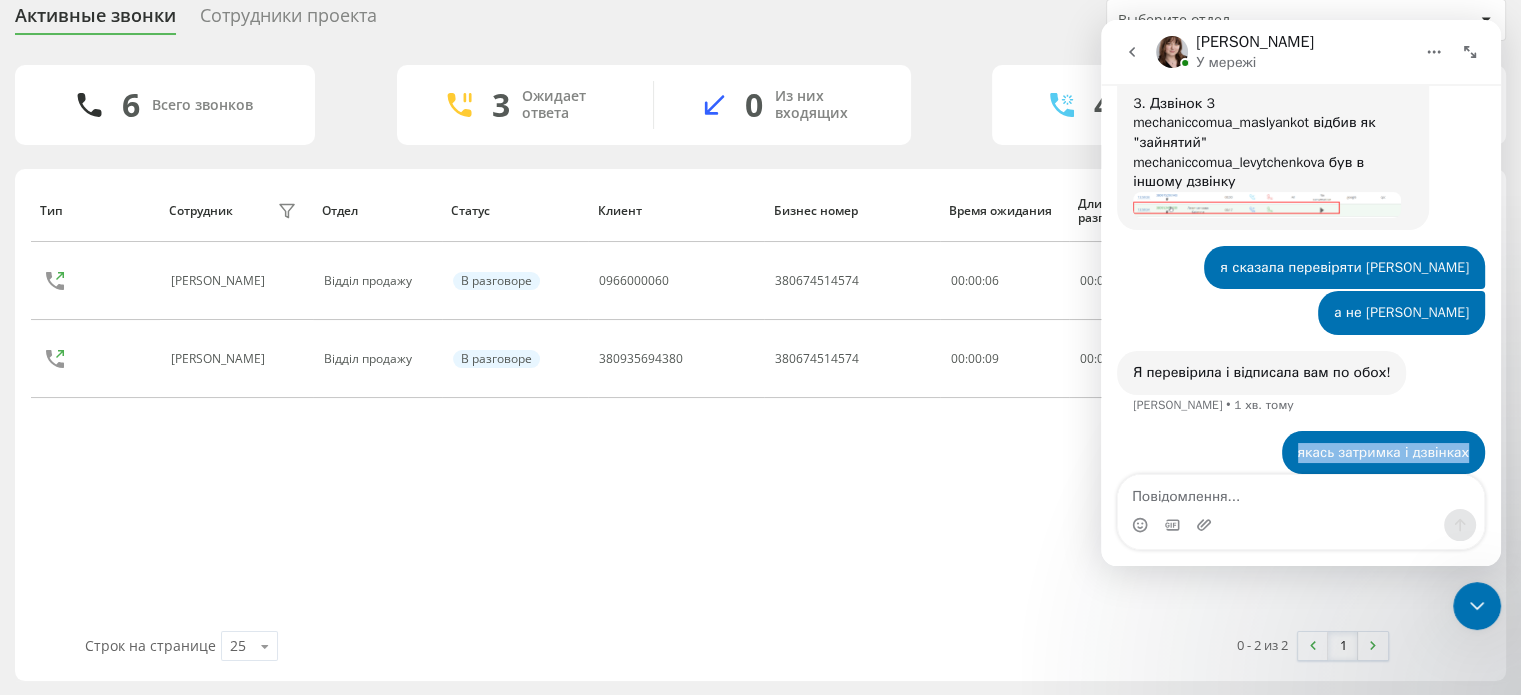 drag, startPoint x: 1292, startPoint y: 435, endPoint x: 1463, endPoint y: 442, distance: 171.14322 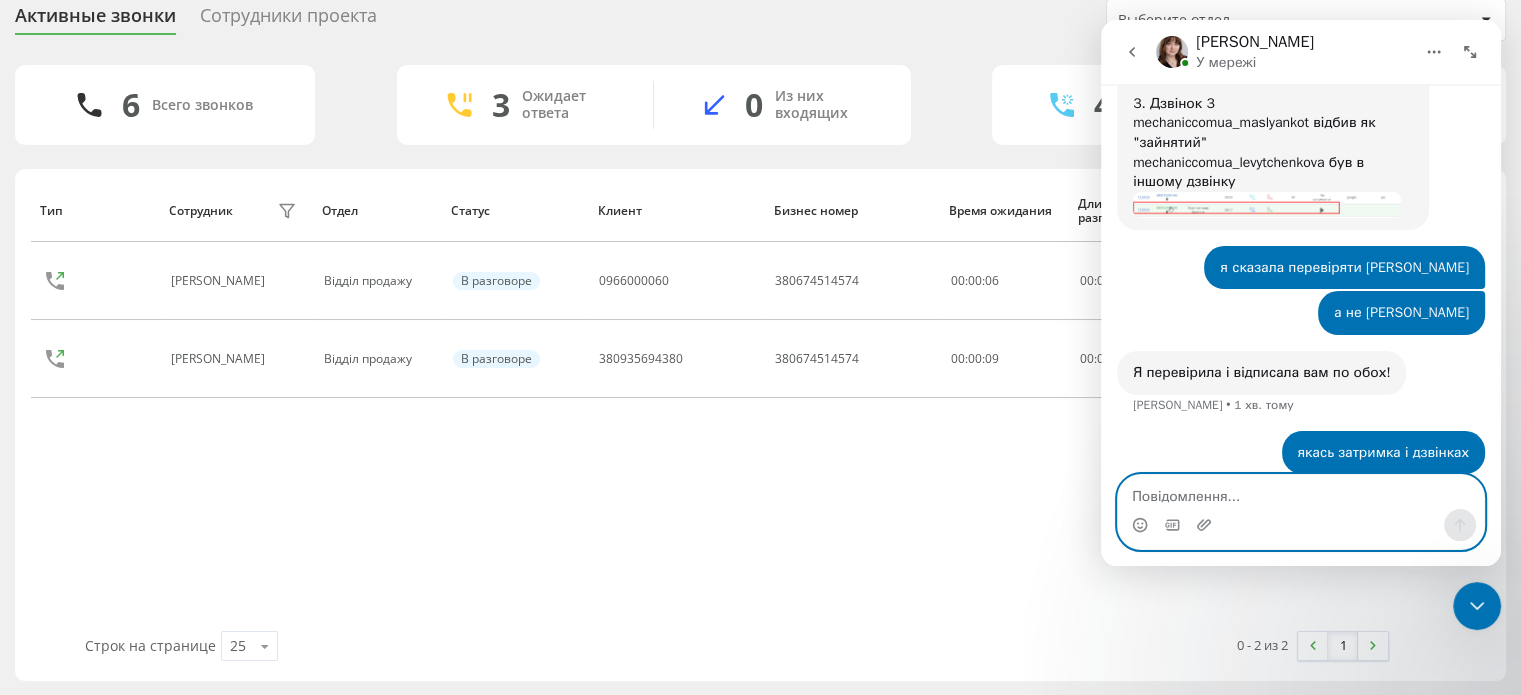 click at bounding box center [1301, 492] 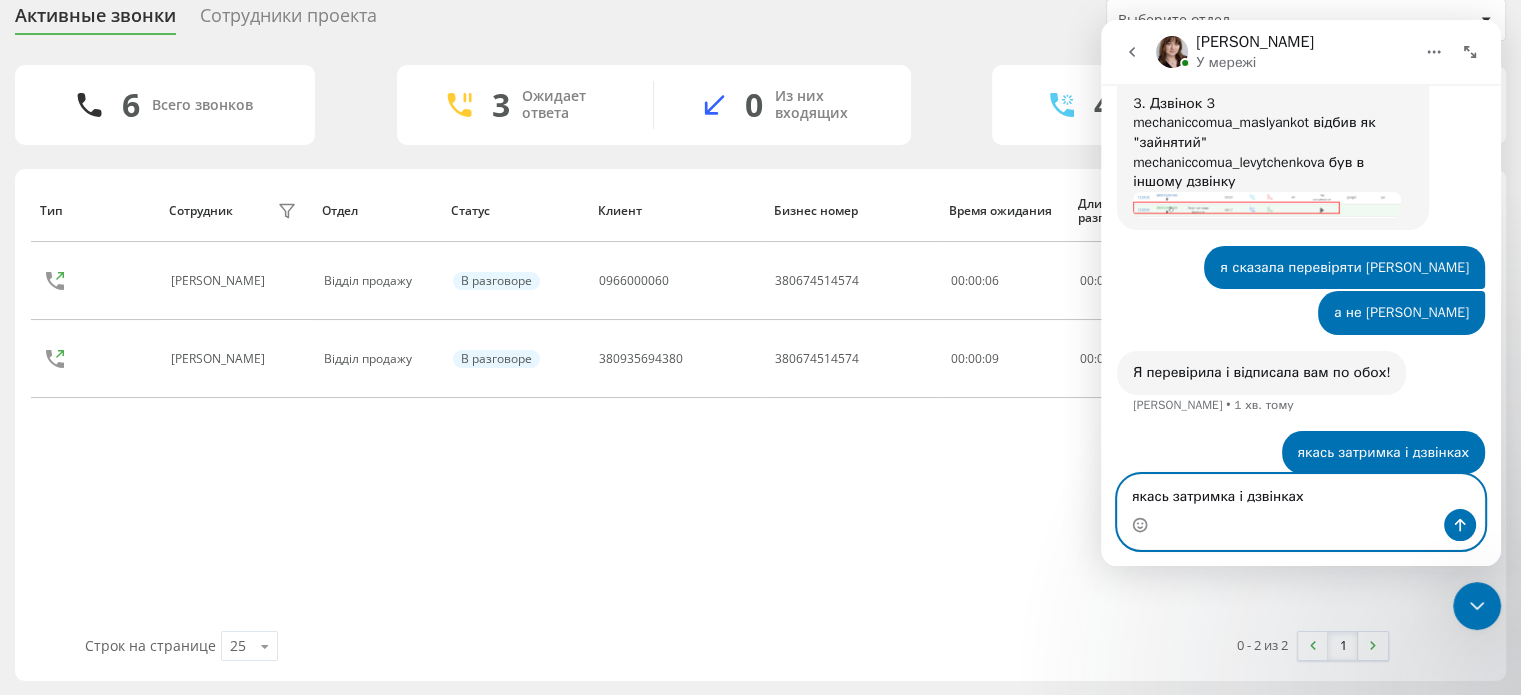 click on "якась затримка і дзвінках" at bounding box center (1301, 492) 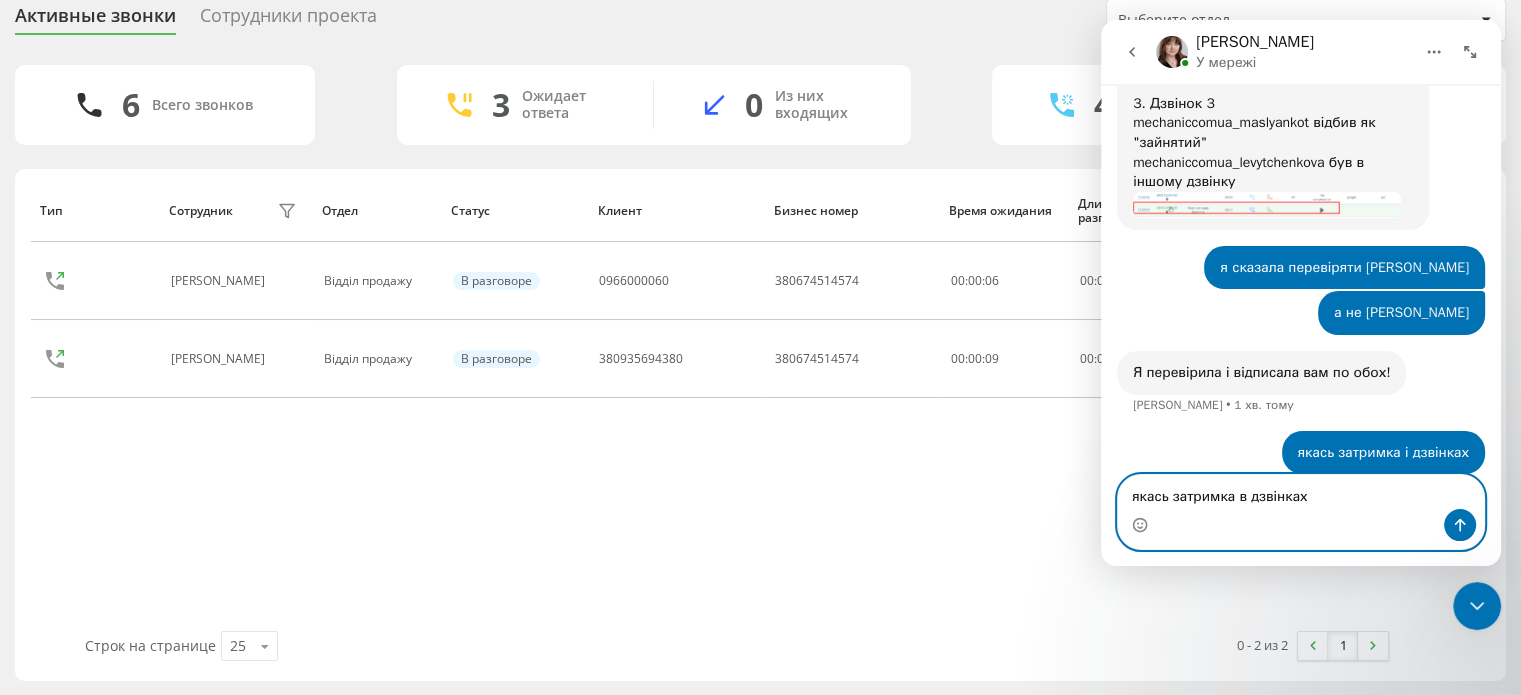 click on "якась затримка в дзвінках" at bounding box center [1301, 492] 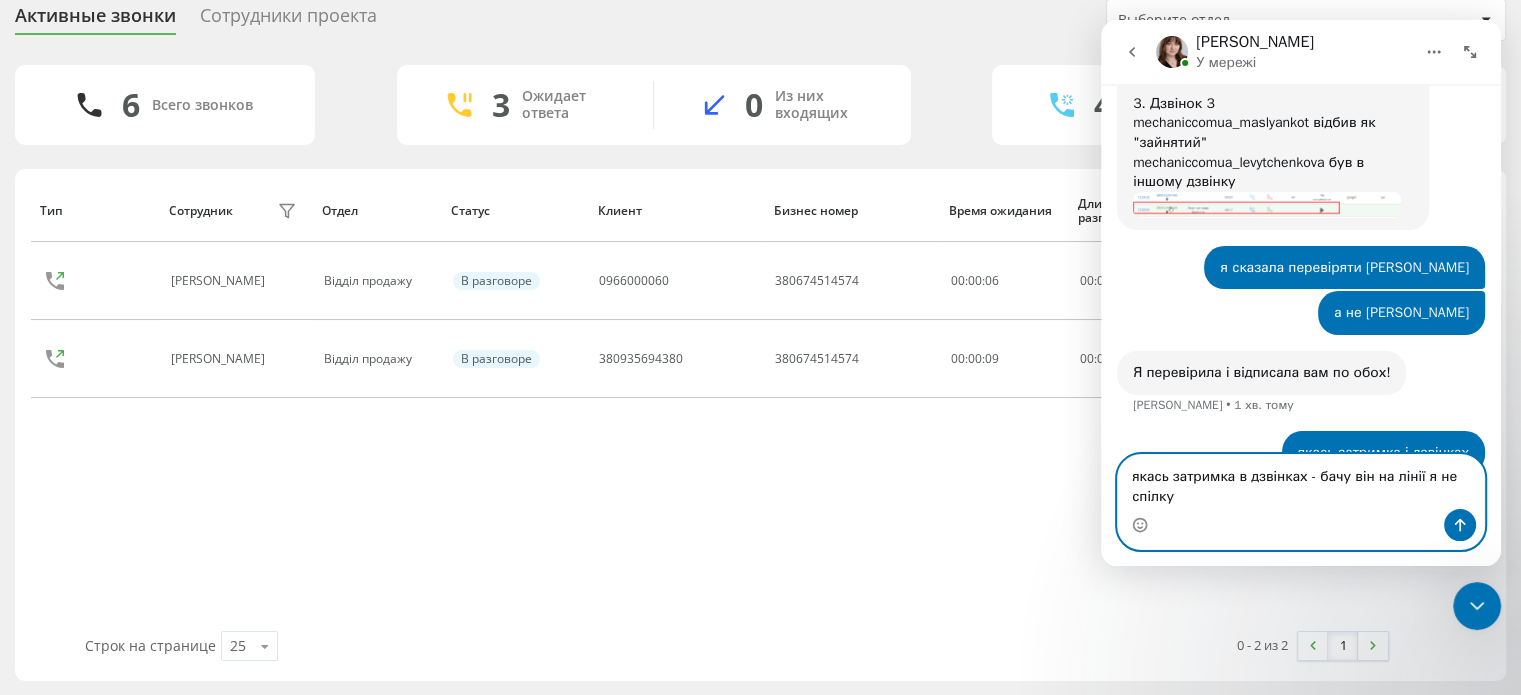 scroll, scrollTop: 2490, scrollLeft: 0, axis: vertical 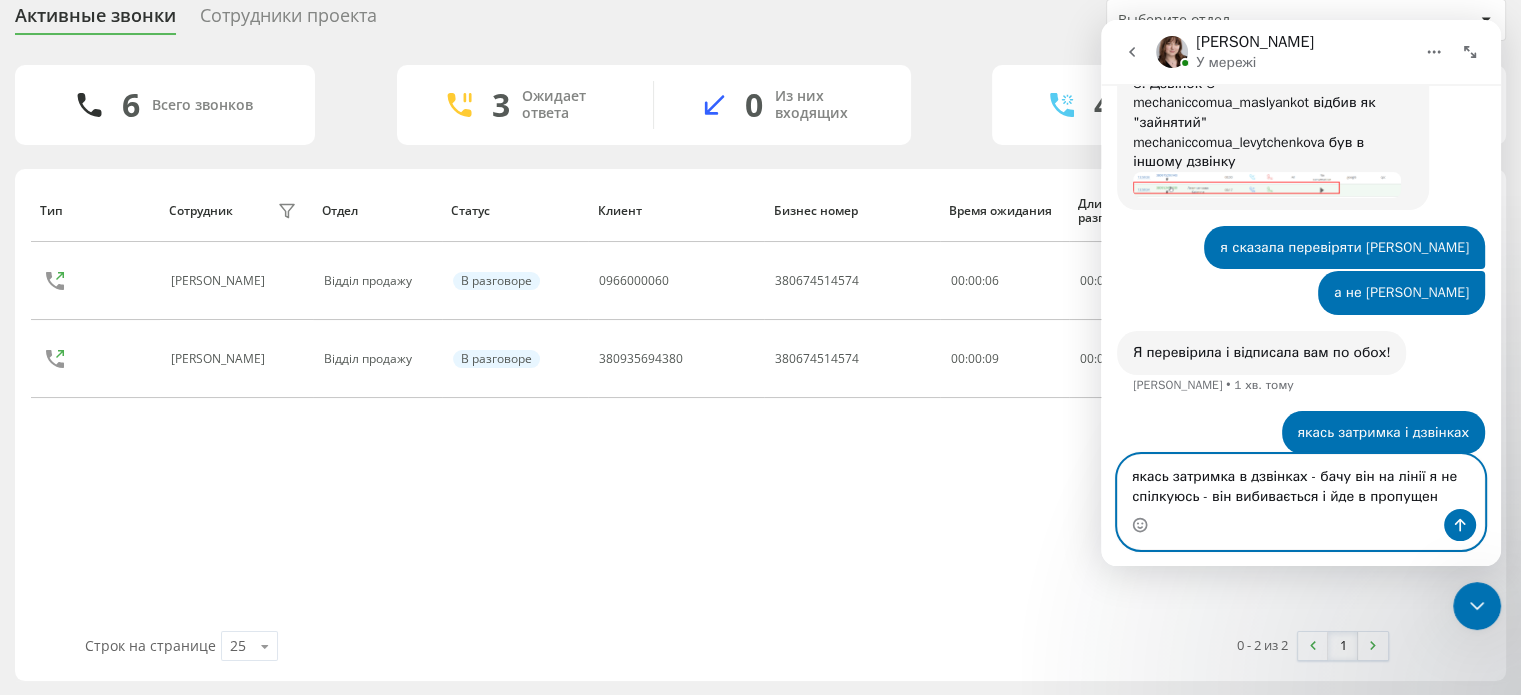 type on "якась затримка в дзвінках - бачу він на лінії я не спілкуюсь - він вибивається і йде в пропущені" 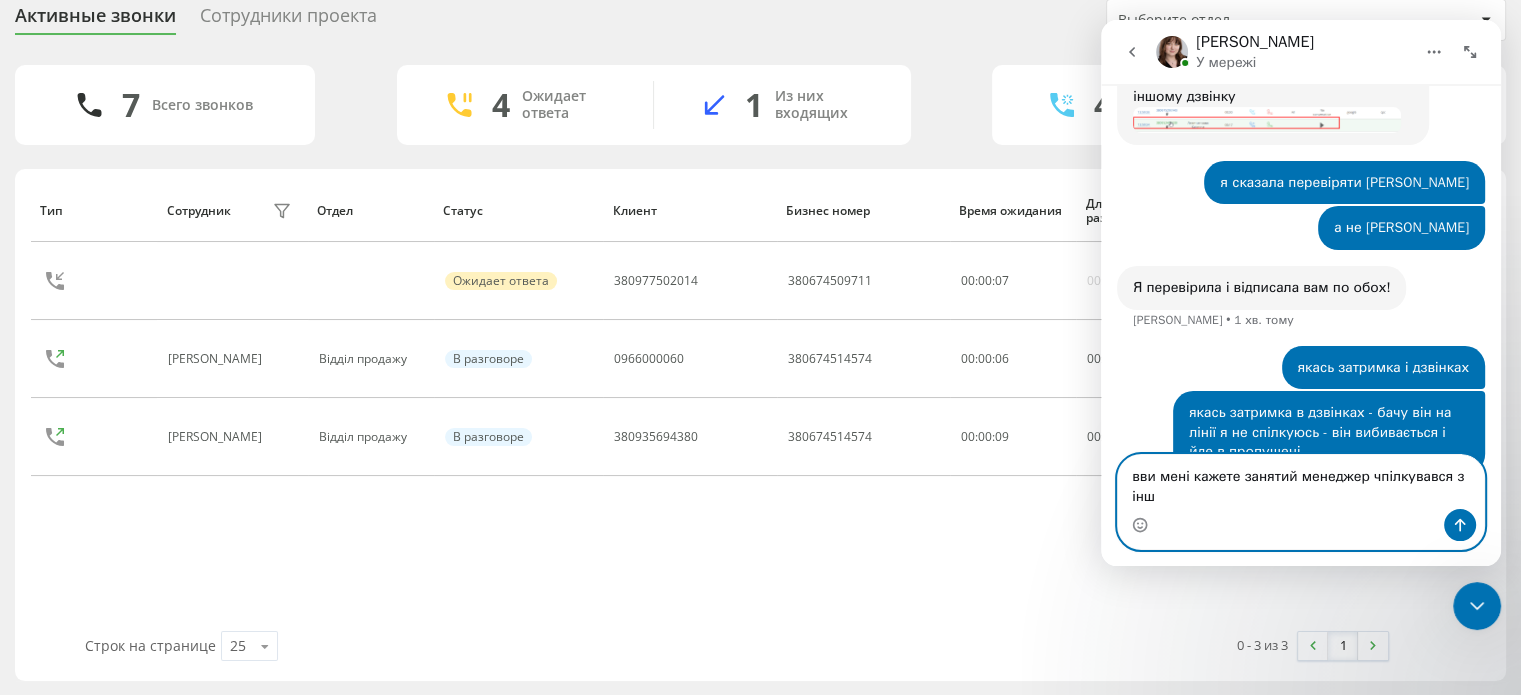 scroll, scrollTop: 2575, scrollLeft: 0, axis: vertical 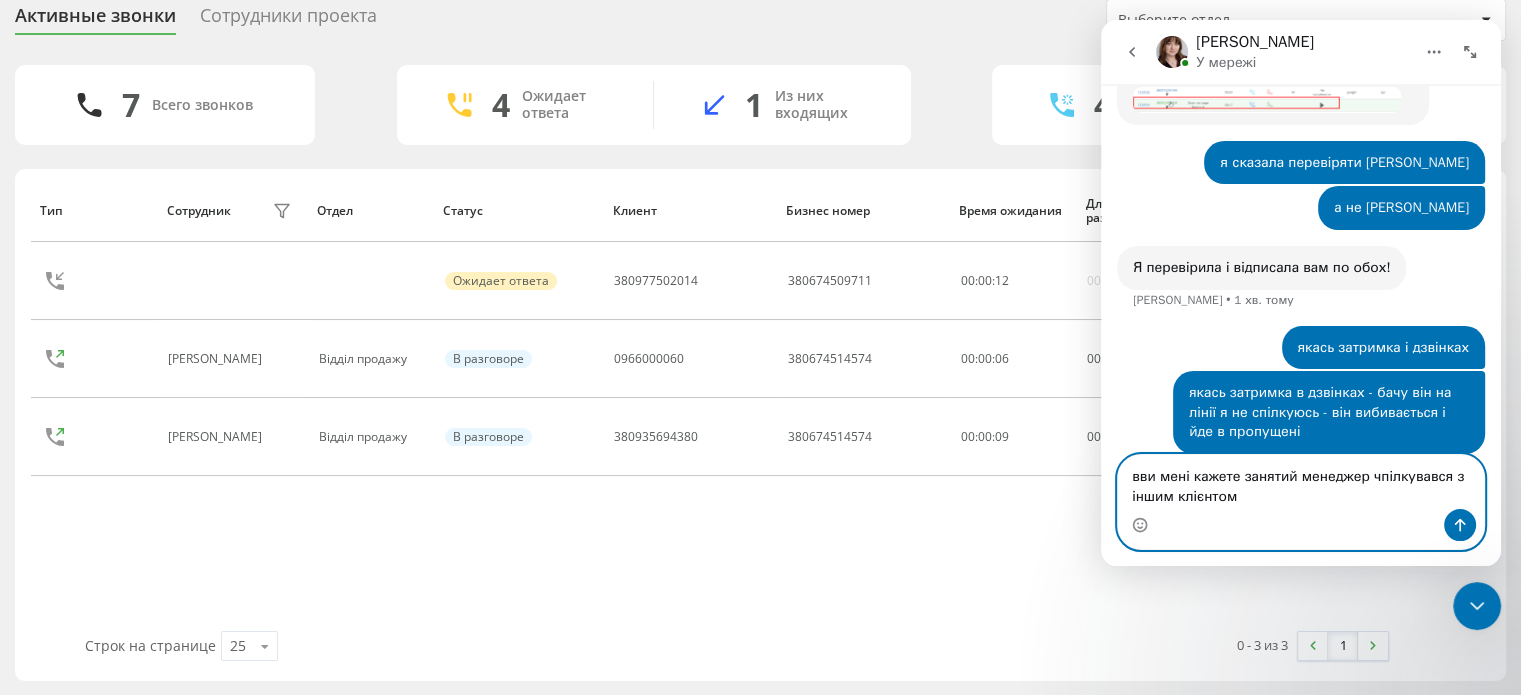 click on "вви мені кажете занятий менеджер чпілкувався з іншим клієнтом" at bounding box center [1301, 482] 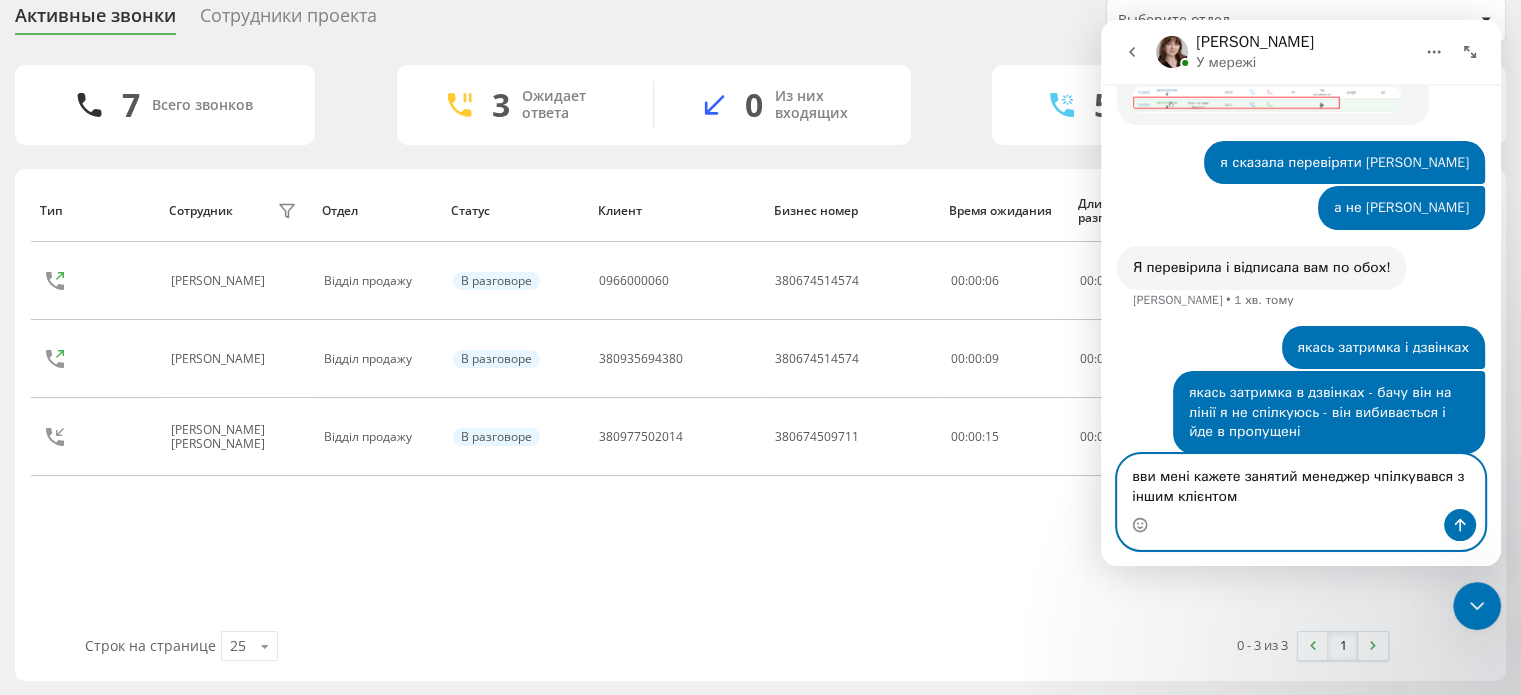 click on "вви мені кажете занятий менеджер чпілкувався з іншим клієнтом" at bounding box center (1301, 482) 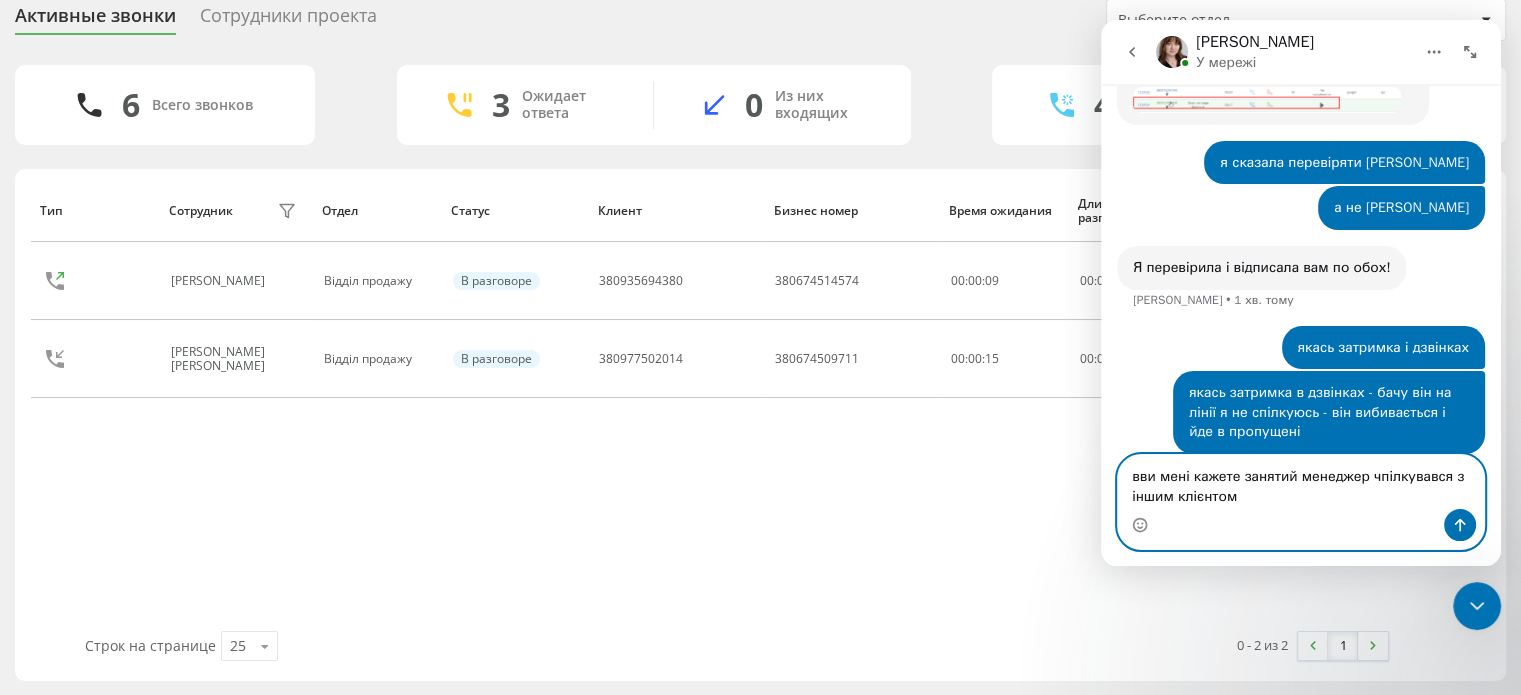 click on "вви мені кажете занятий менеджер чпілкувався з іншим клієнтом" at bounding box center (1301, 482) 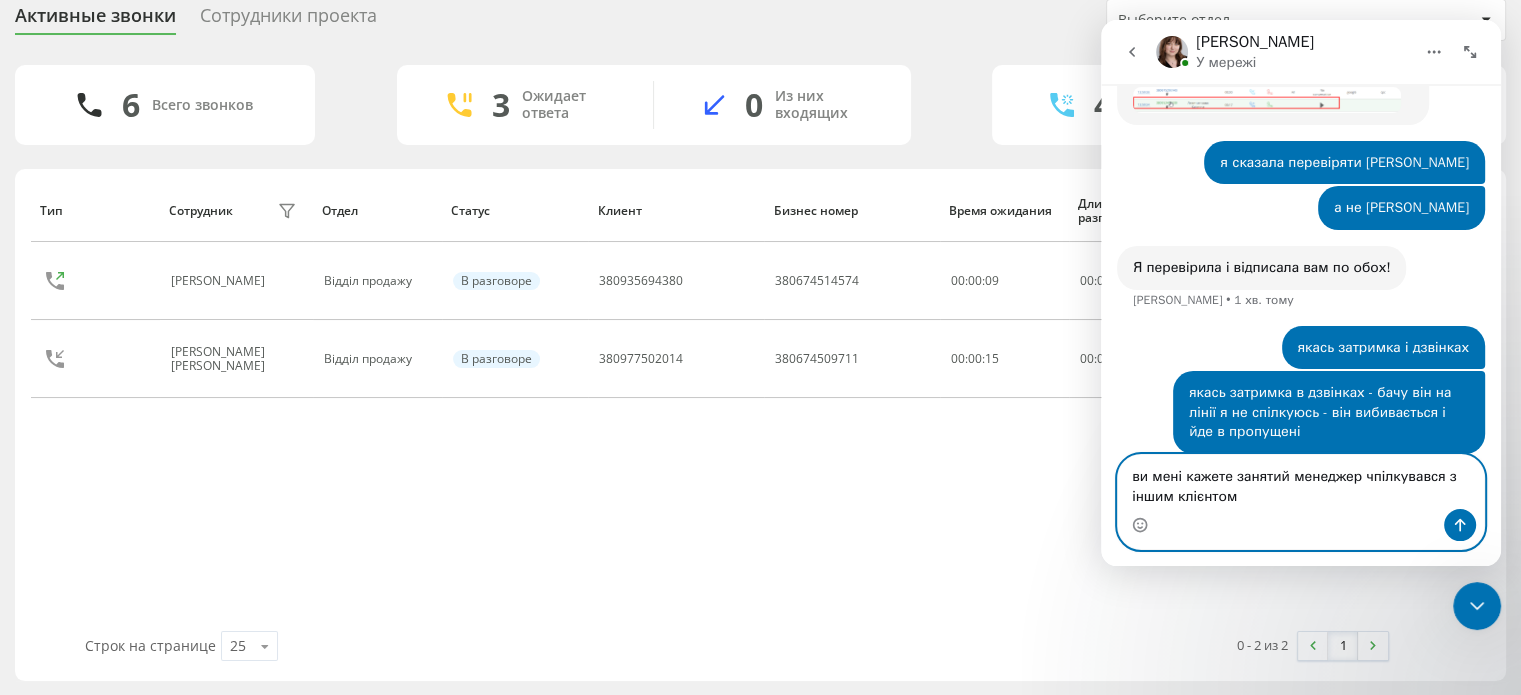 click on "ви мені кажете занятий менеджер чпілкувався з іншим клієнтом" at bounding box center (1301, 482) 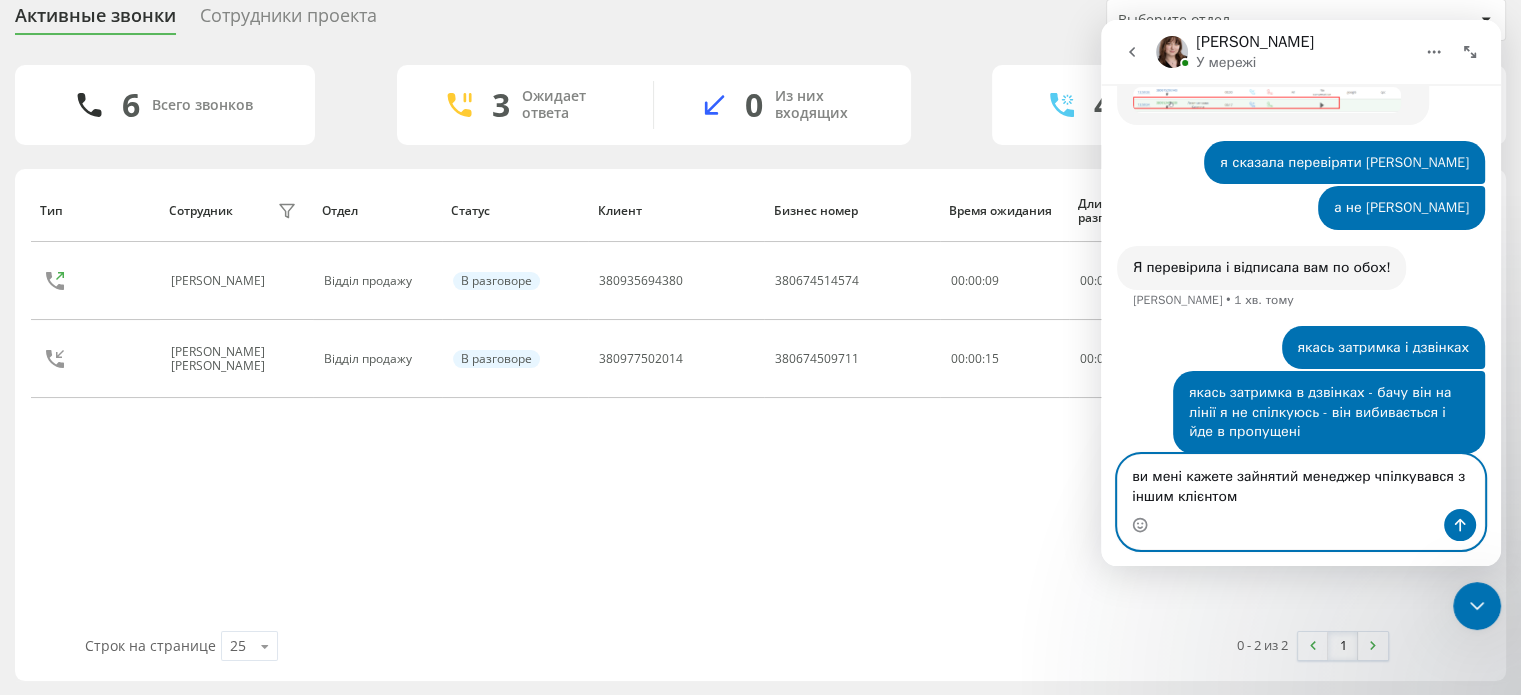 click on "ви мені кажете зайнятий менеджер чпілкувався з іншим клієнтом" at bounding box center [1301, 482] 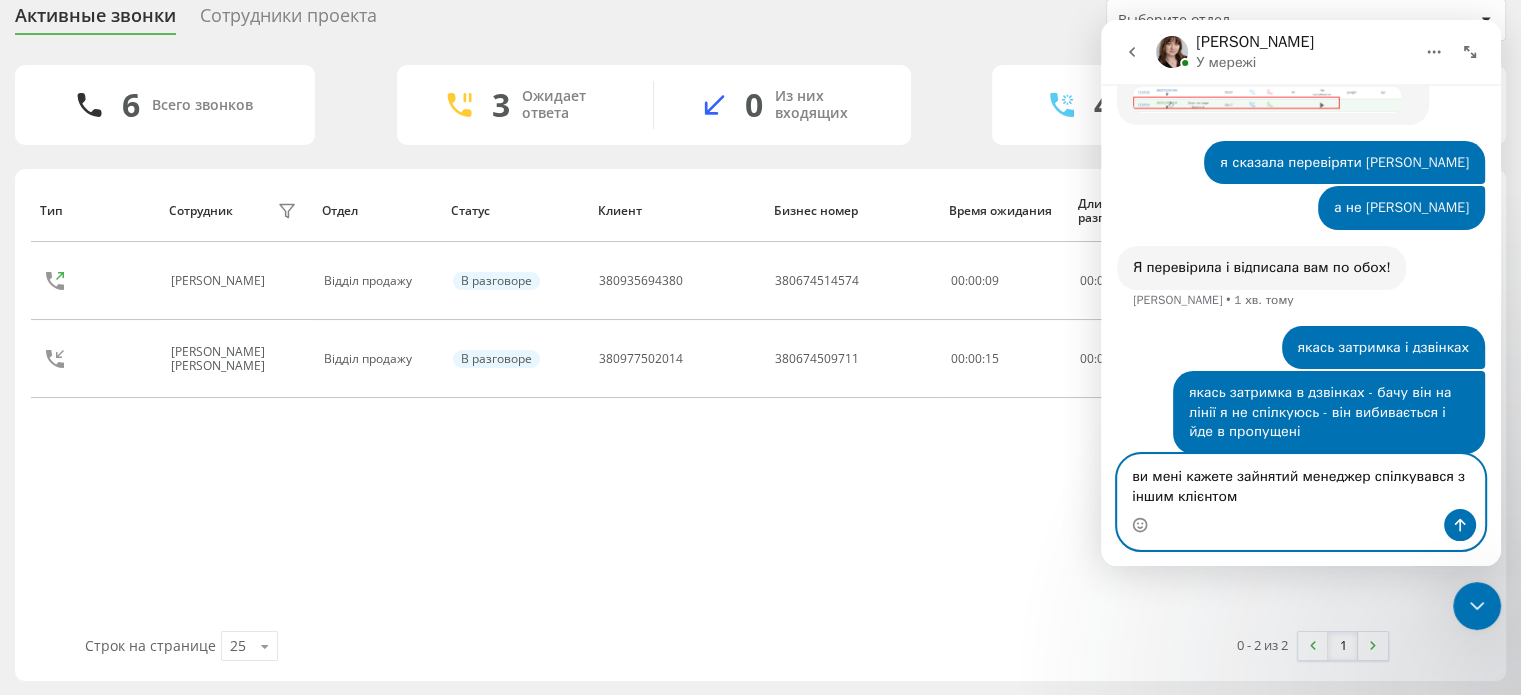 type on "ви мені кажете зайнятий менеджер спілкувався з іншим клієнтом" 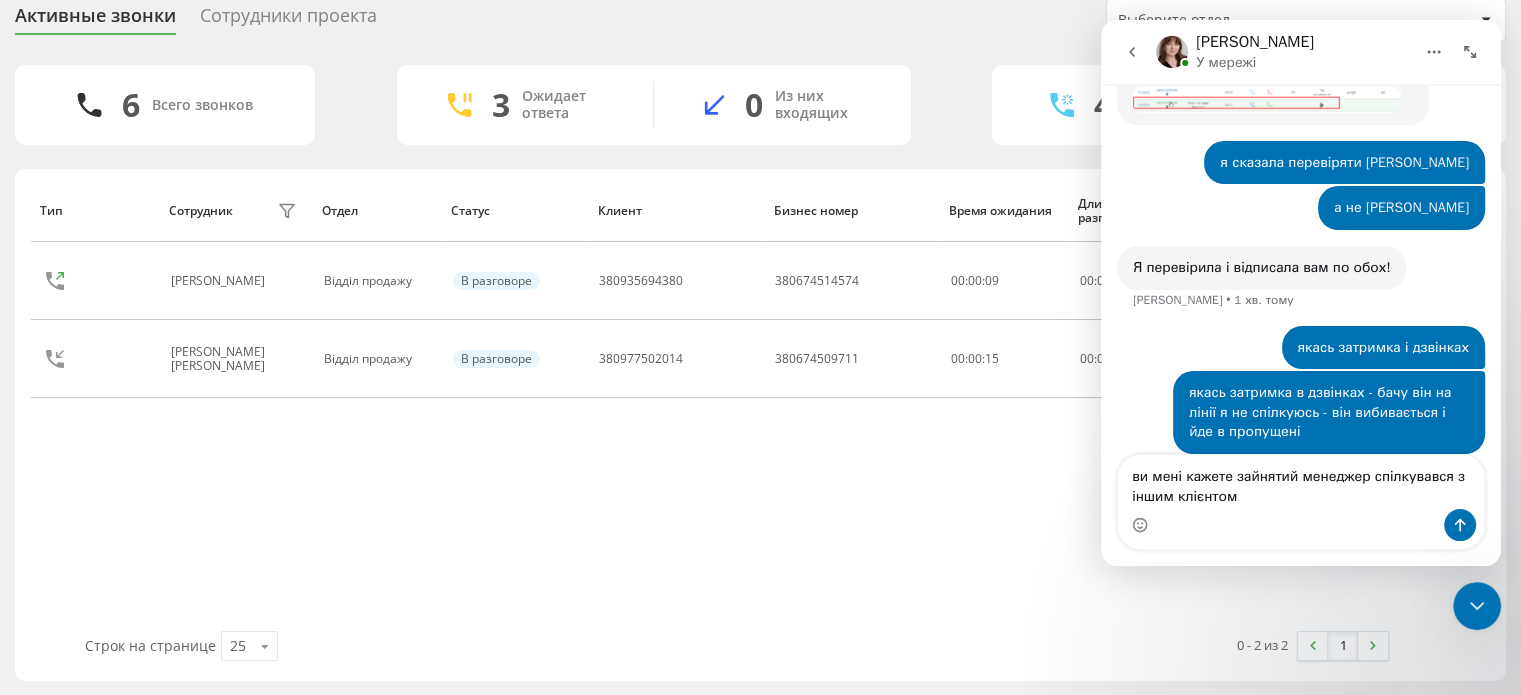 click 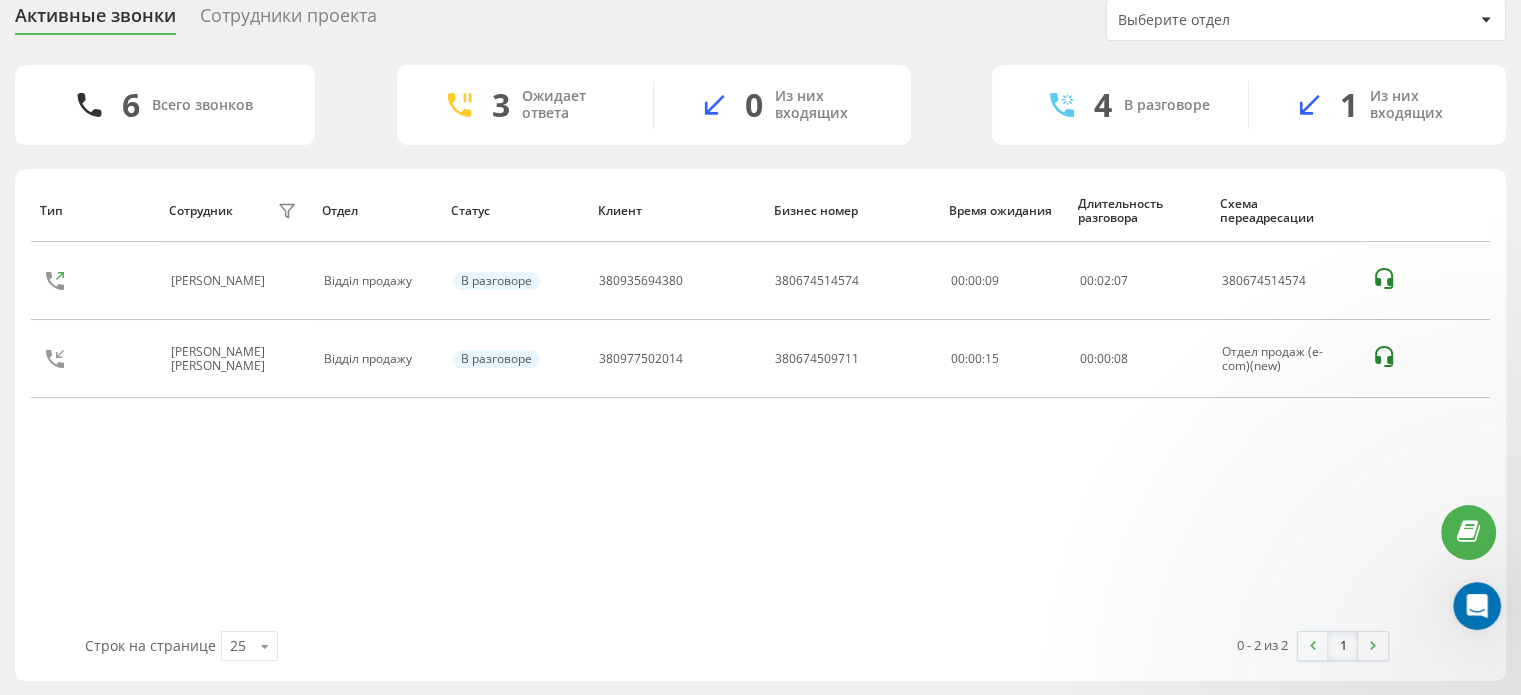 scroll, scrollTop: 0, scrollLeft: 0, axis: both 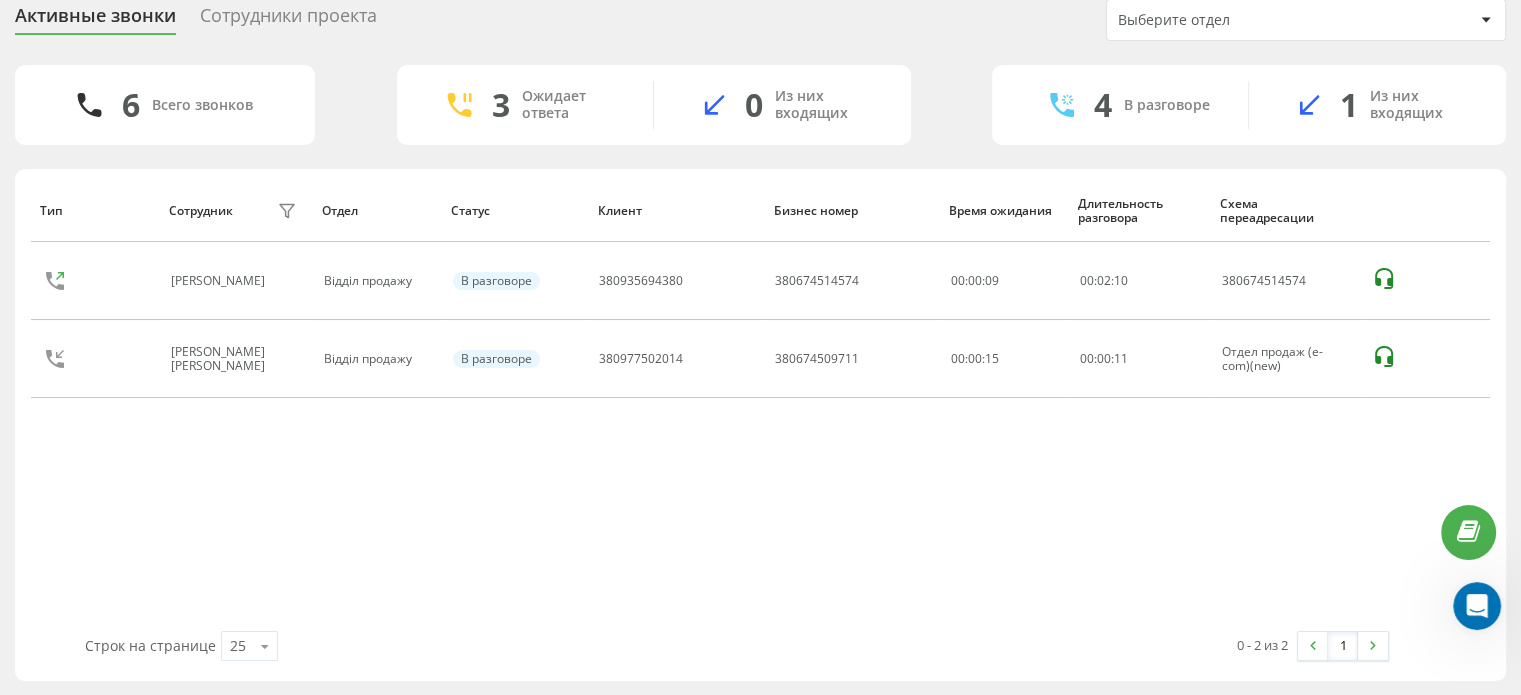 click 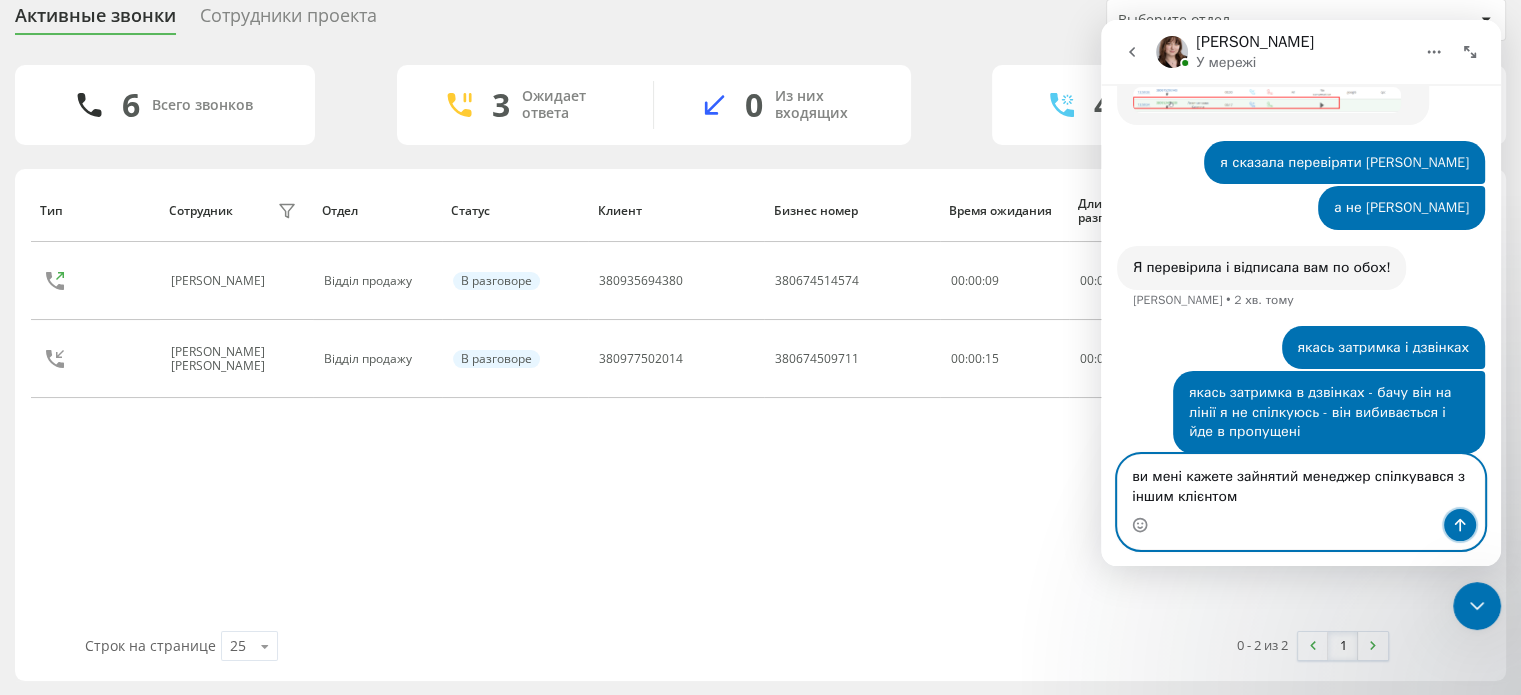 click 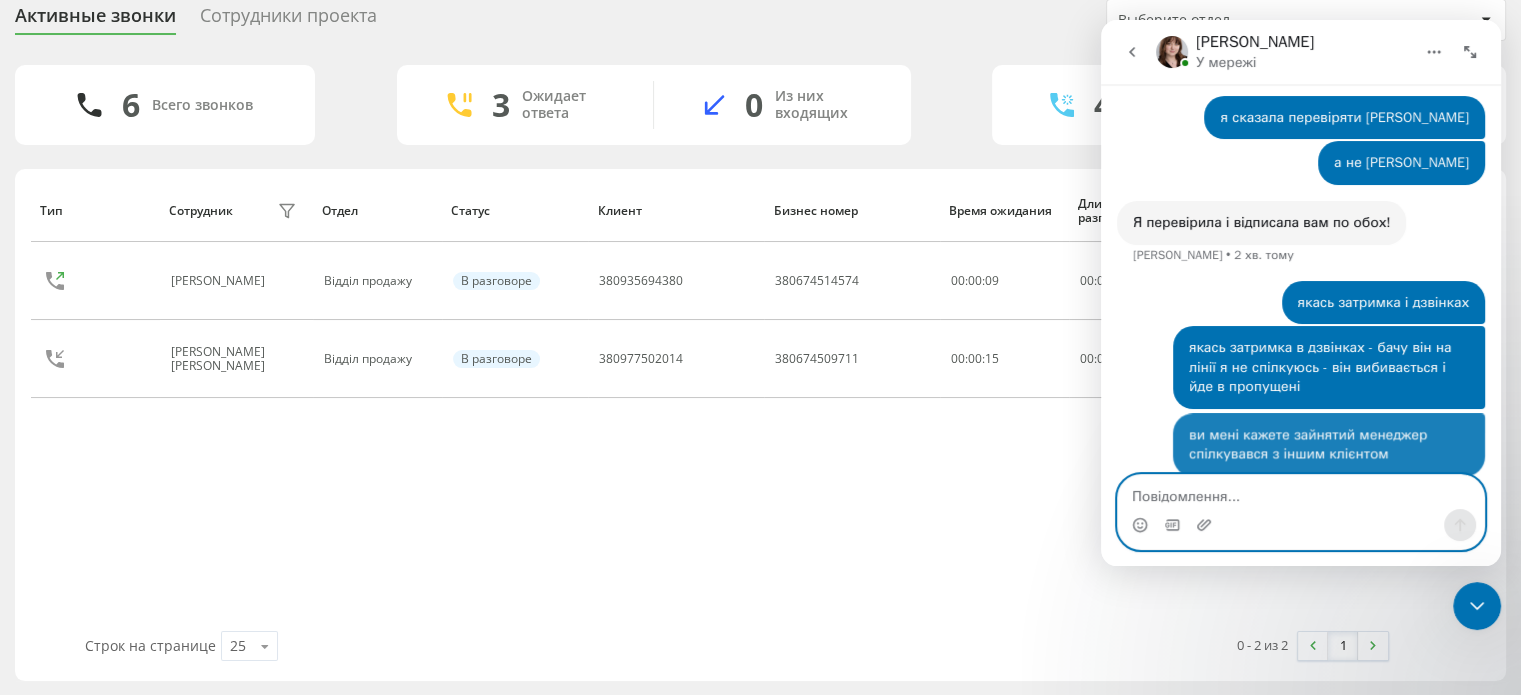 scroll, scrollTop: 2620, scrollLeft: 0, axis: vertical 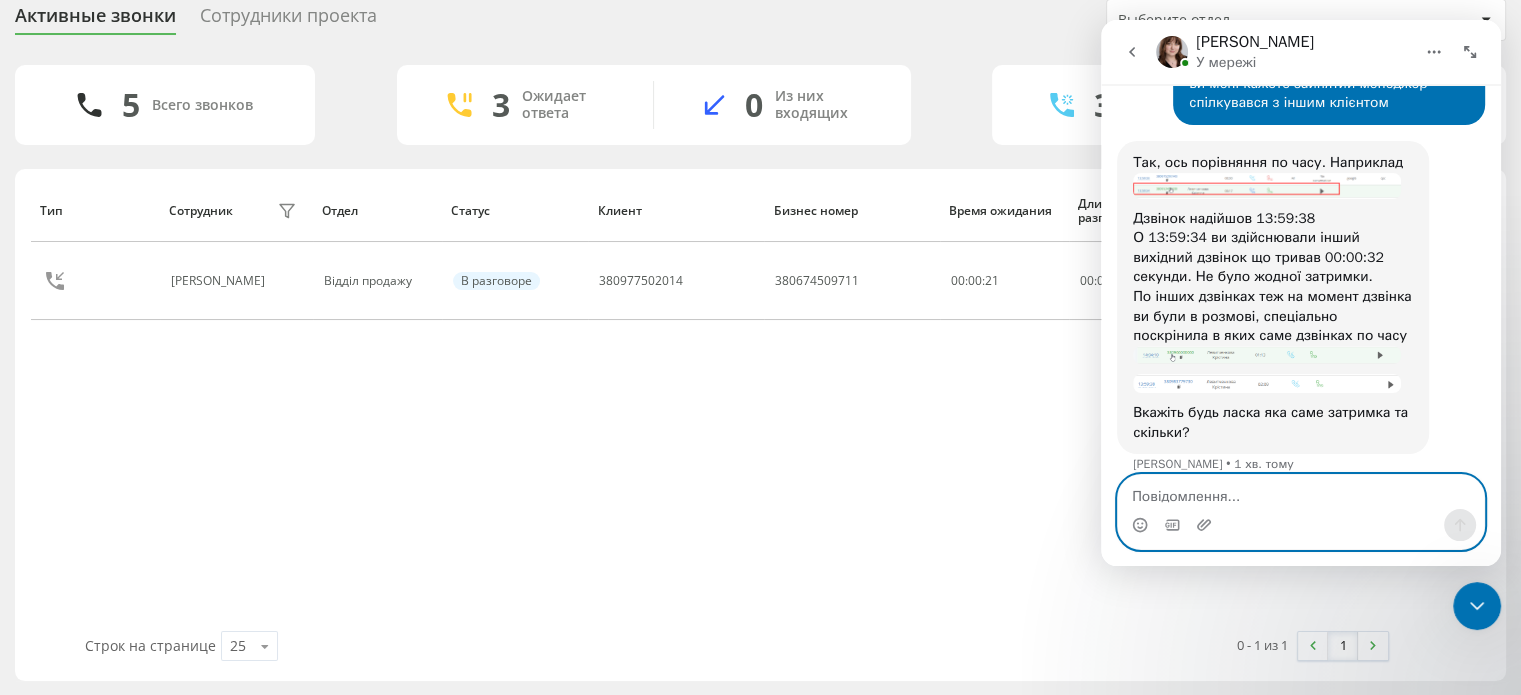 click at bounding box center (1301, 492) 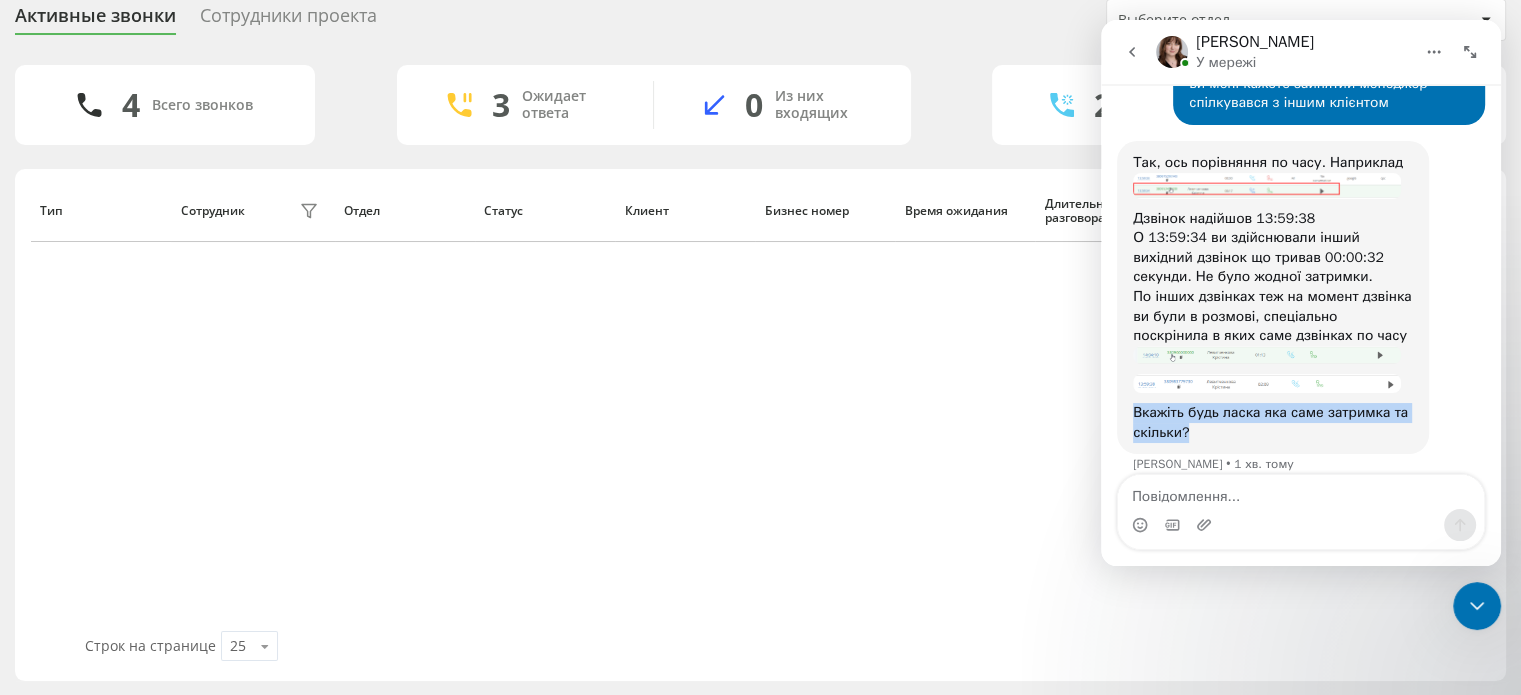drag, startPoint x: 1200, startPoint y: 414, endPoint x: 1135, endPoint y: 397, distance: 67.18631 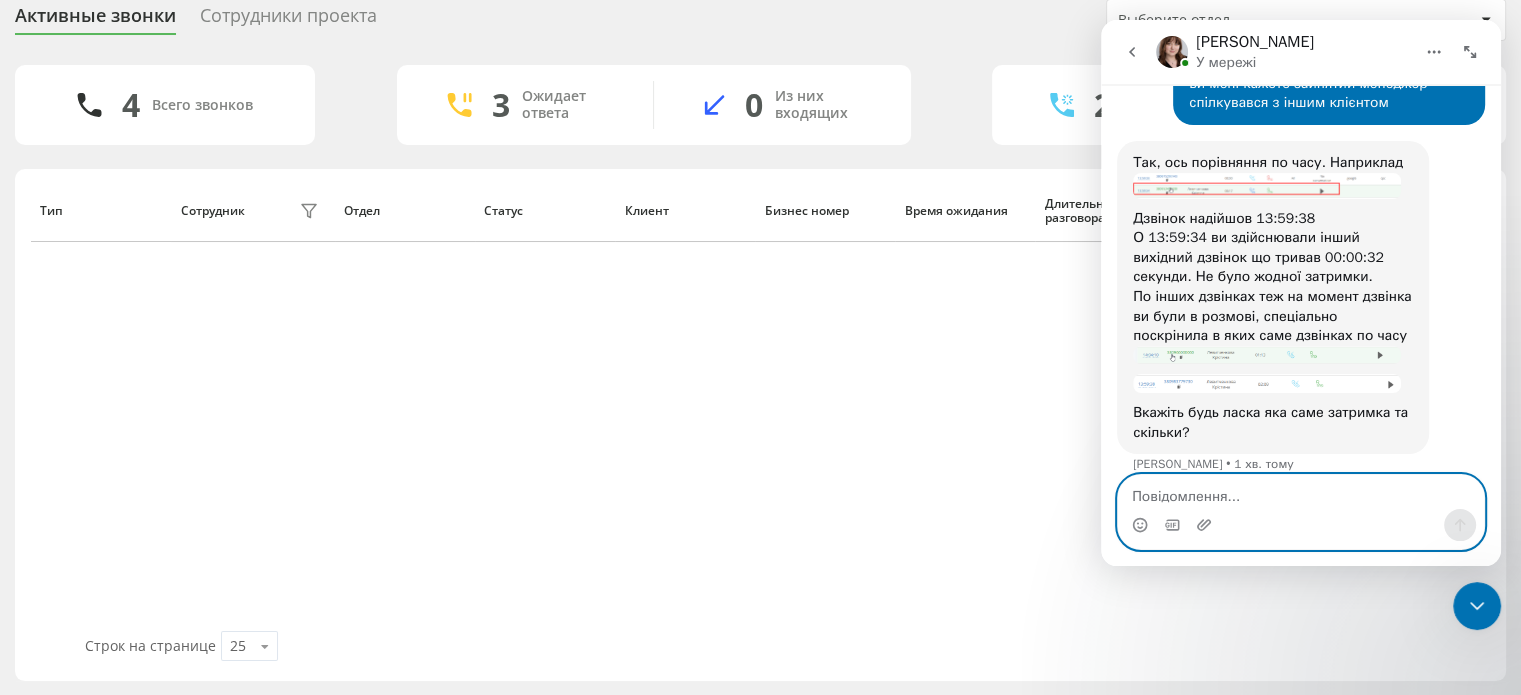 click at bounding box center (1301, 492) 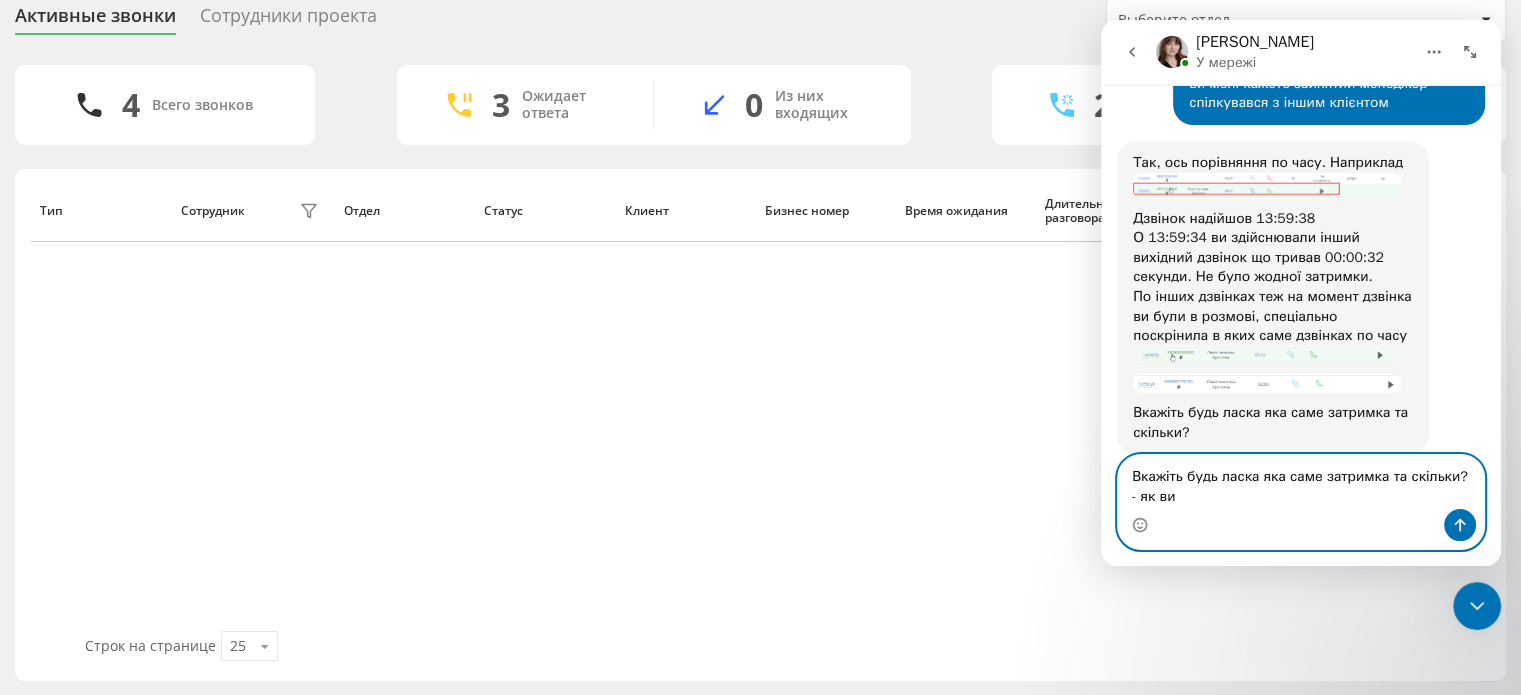 scroll, scrollTop: 2969, scrollLeft: 0, axis: vertical 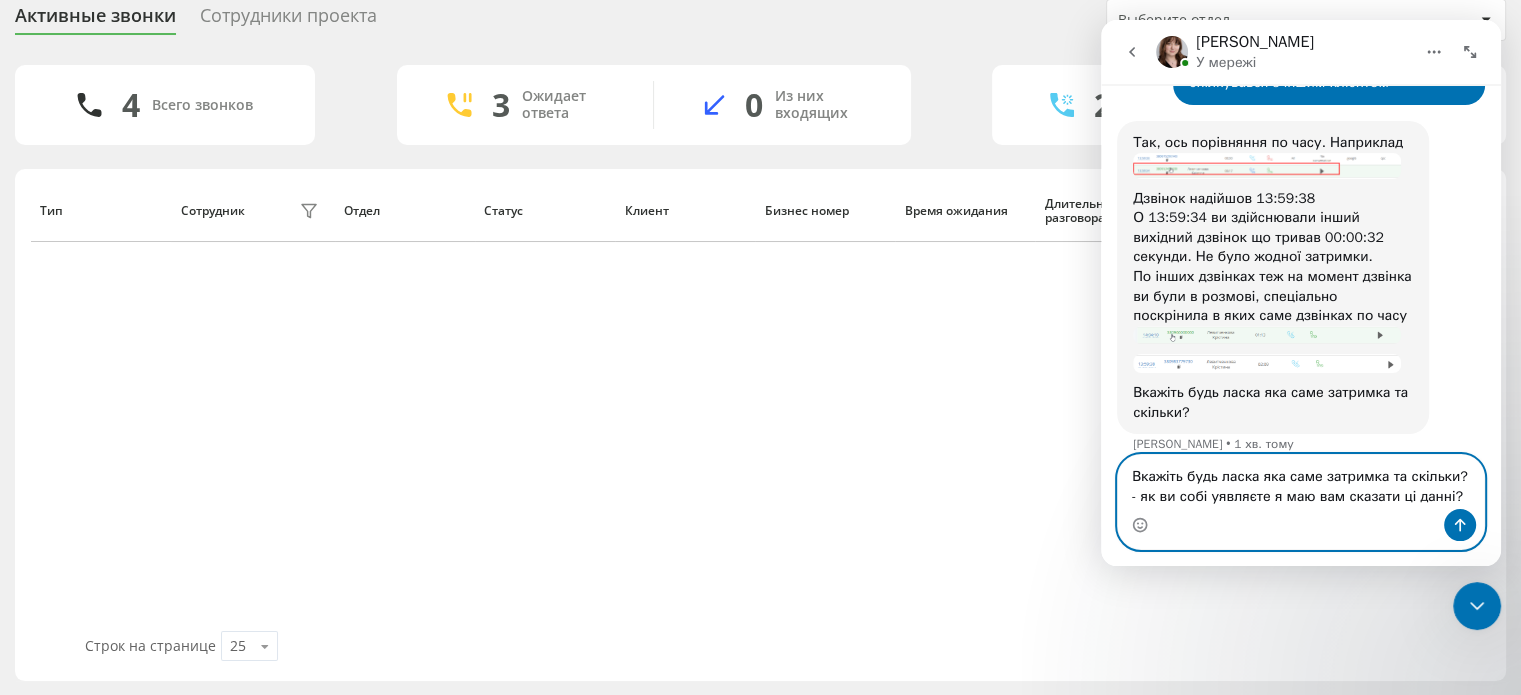 type on "Вкажіть будь ласка яка саме затримка та скільки? - як ви собі уявляєте я маю вам сказати ці данні?" 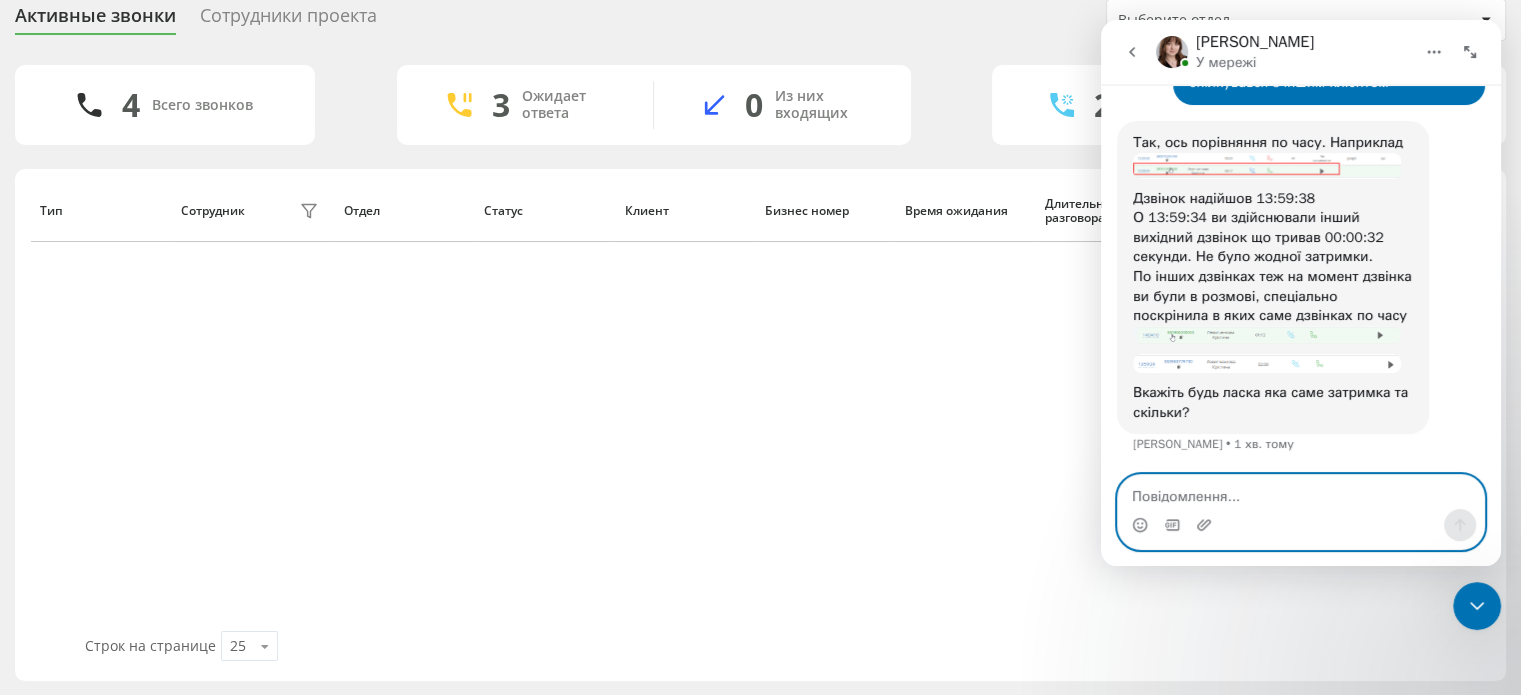 scroll, scrollTop: 3048, scrollLeft: 0, axis: vertical 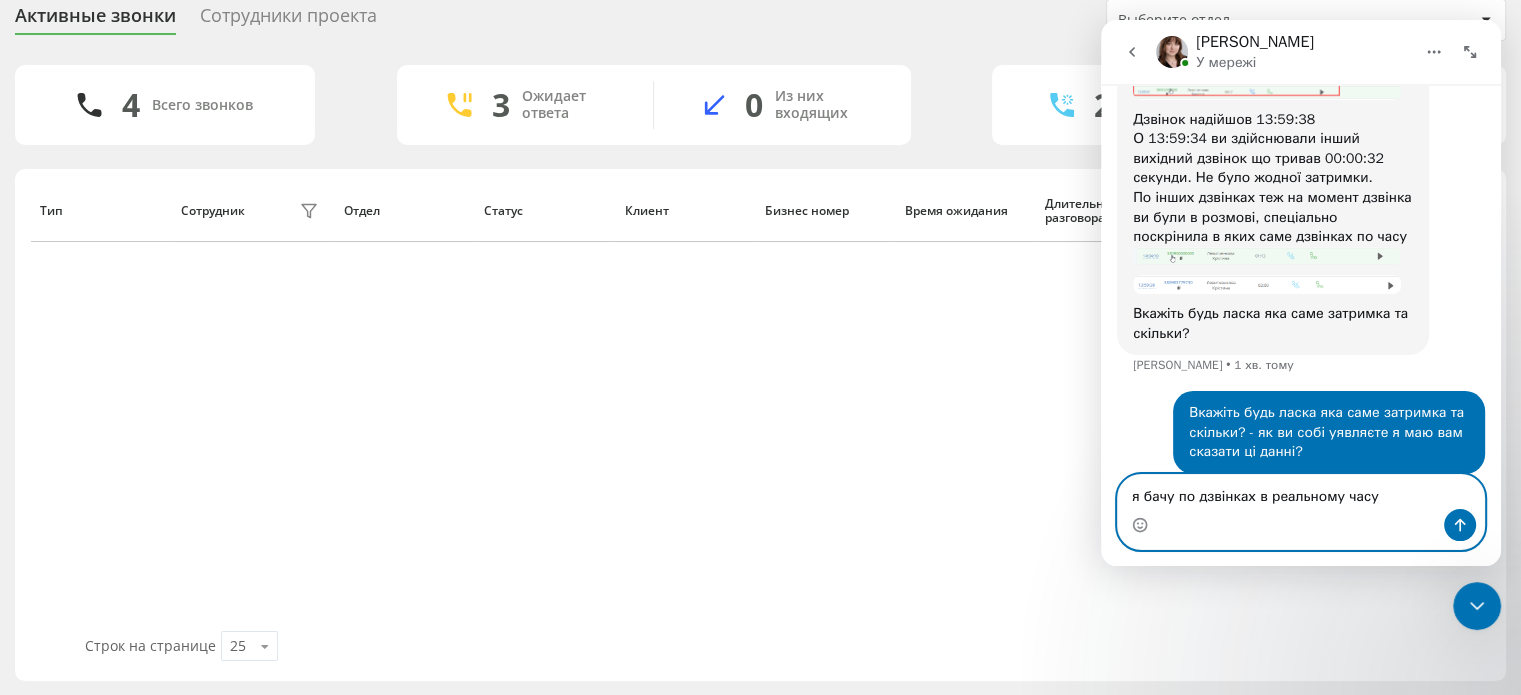 type on "я бачу по дзвінках в реальному часу" 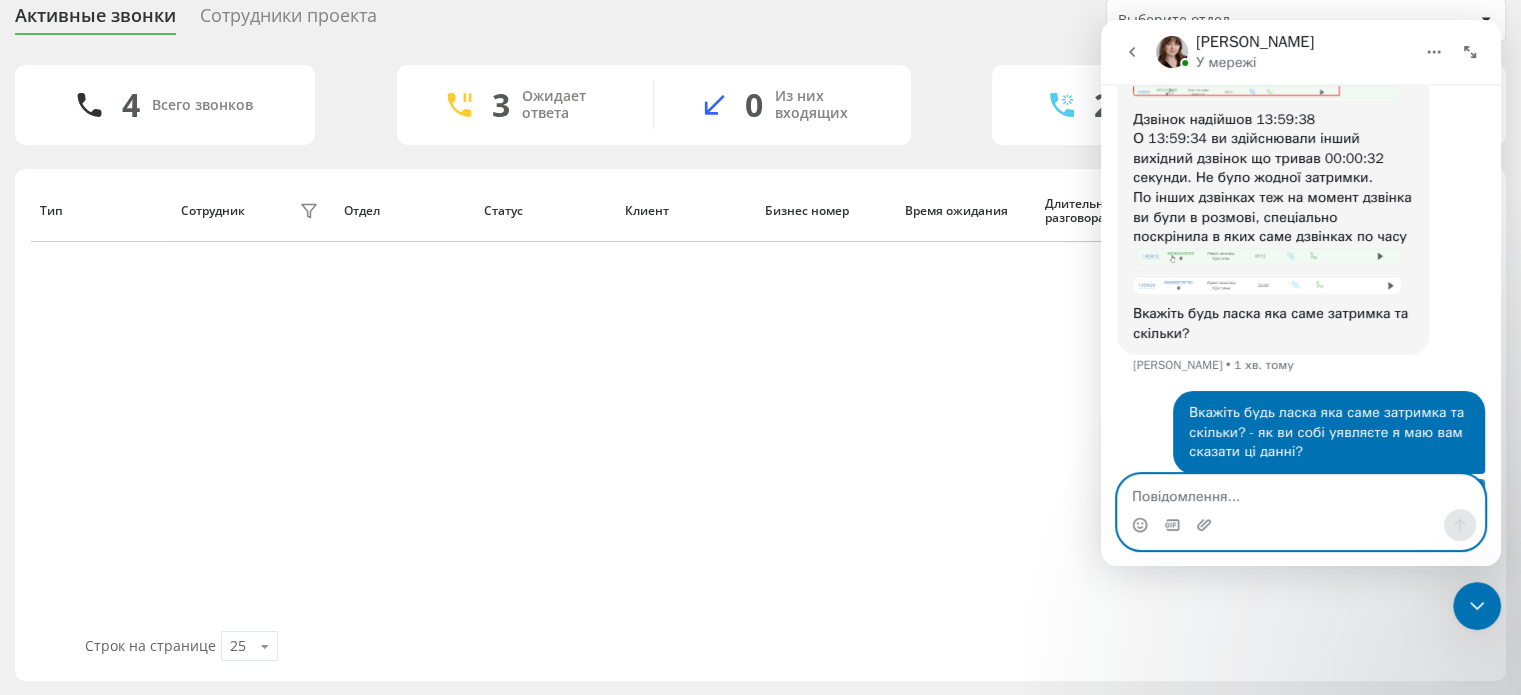 scroll, scrollTop: 3093, scrollLeft: 0, axis: vertical 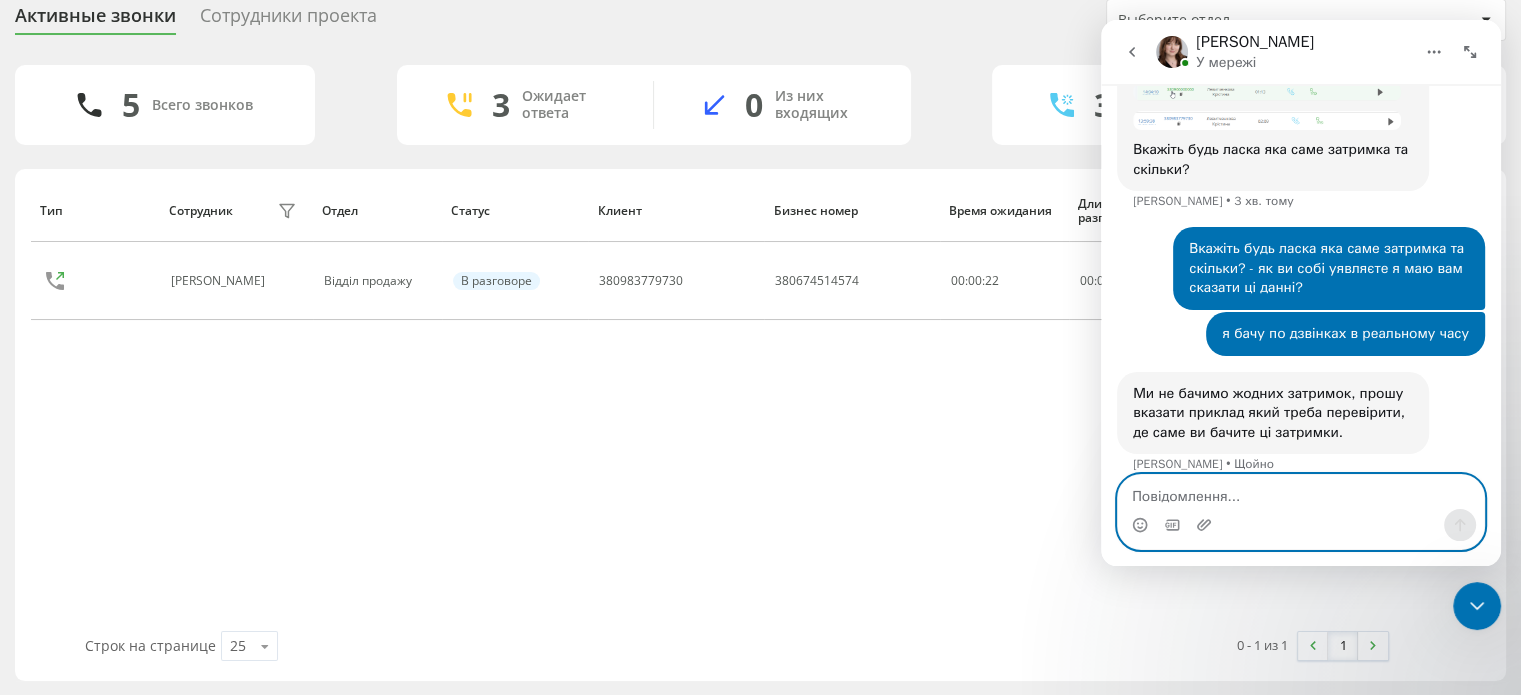click at bounding box center [1301, 492] 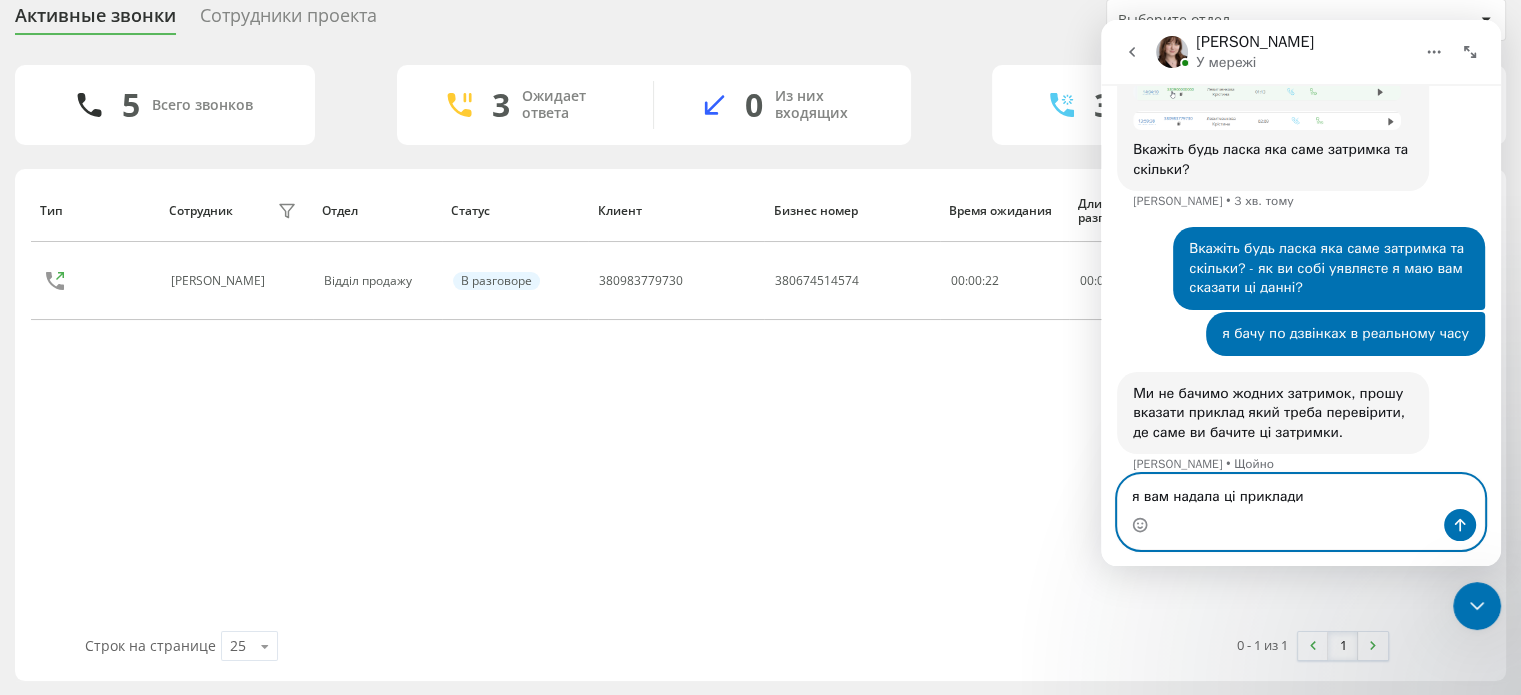type on "я вам надала ці приклади" 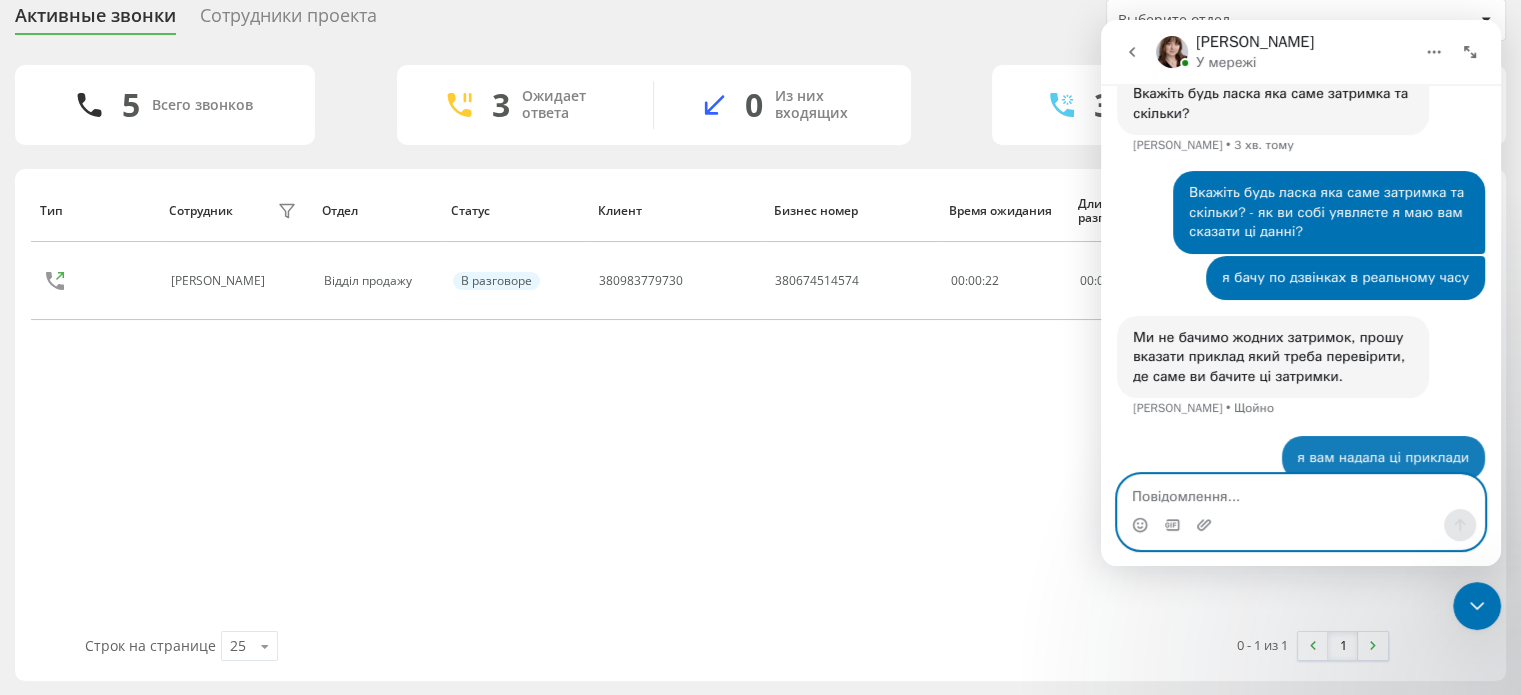 scroll, scrollTop: 3272, scrollLeft: 0, axis: vertical 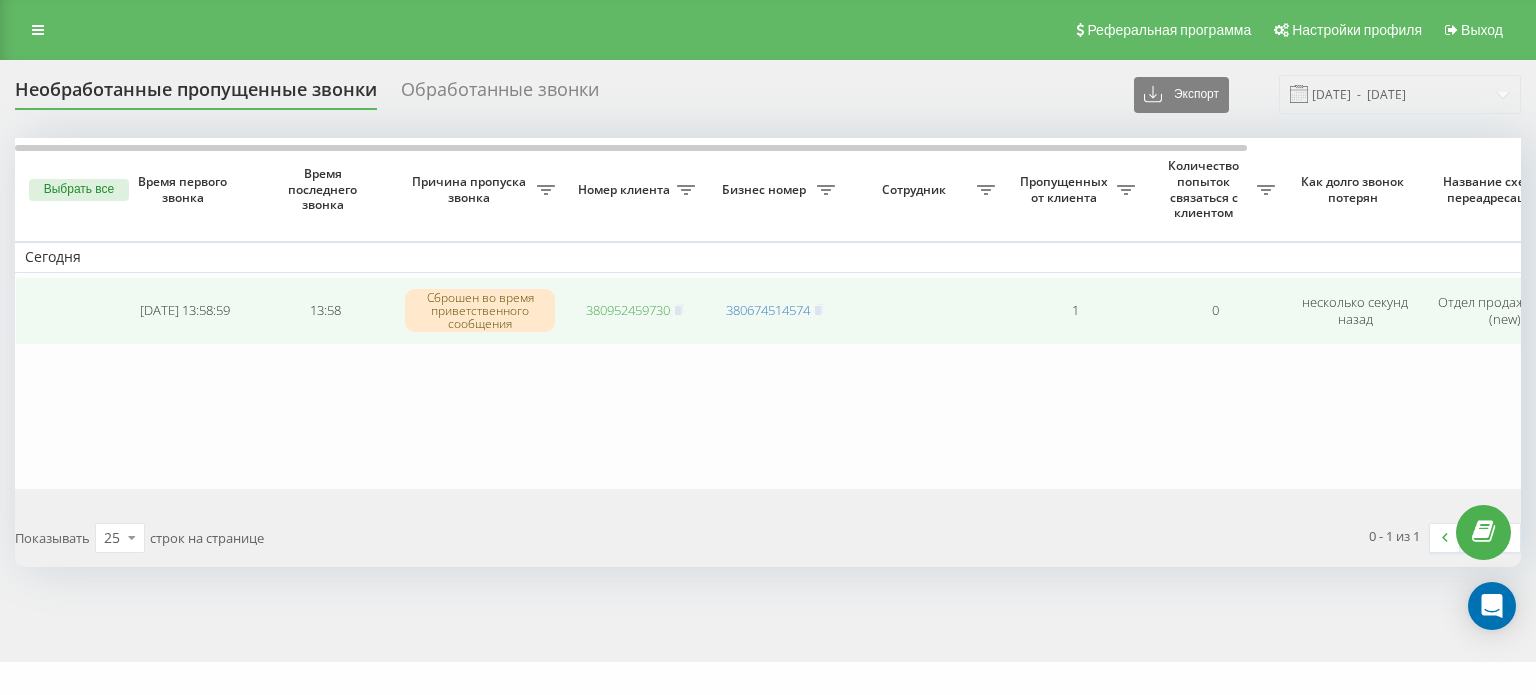 click on "380952459730" at bounding box center (628, 310) 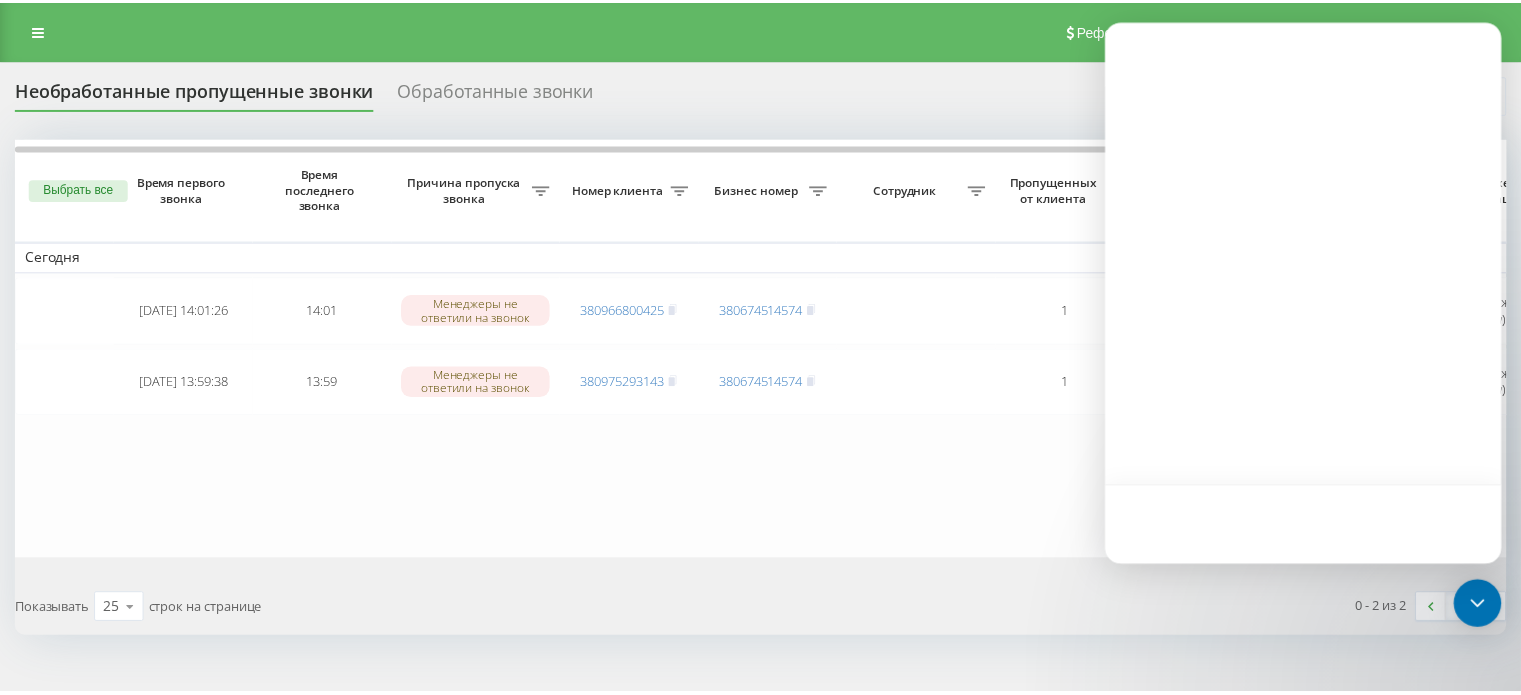 scroll, scrollTop: 0, scrollLeft: 0, axis: both 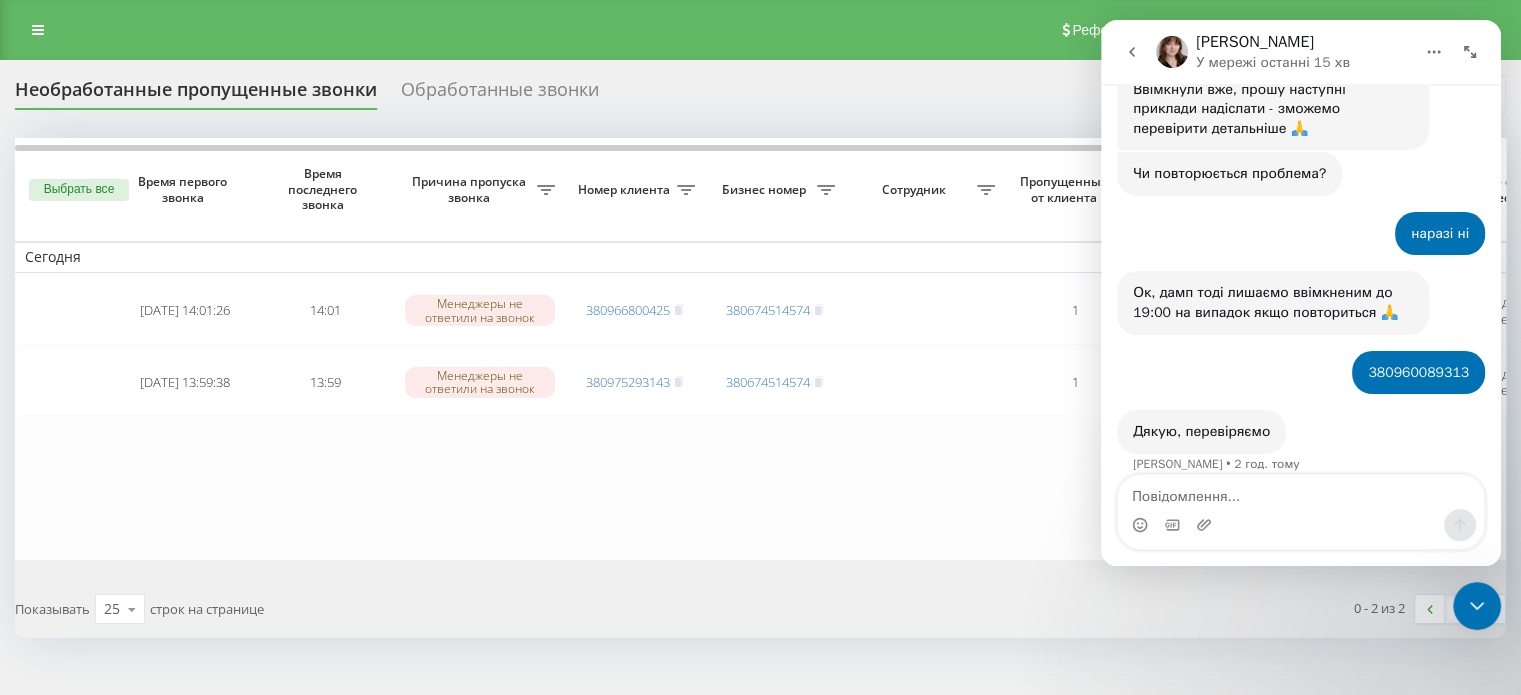 drag, startPoint x: 1489, startPoint y: 603, endPoint x: 1476, endPoint y: 591, distance: 17.691807 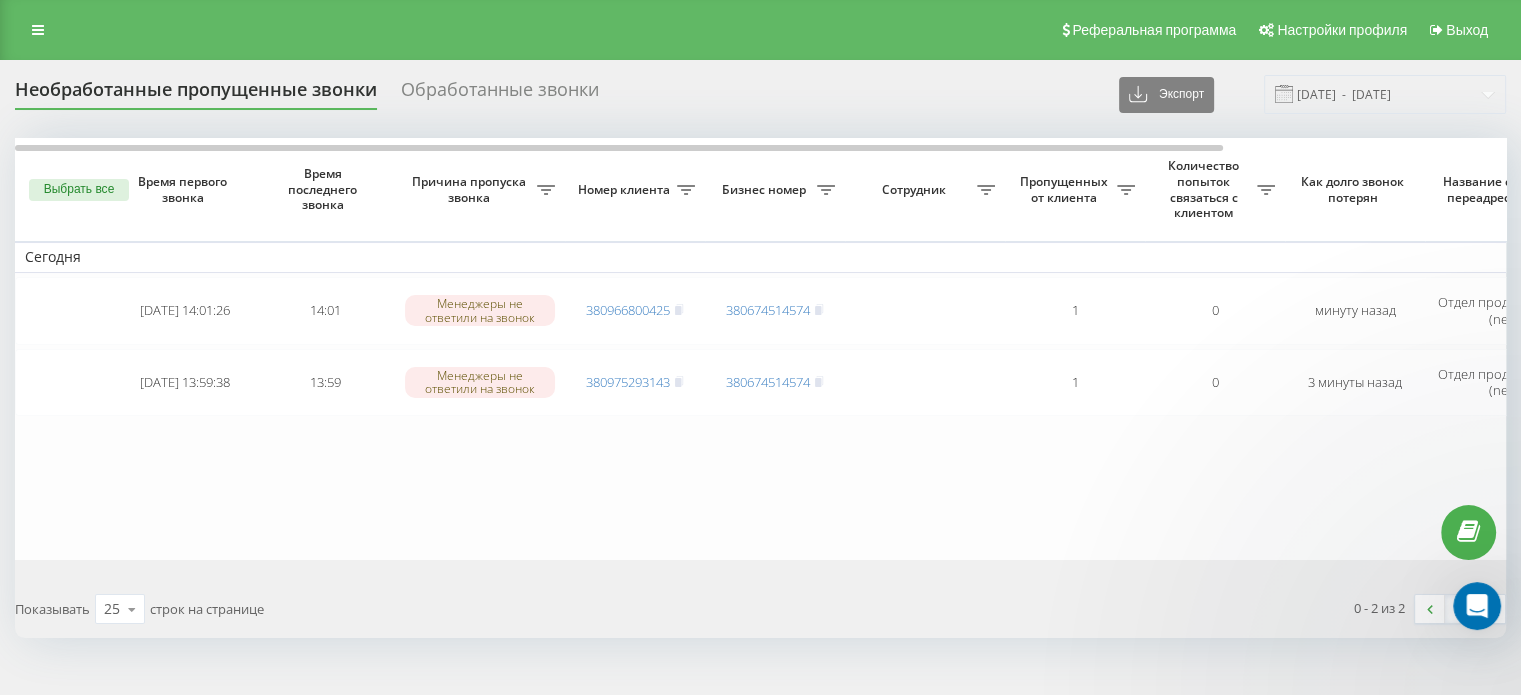 scroll, scrollTop: 0, scrollLeft: 0, axis: both 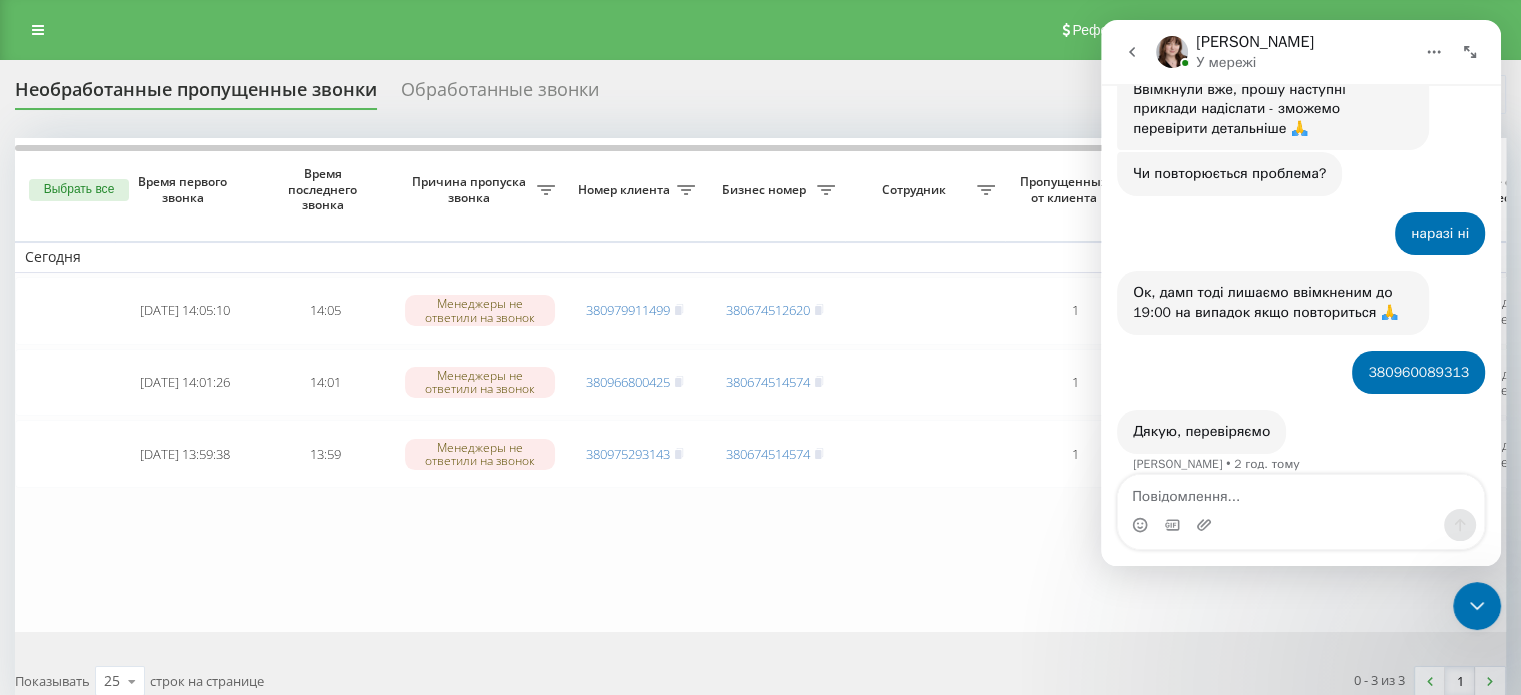 click 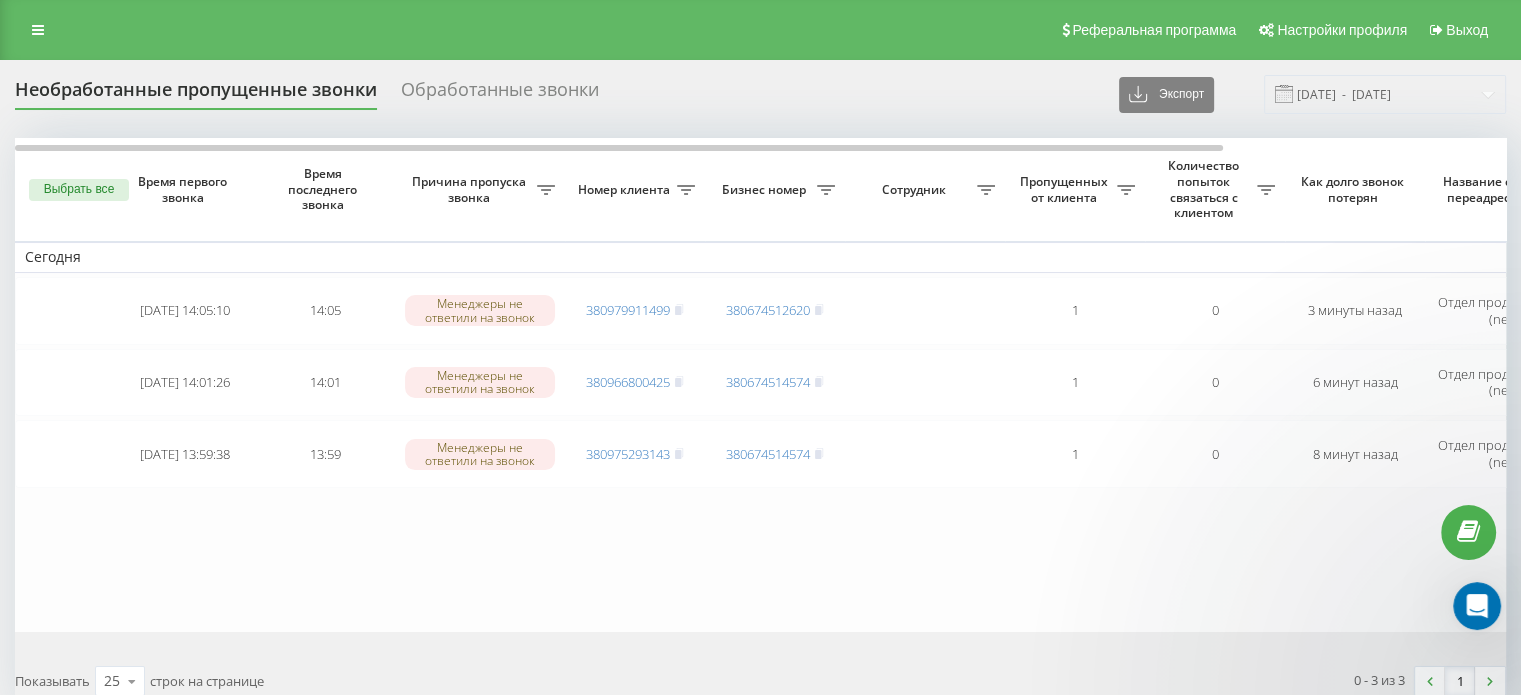 scroll, scrollTop: 0, scrollLeft: 0, axis: both 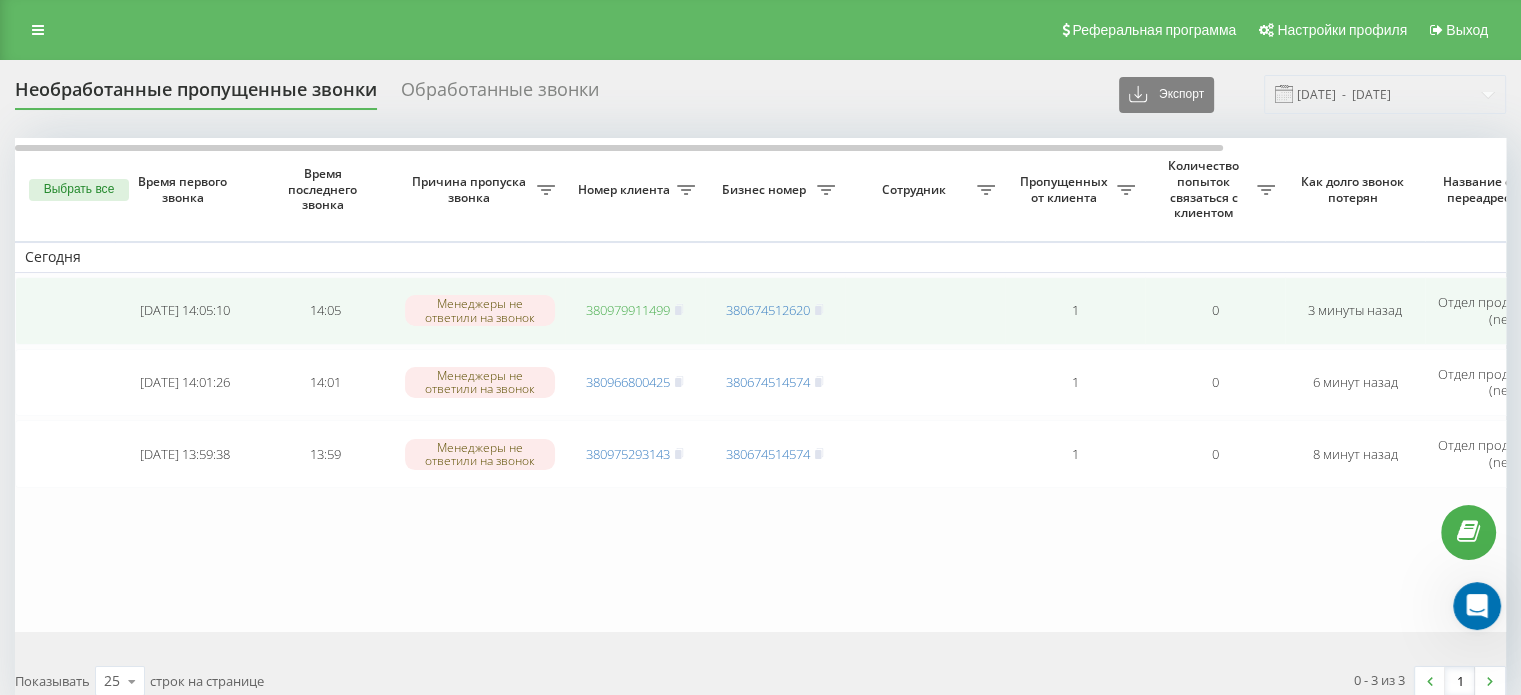 click on "380979911499" at bounding box center (628, 310) 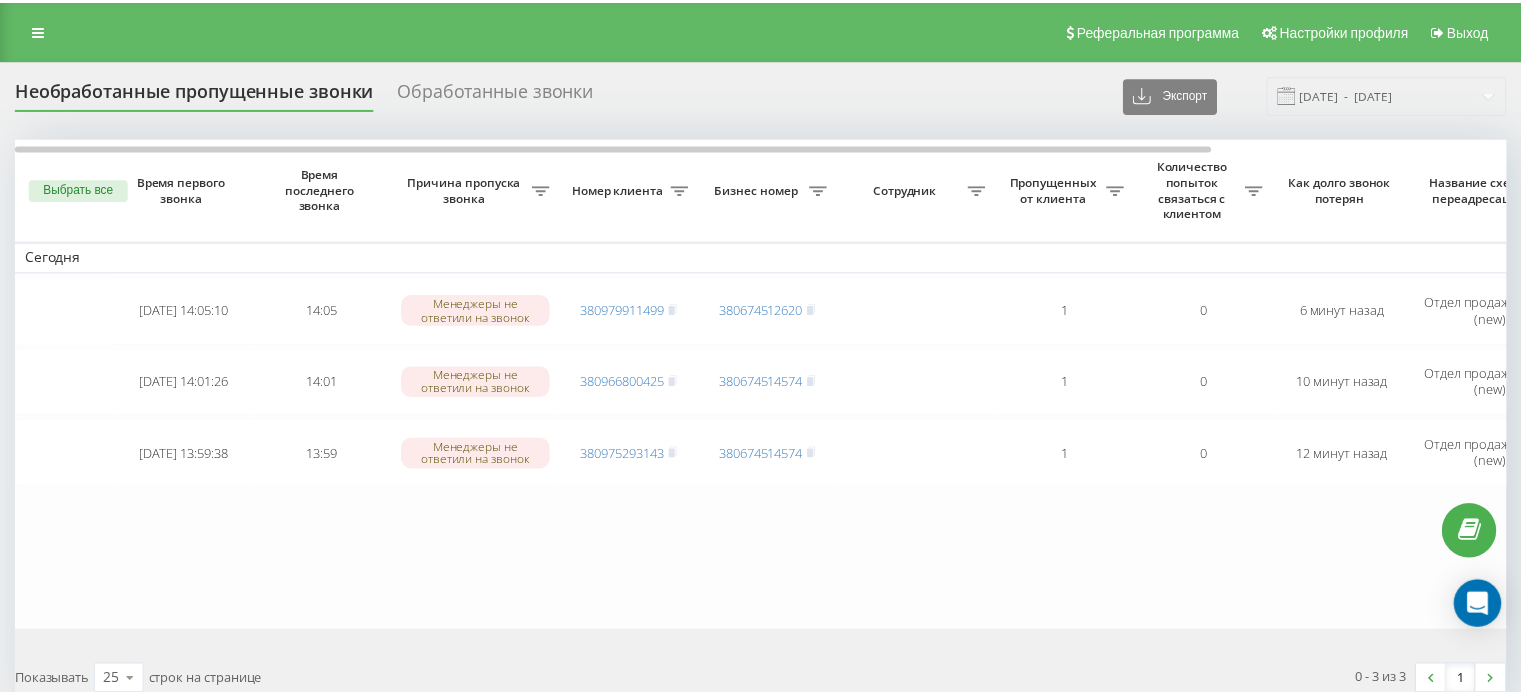 scroll, scrollTop: 0, scrollLeft: 0, axis: both 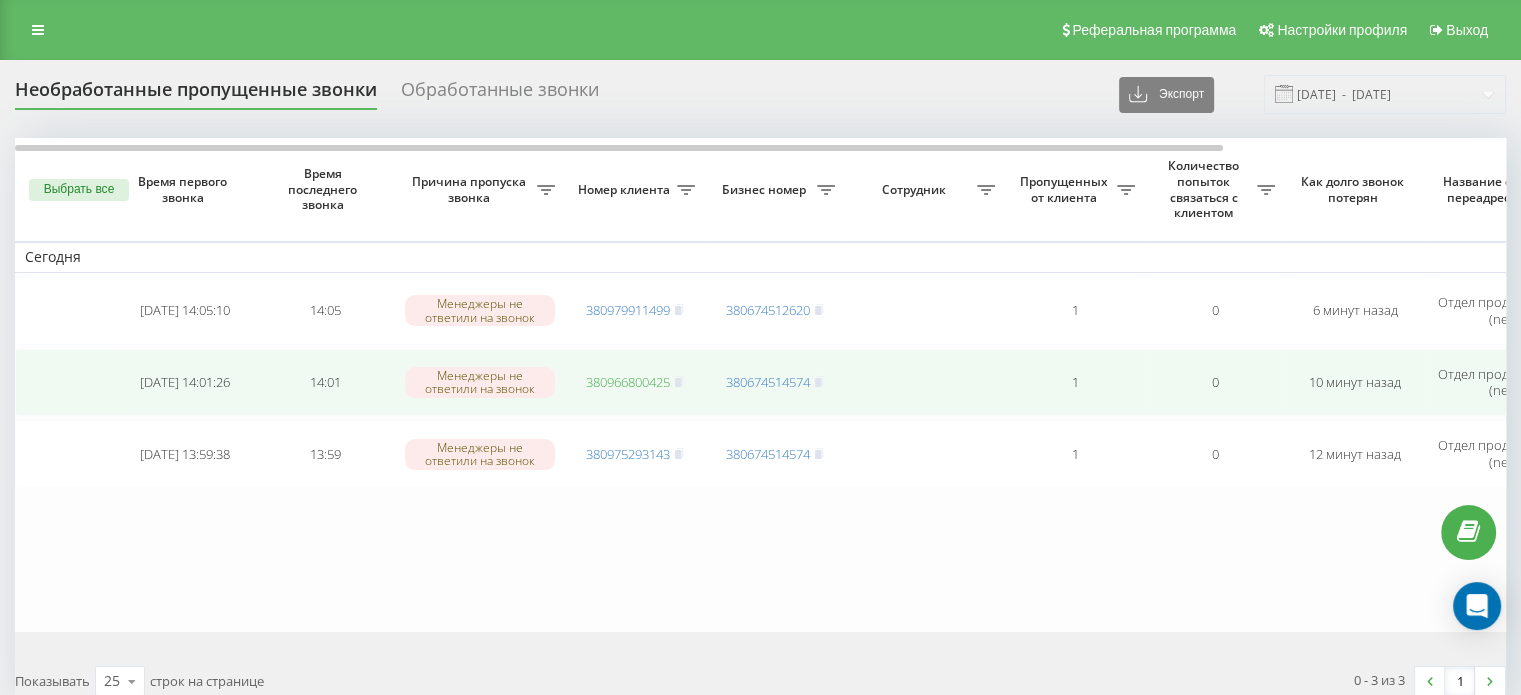 click on "380966800425" at bounding box center (628, 382) 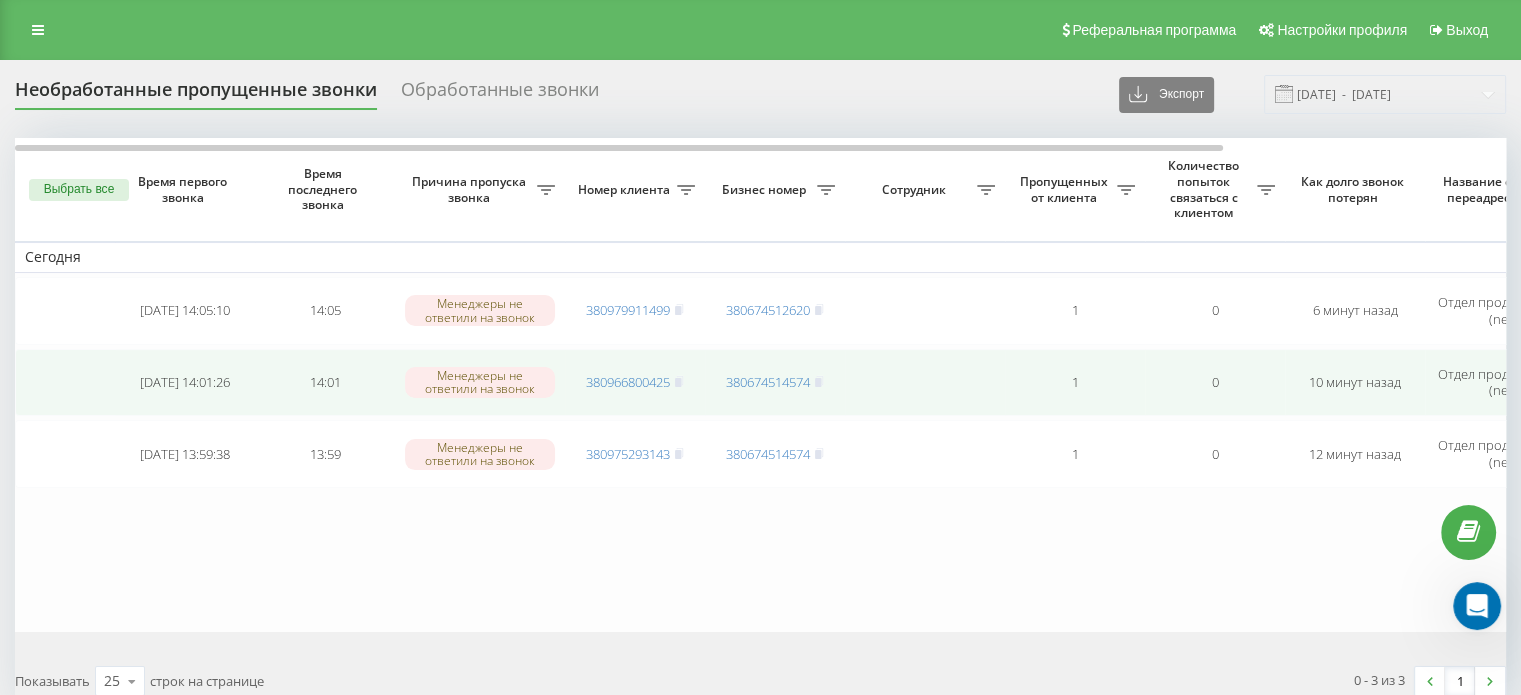 scroll, scrollTop: 0, scrollLeft: 0, axis: both 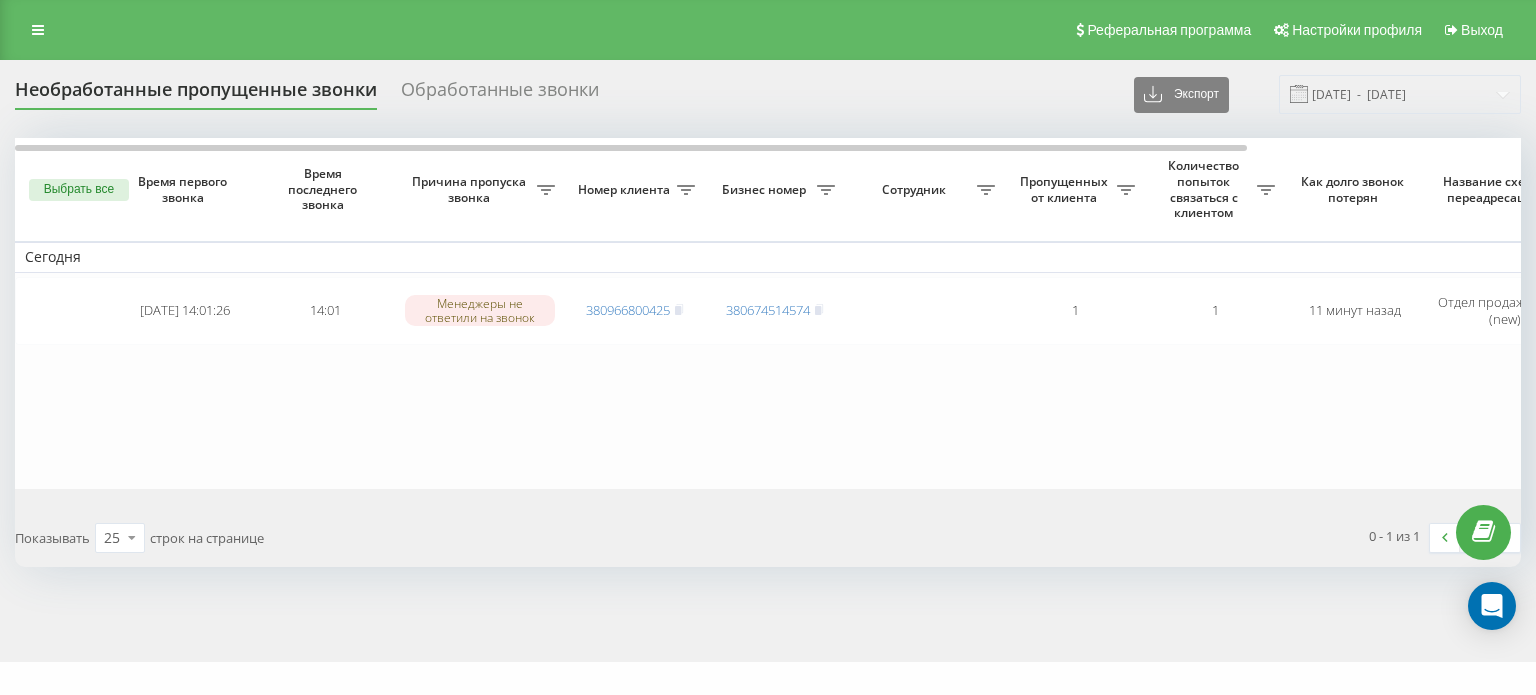 click on "Выбрать все" at bounding box center (79, 190) 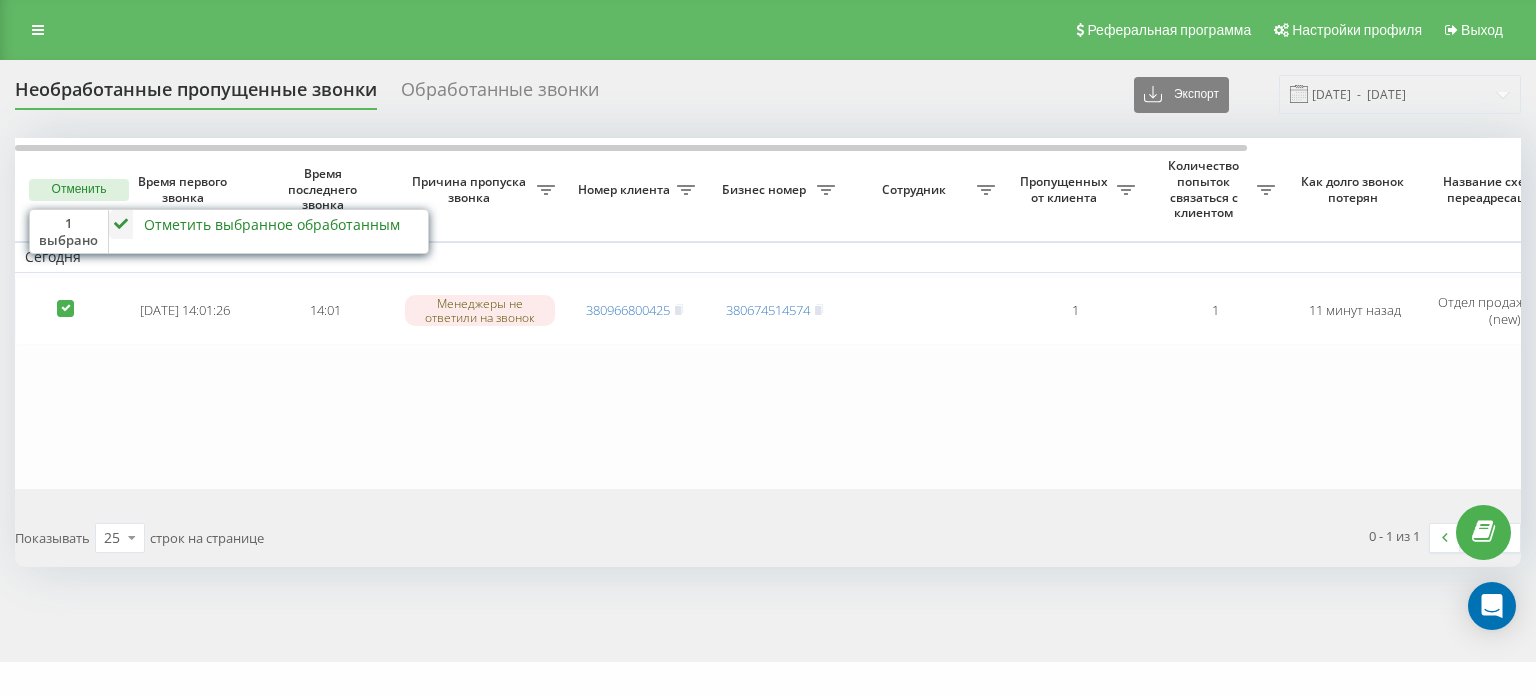 click on "Отметить выбранное обработанным" at bounding box center (272, 224) 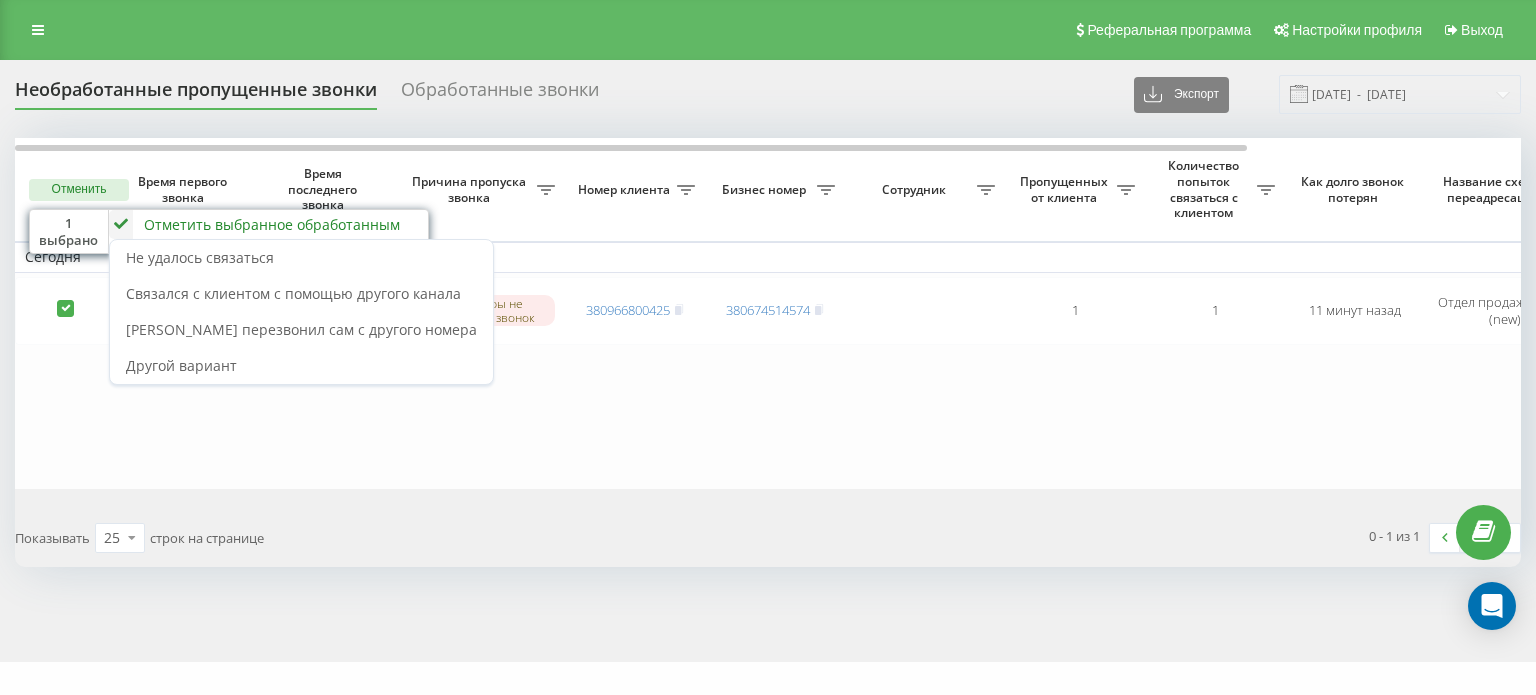 click on "Связался с клиентом с помощью другого канала" at bounding box center [301, 294] 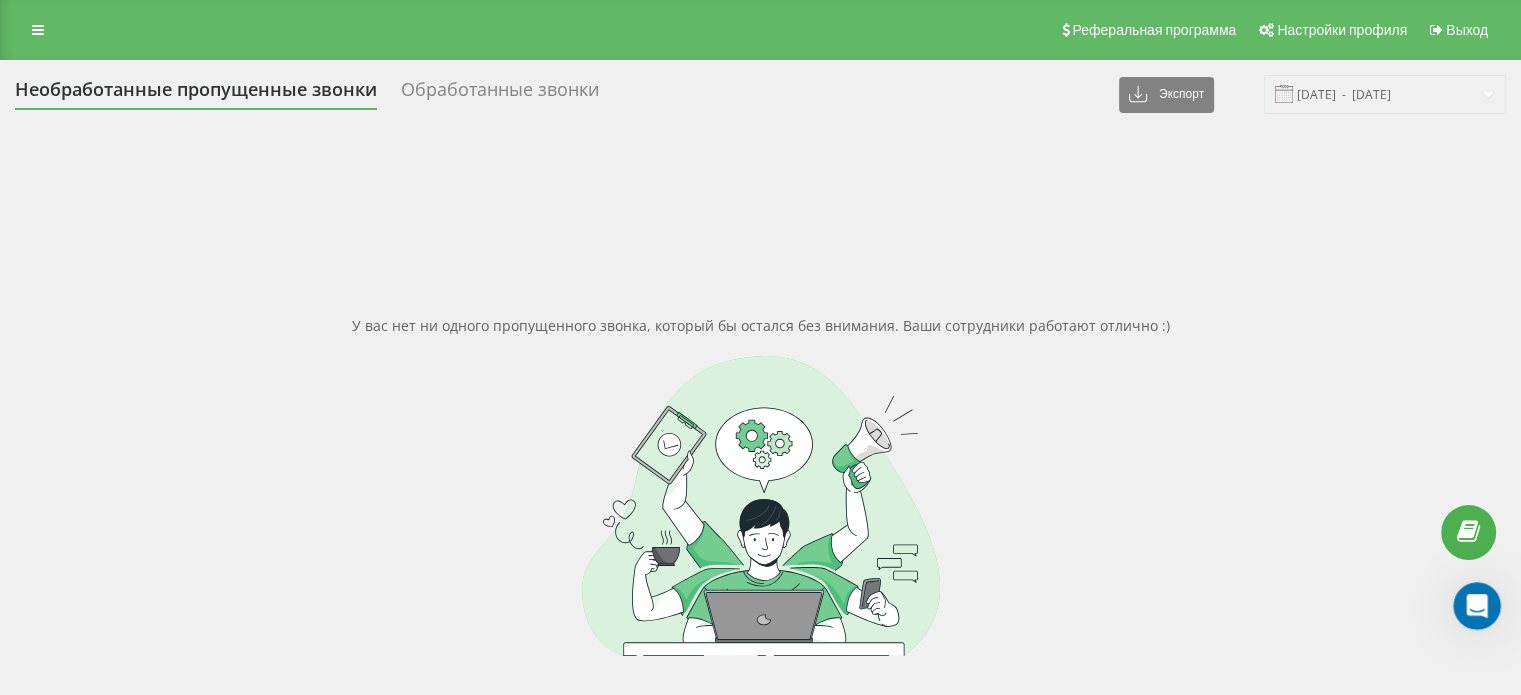 scroll, scrollTop: 0, scrollLeft: 0, axis: both 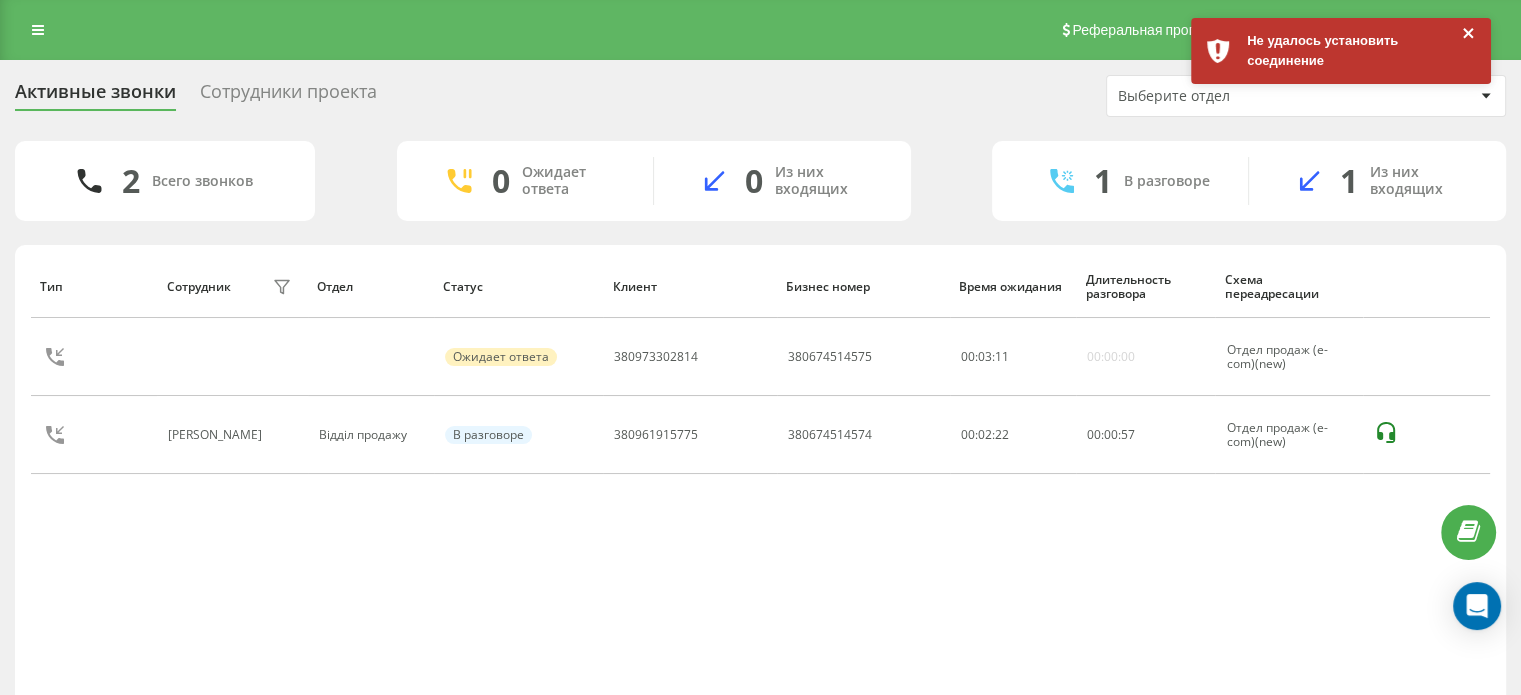click 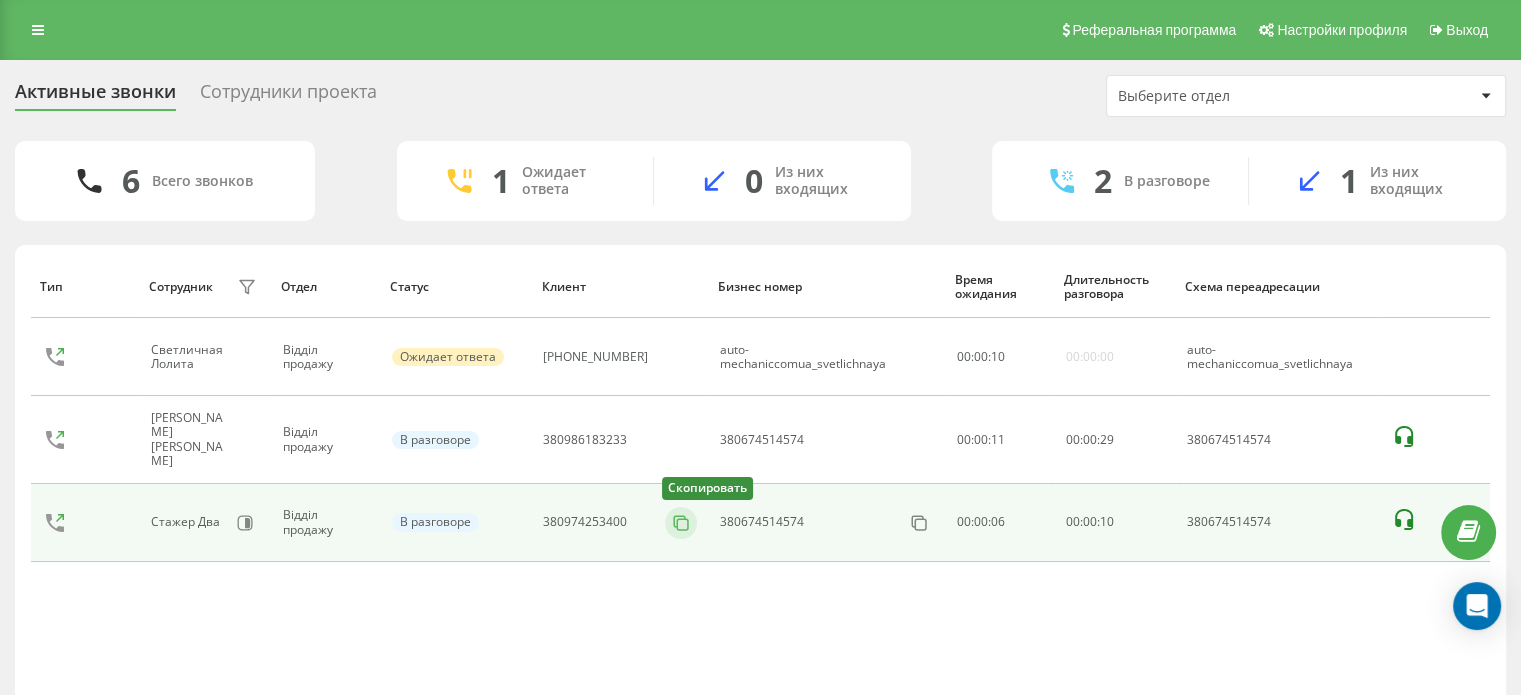 click 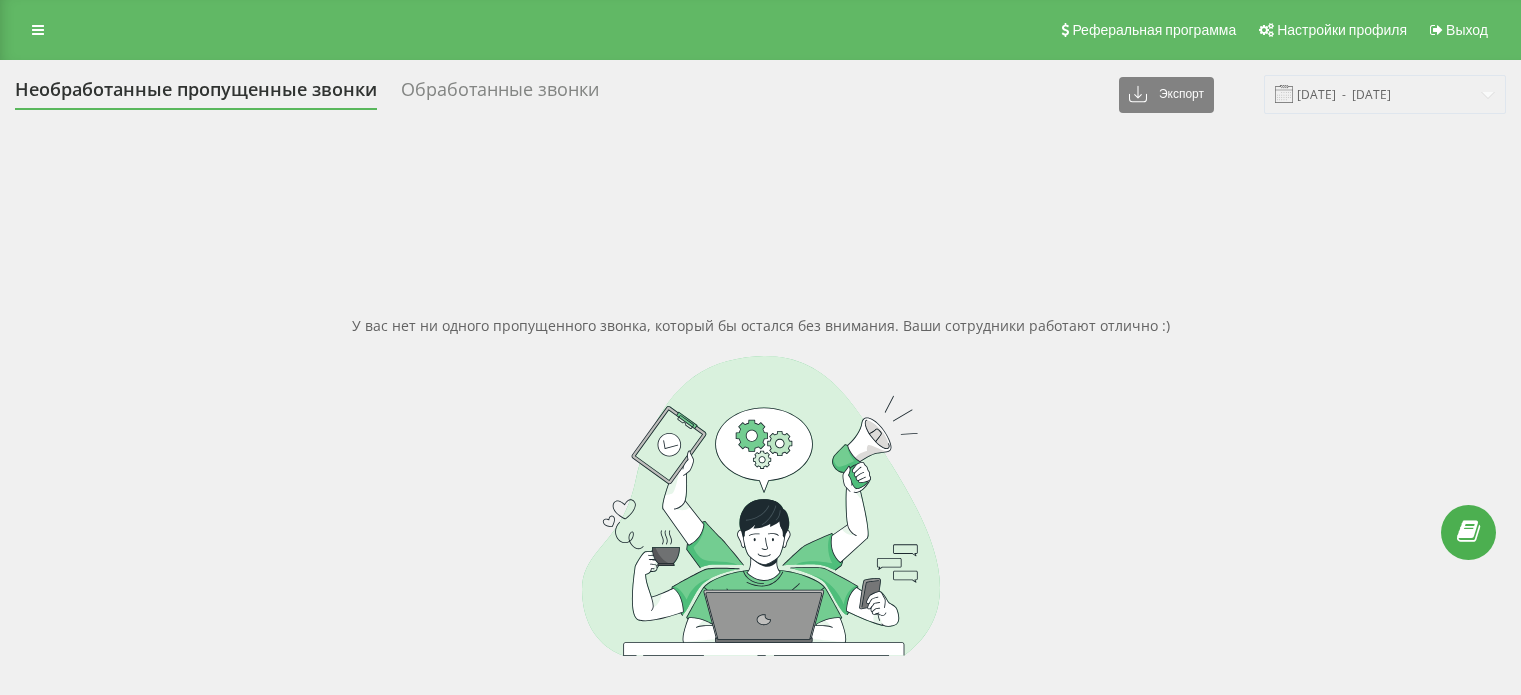 scroll, scrollTop: 0, scrollLeft: 0, axis: both 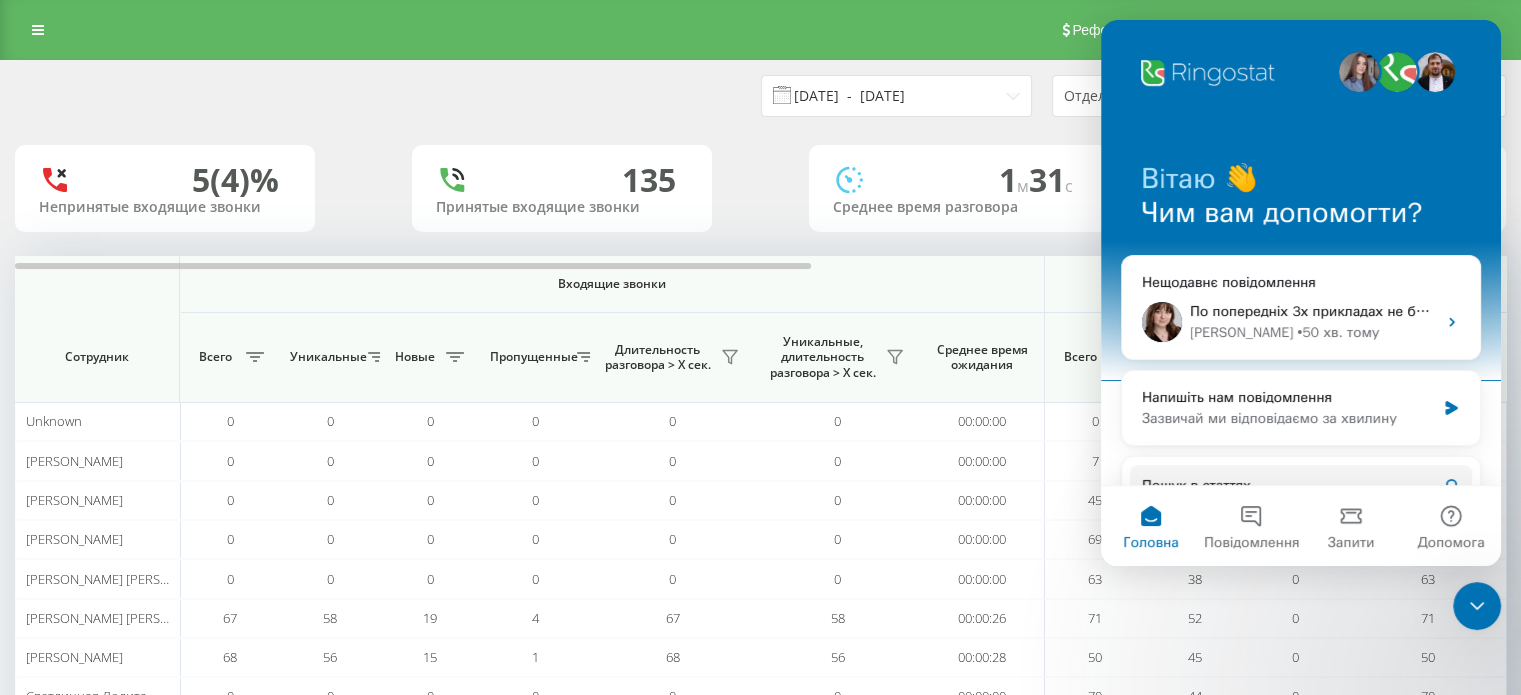 click on "14.07.2025  -  14.07.2025" at bounding box center (896, 96) 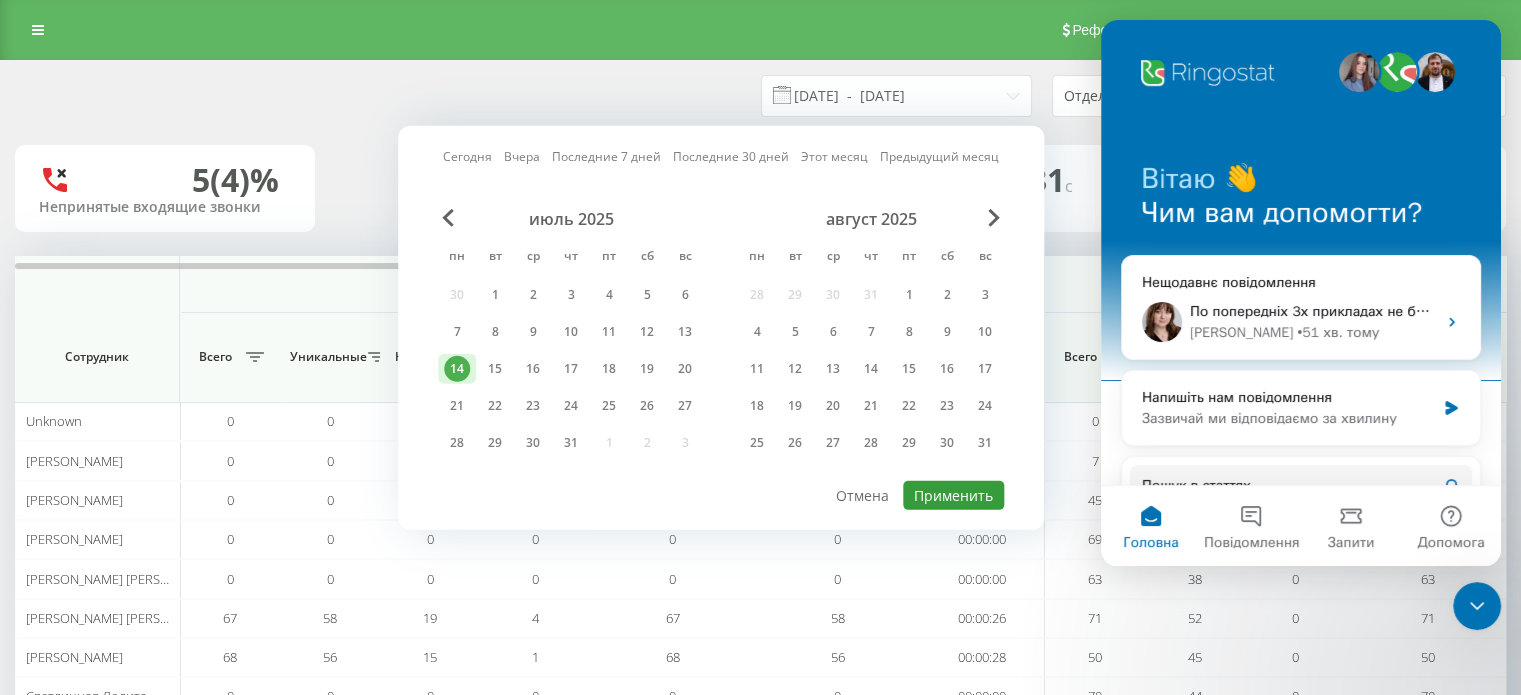 click on "Применить" at bounding box center [953, 495] 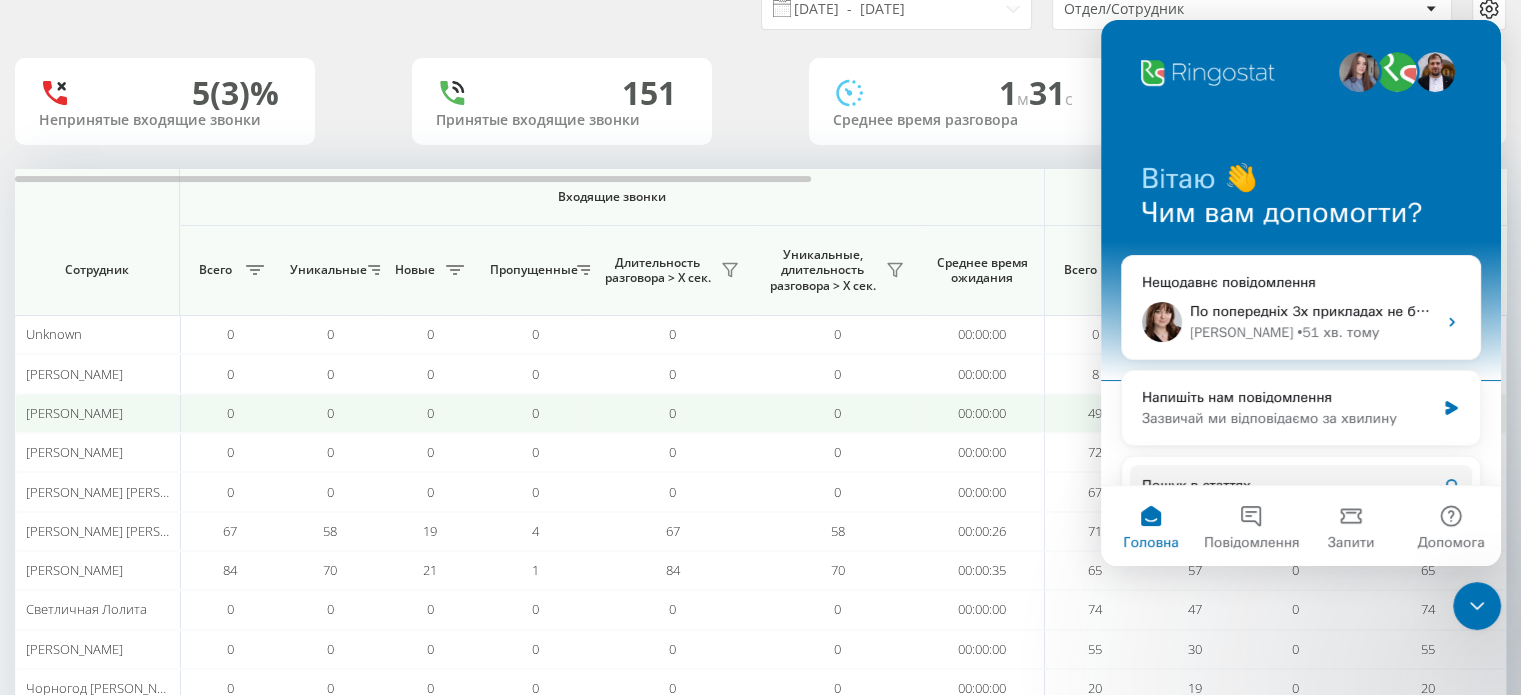 scroll, scrollTop: 0, scrollLeft: 0, axis: both 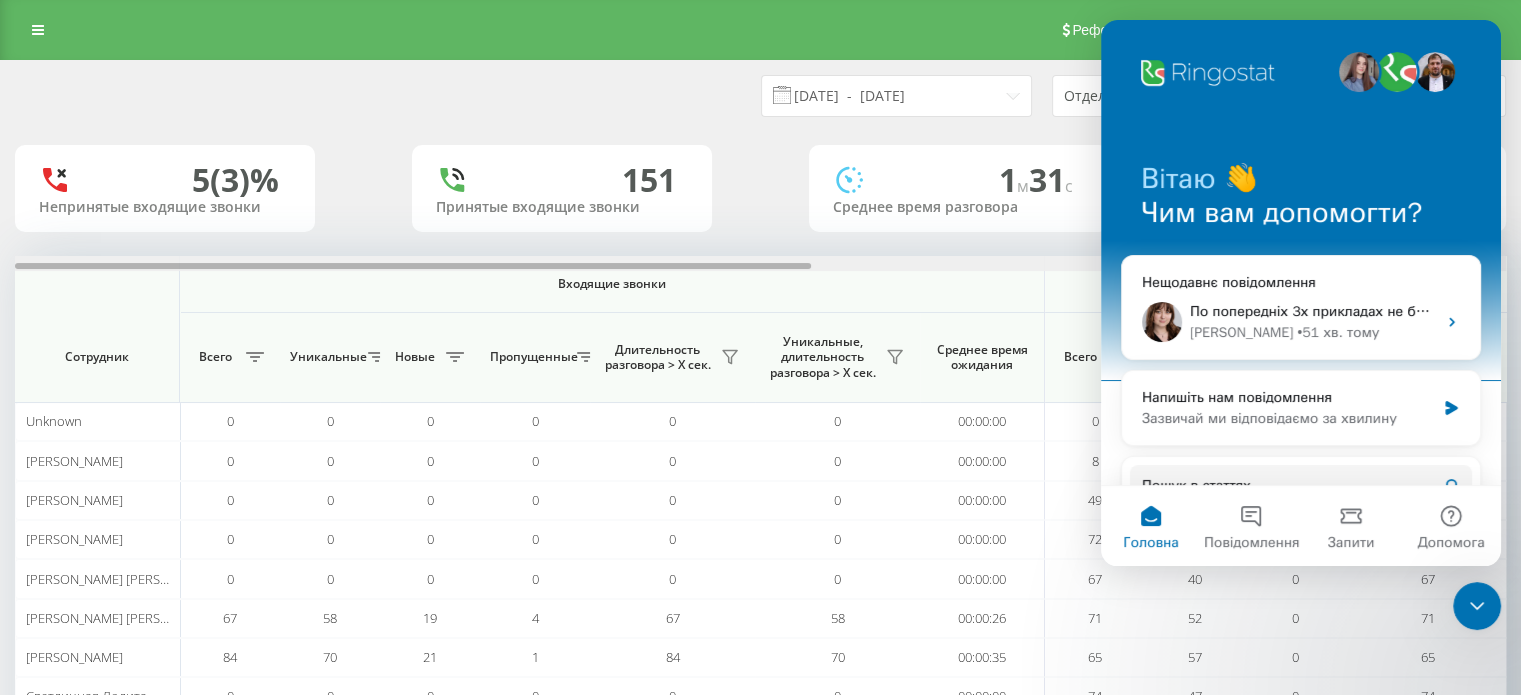 drag, startPoint x: 753, startPoint y: 263, endPoint x: 370, endPoint y: 297, distance: 384.50616 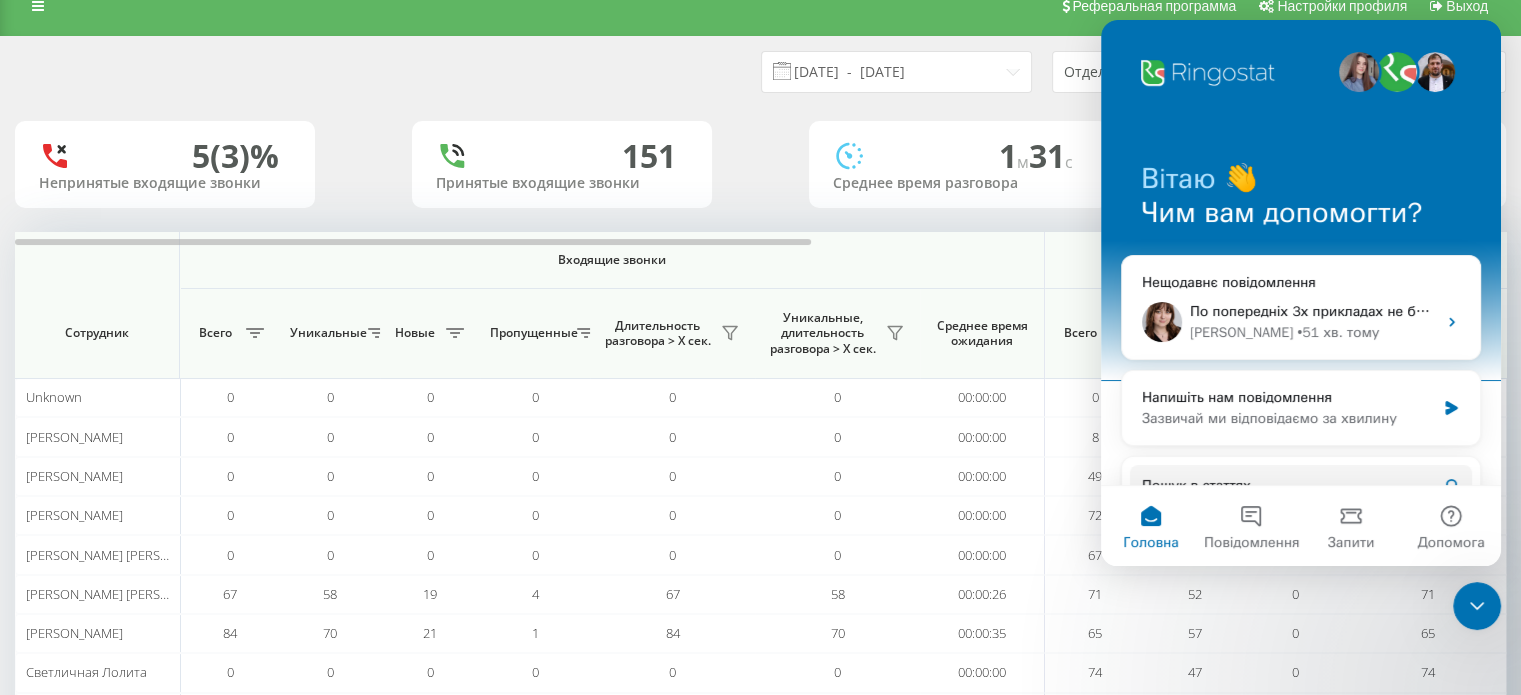 scroll, scrollTop: 0, scrollLeft: 0, axis: both 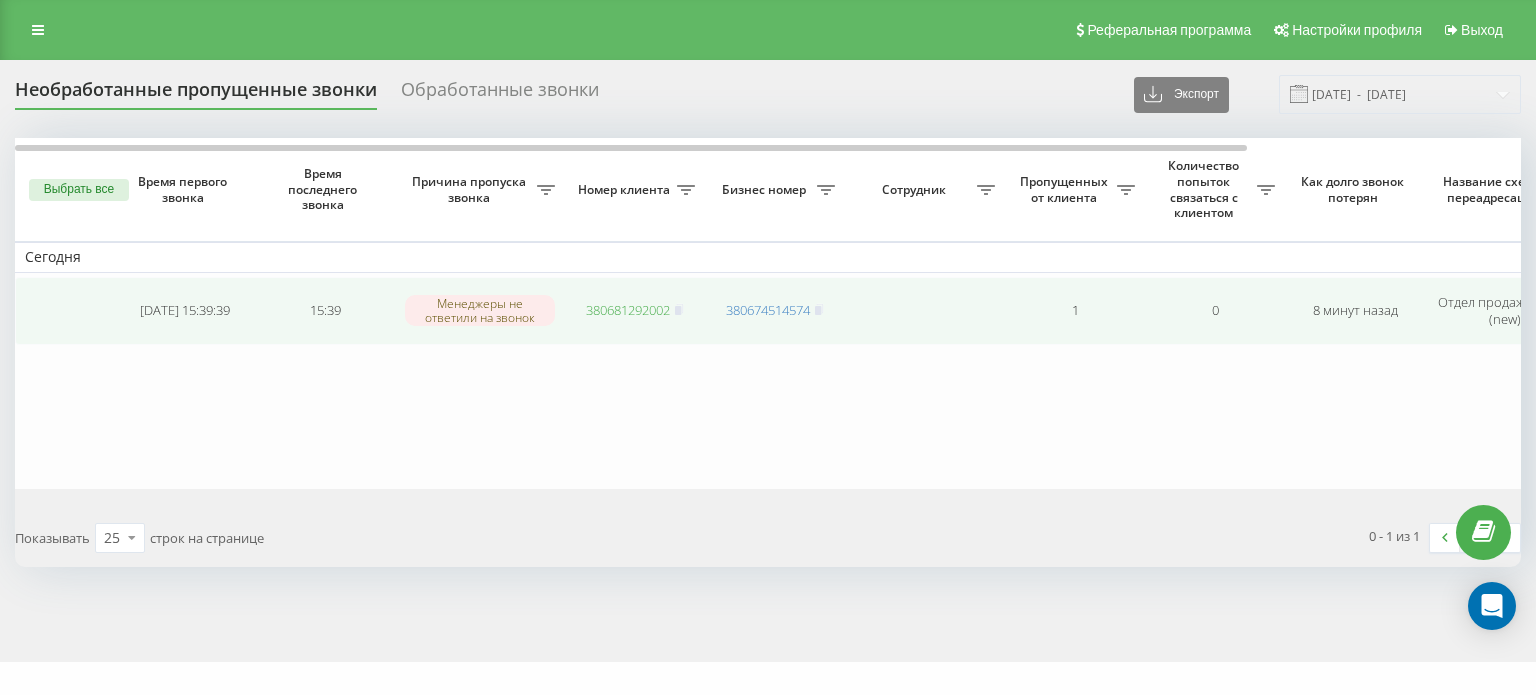 click on "380681292002" at bounding box center (628, 310) 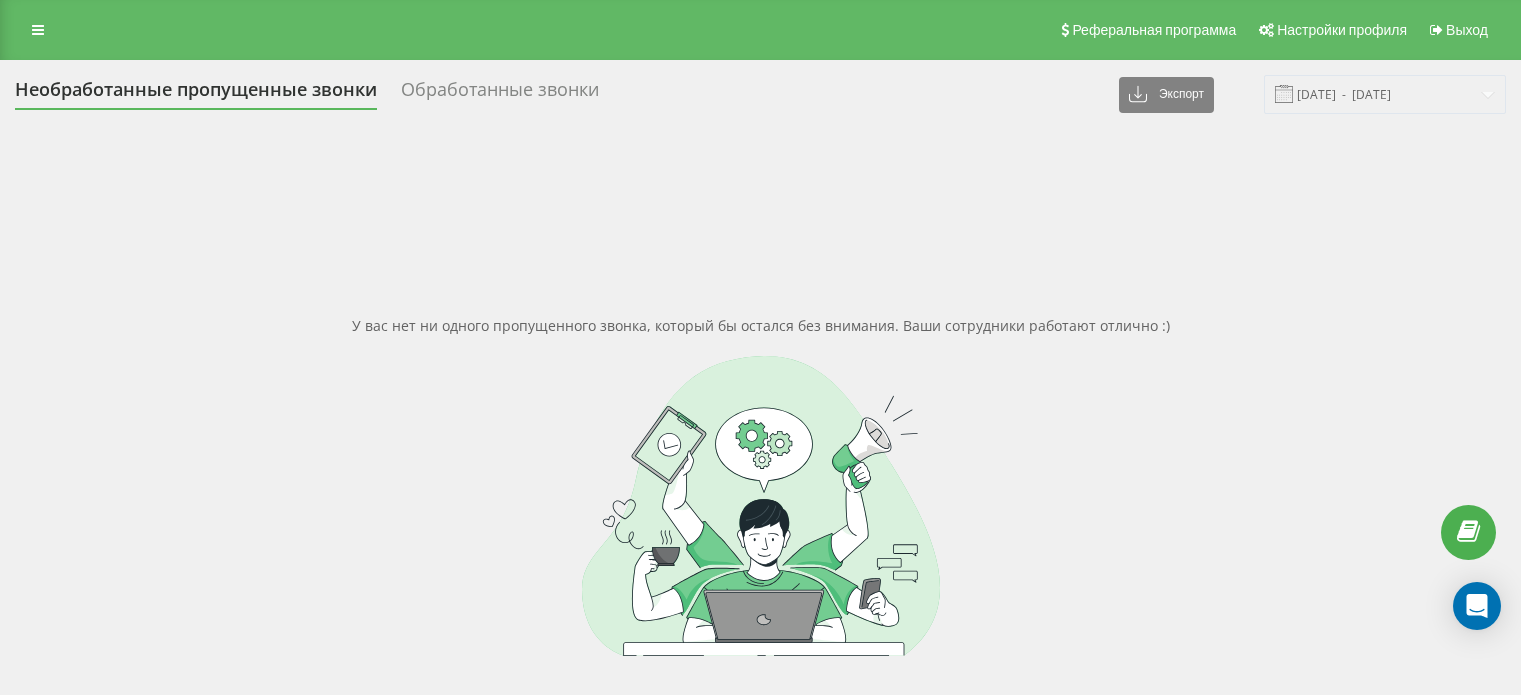 scroll, scrollTop: 0, scrollLeft: 0, axis: both 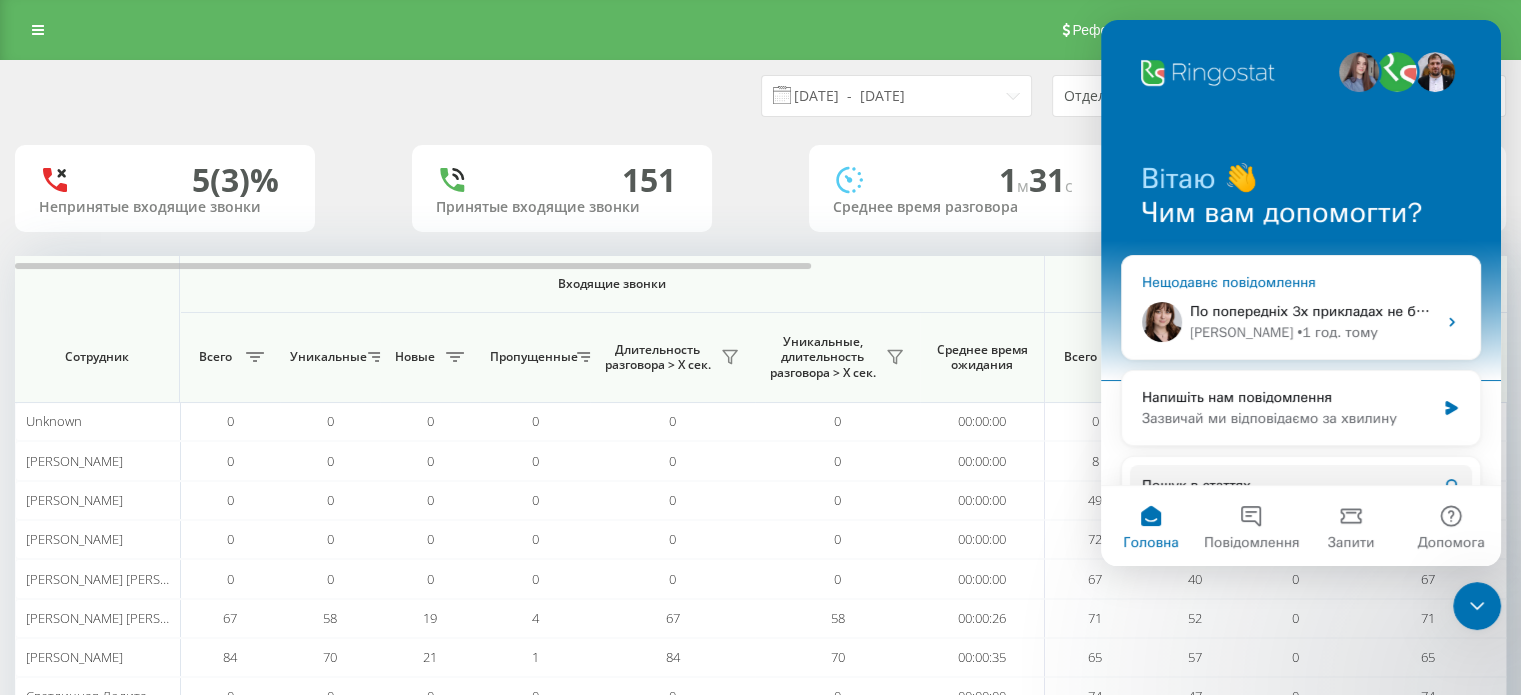 click on "Olga •  1 год. тому" at bounding box center (1313, 332) 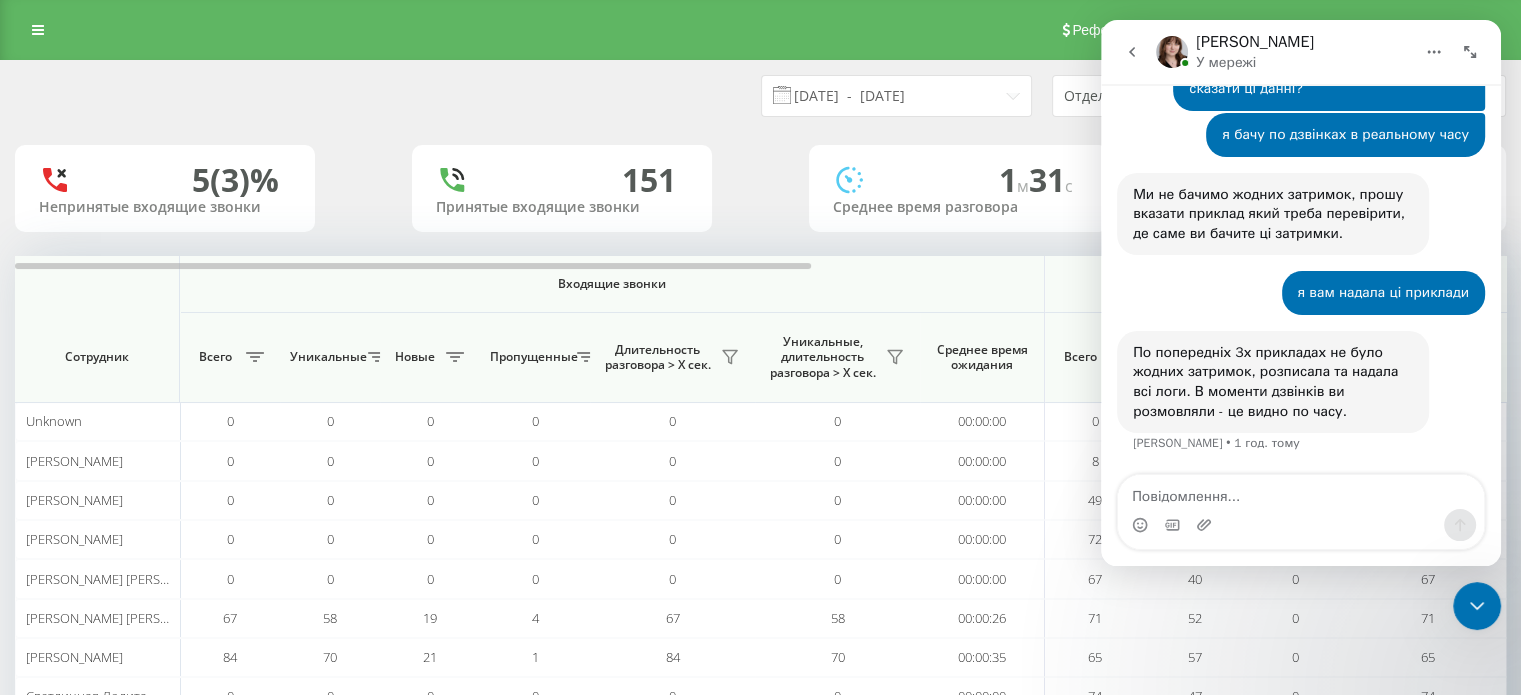 scroll, scrollTop: 3370, scrollLeft: 0, axis: vertical 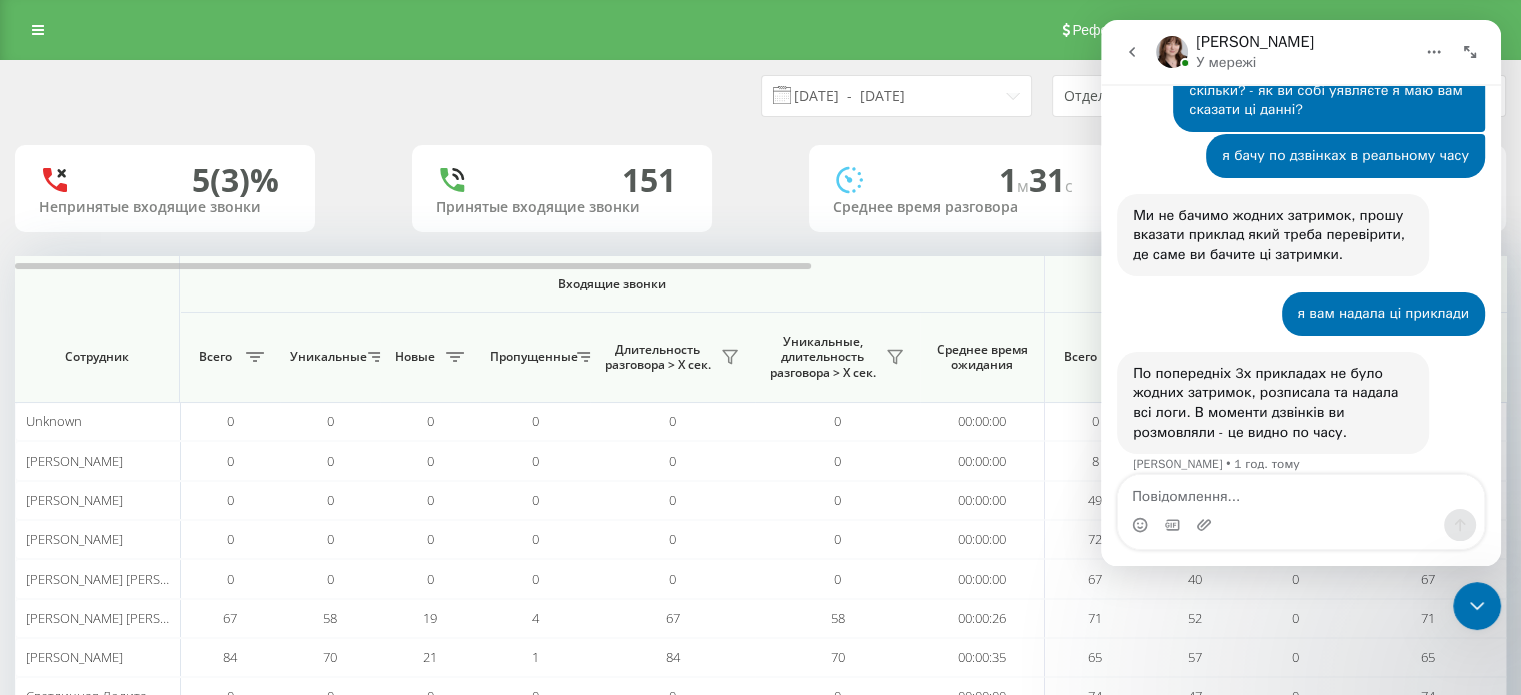 click 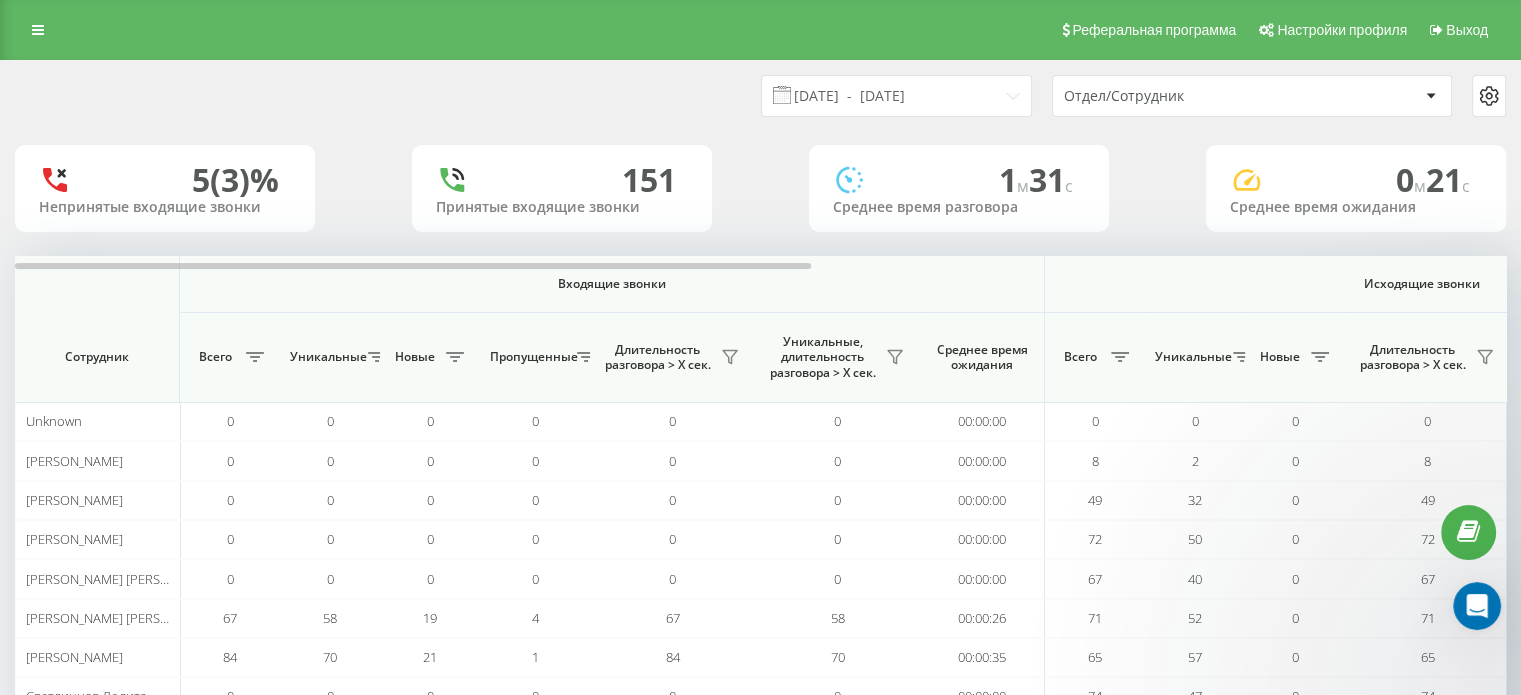 scroll, scrollTop: 0, scrollLeft: 0, axis: both 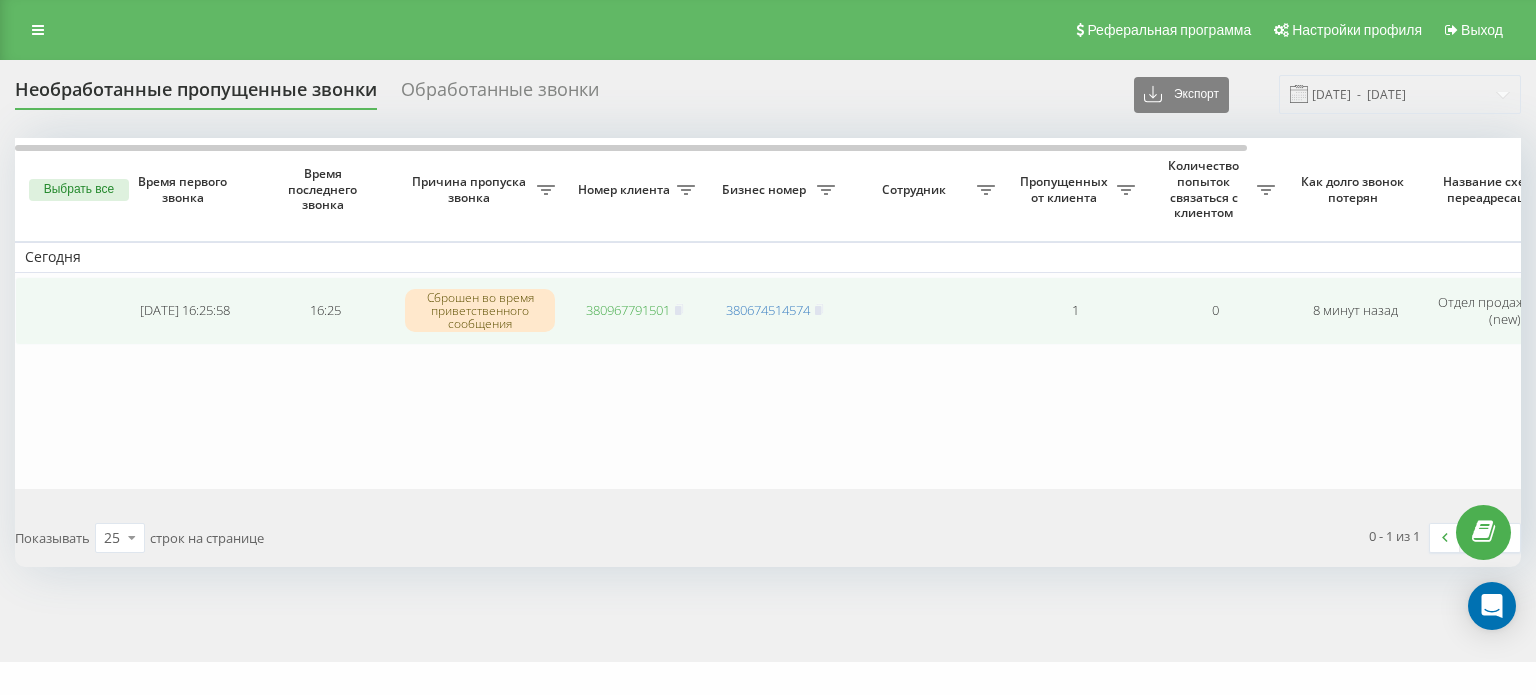 click on "380967791501" at bounding box center [628, 310] 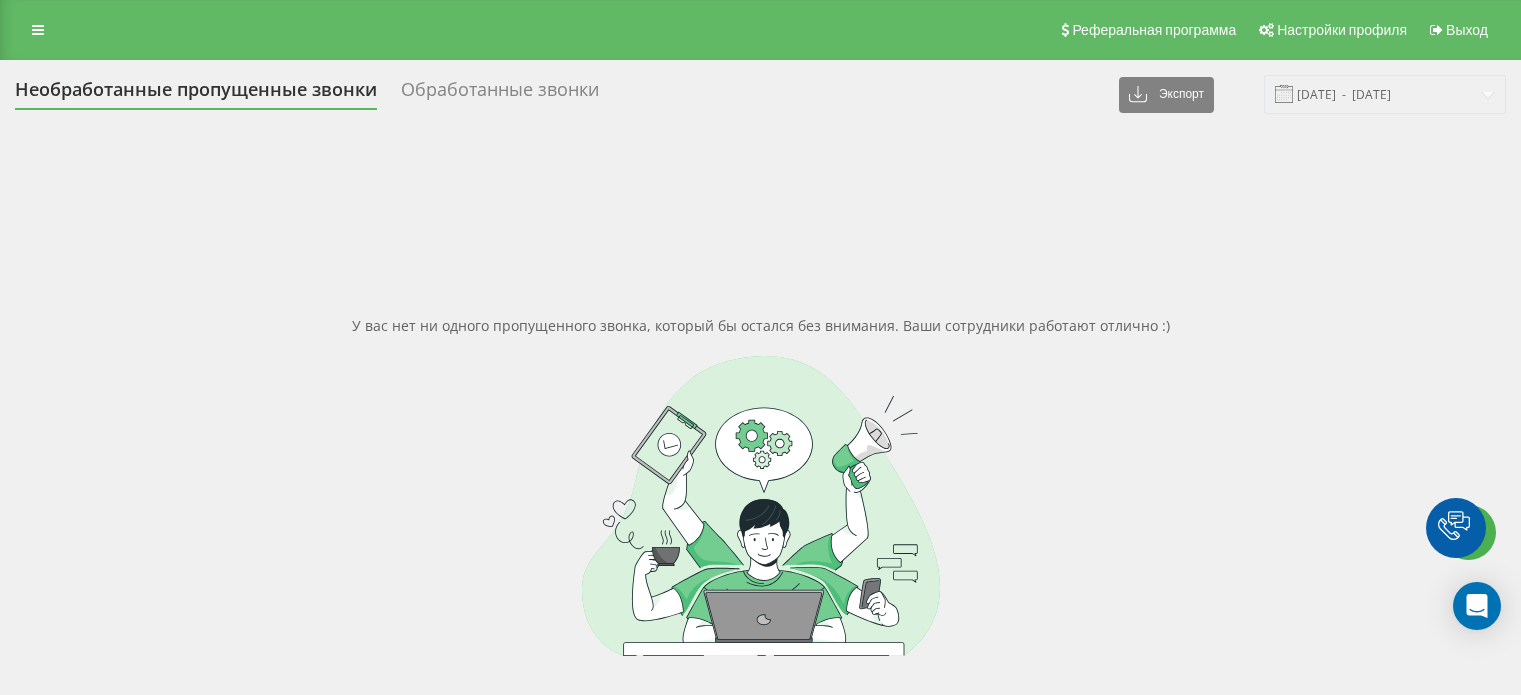 scroll, scrollTop: 0, scrollLeft: 0, axis: both 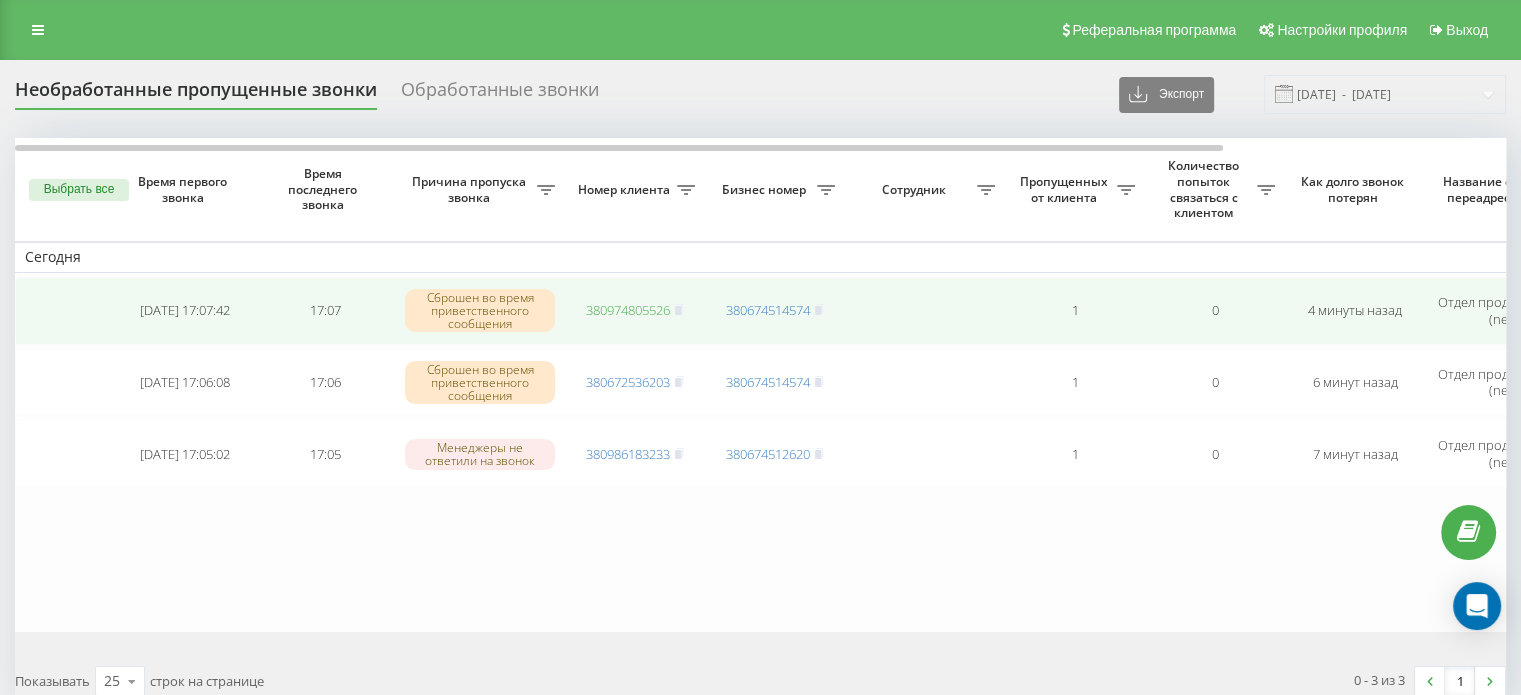 click on "380974805526" at bounding box center [628, 310] 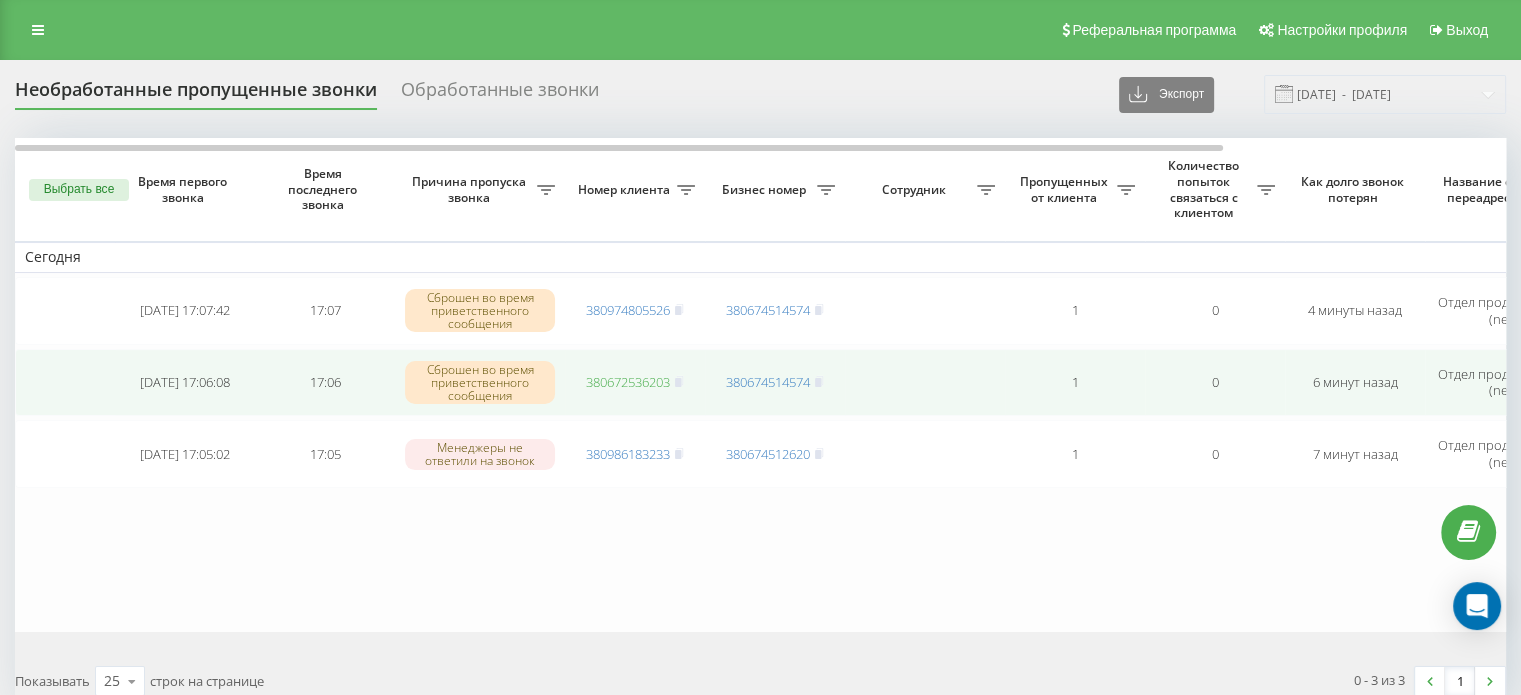 click on "380672536203" at bounding box center [628, 382] 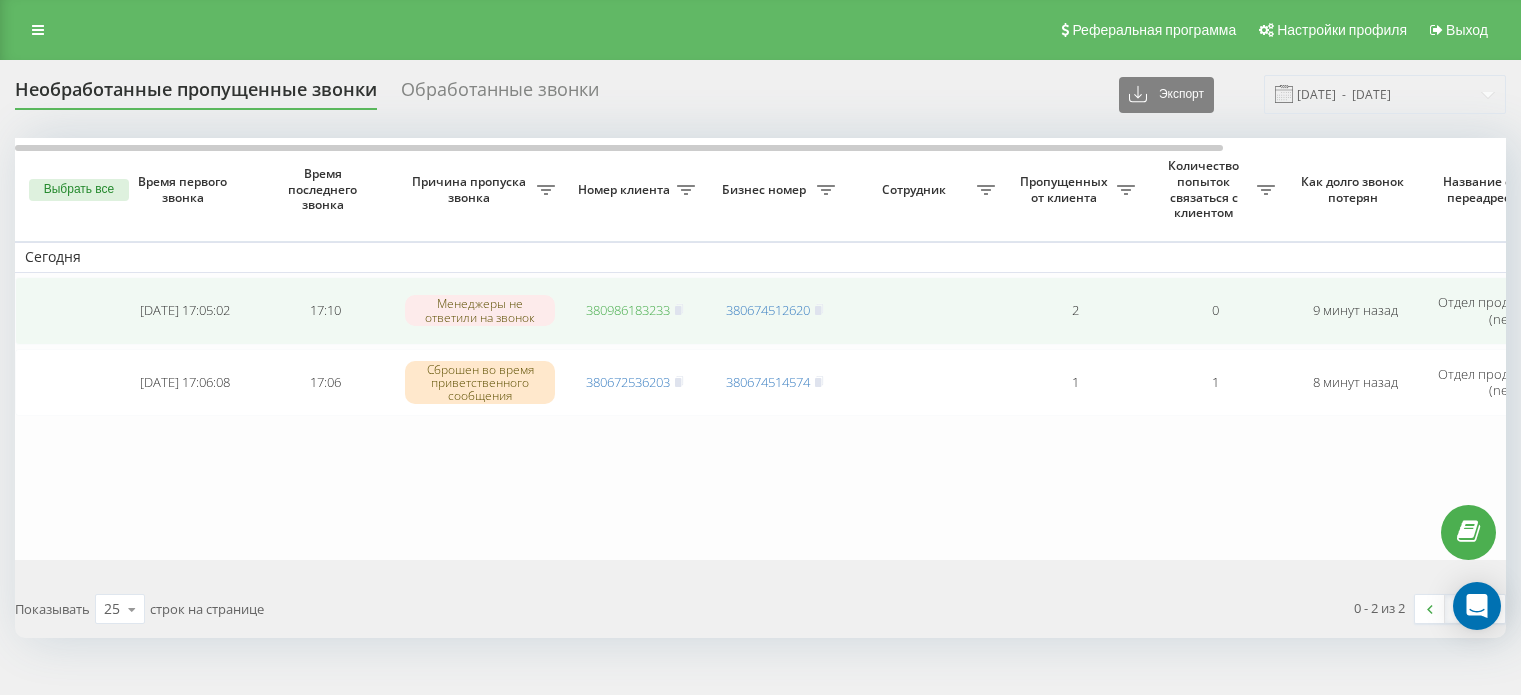 scroll, scrollTop: 0, scrollLeft: 0, axis: both 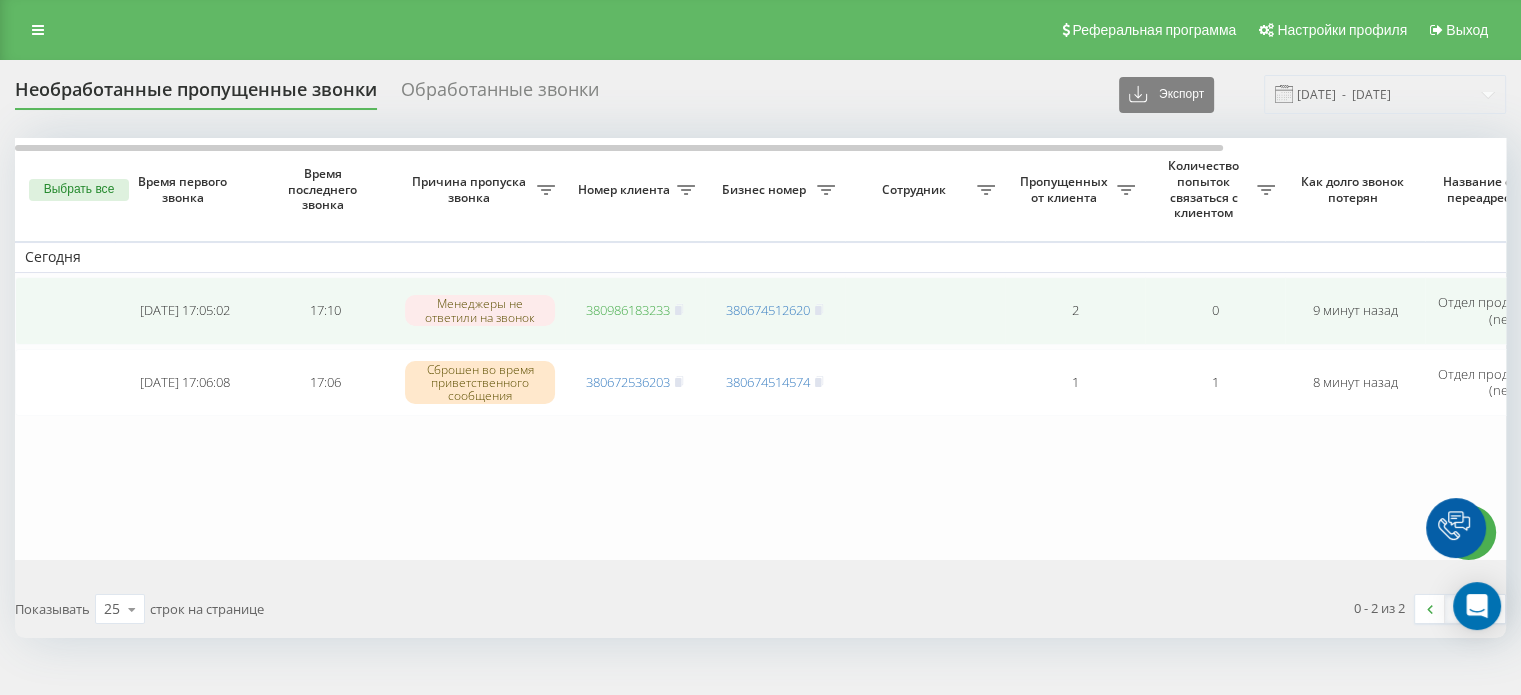 click on "380986183233" at bounding box center [628, 310] 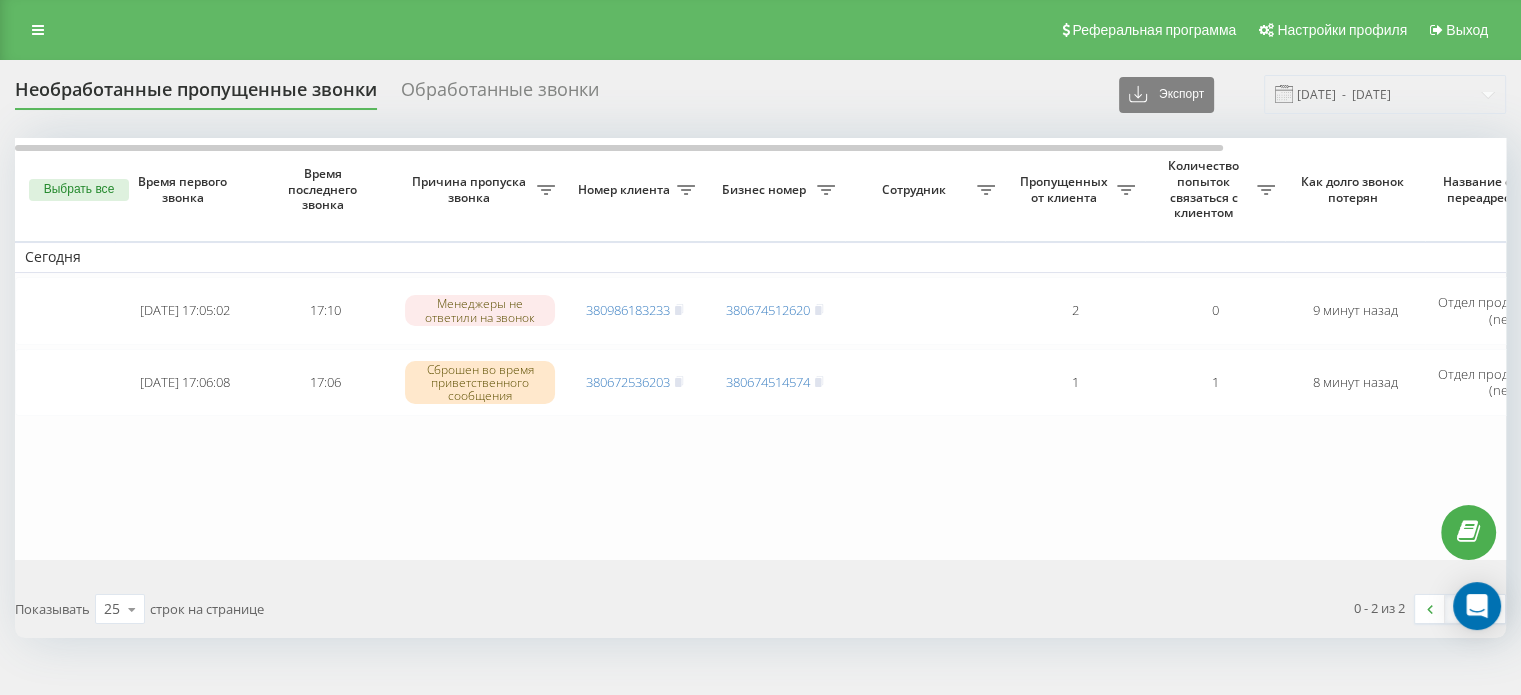 click on "Выбрать все" at bounding box center [79, 190] 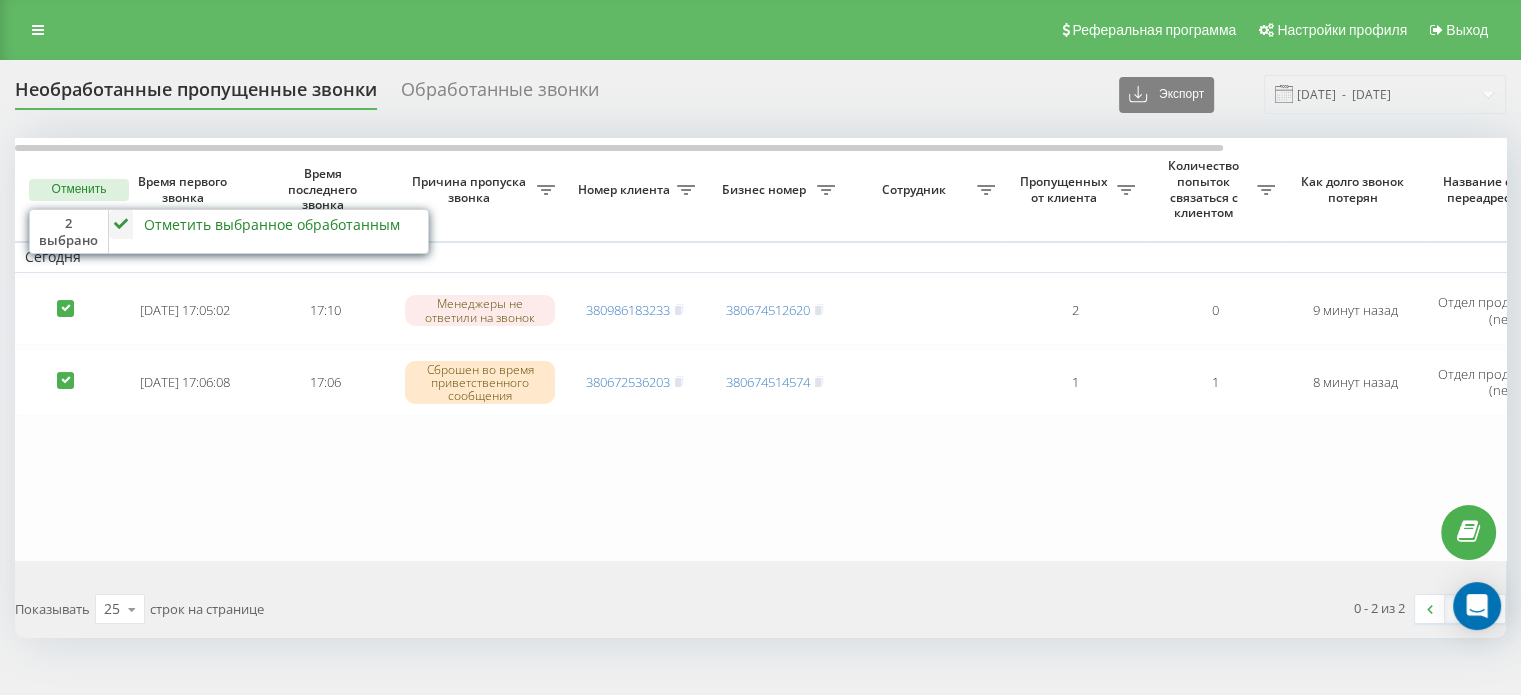 click on "Отметить выбранное обработанным" at bounding box center (272, 224) 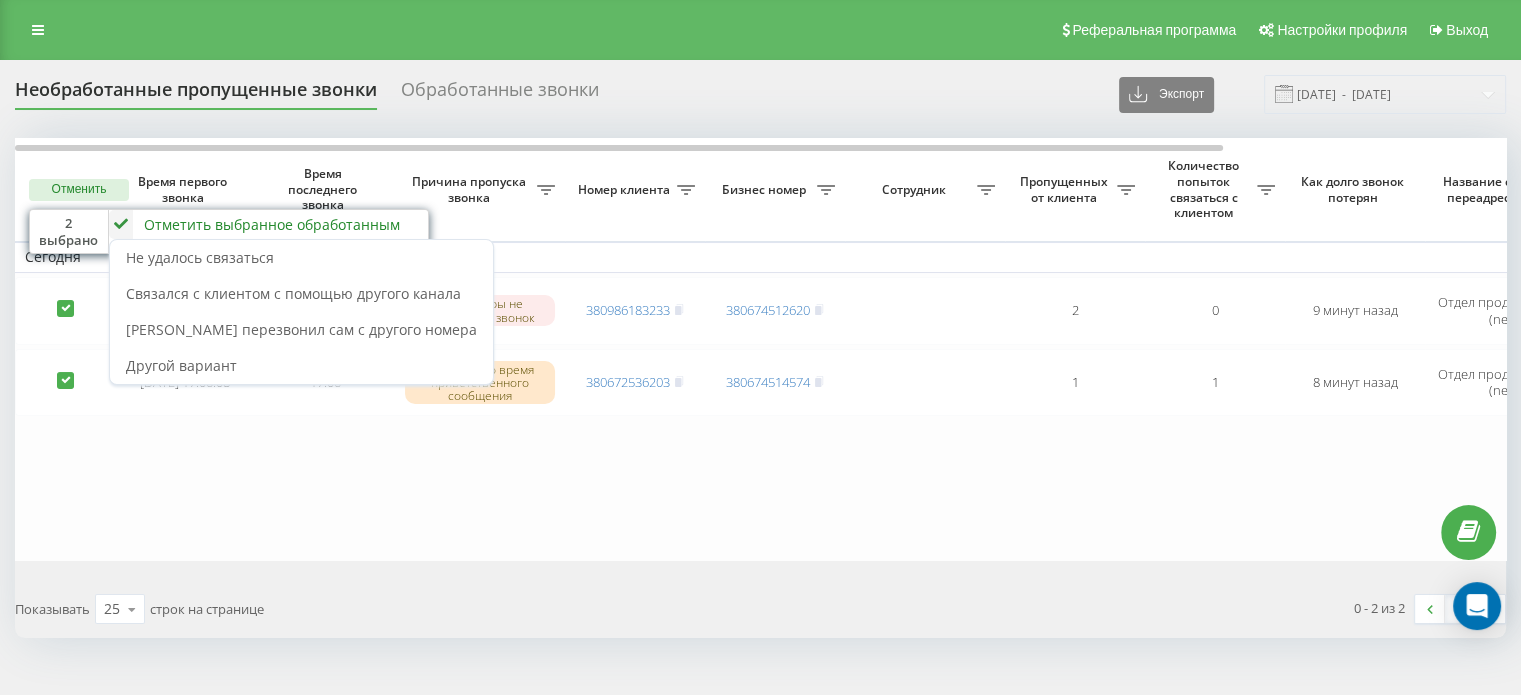drag, startPoint x: 232, startPoint y: 291, endPoint x: 282, endPoint y: 303, distance: 51.41984 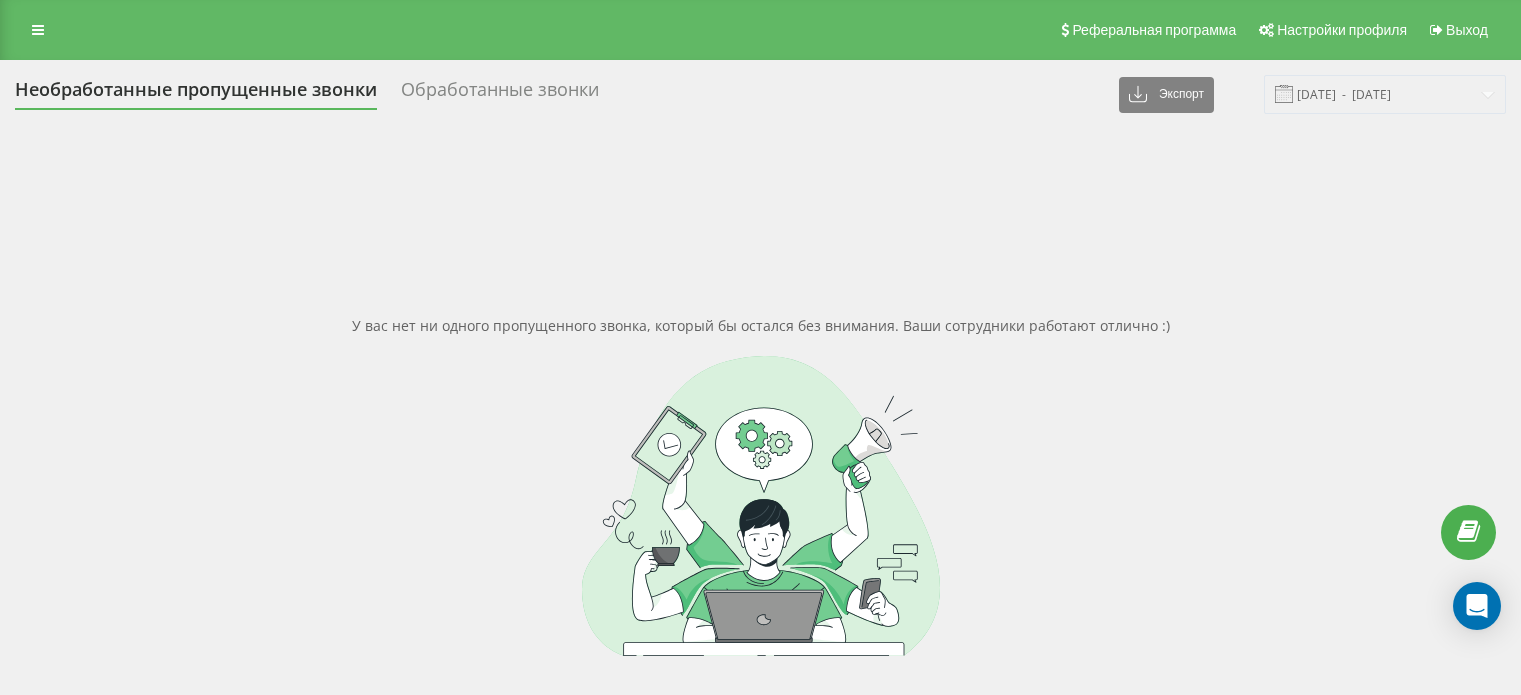 scroll, scrollTop: 0, scrollLeft: 0, axis: both 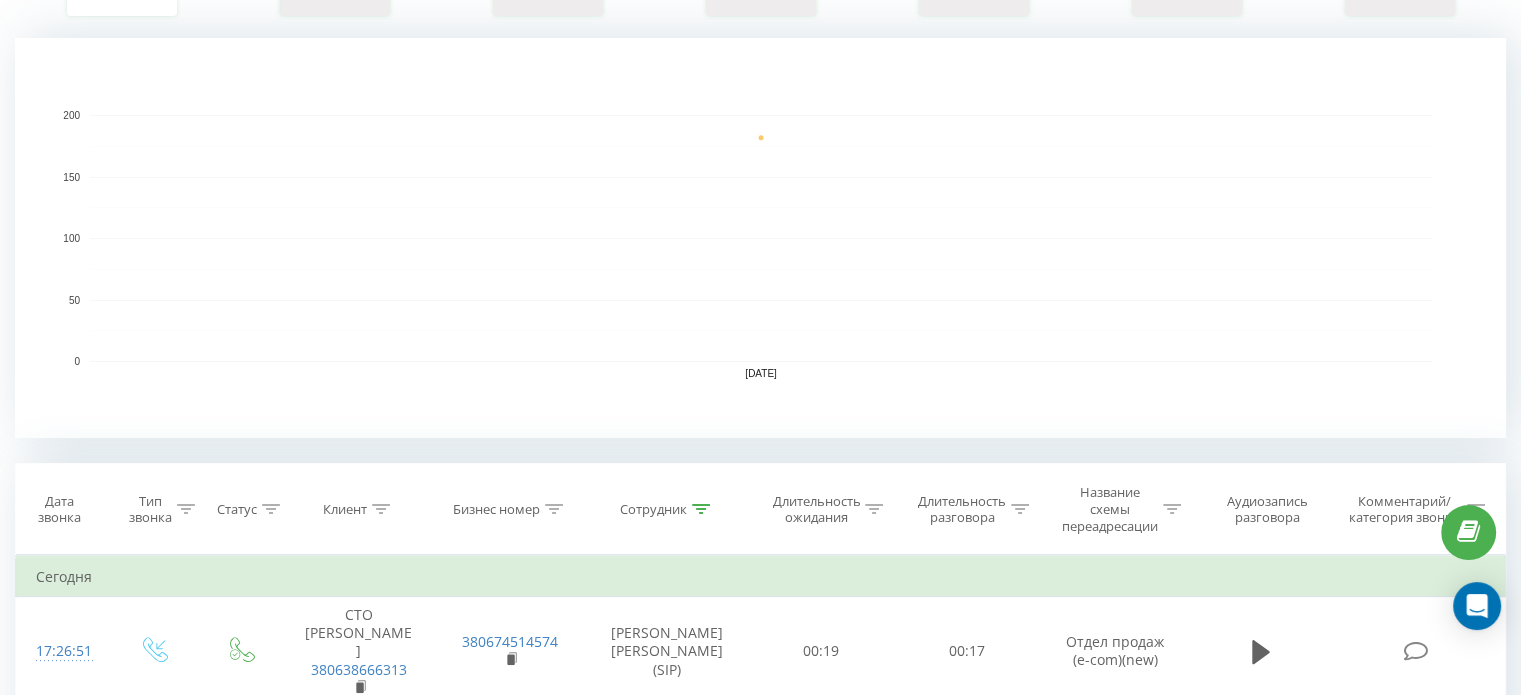 click 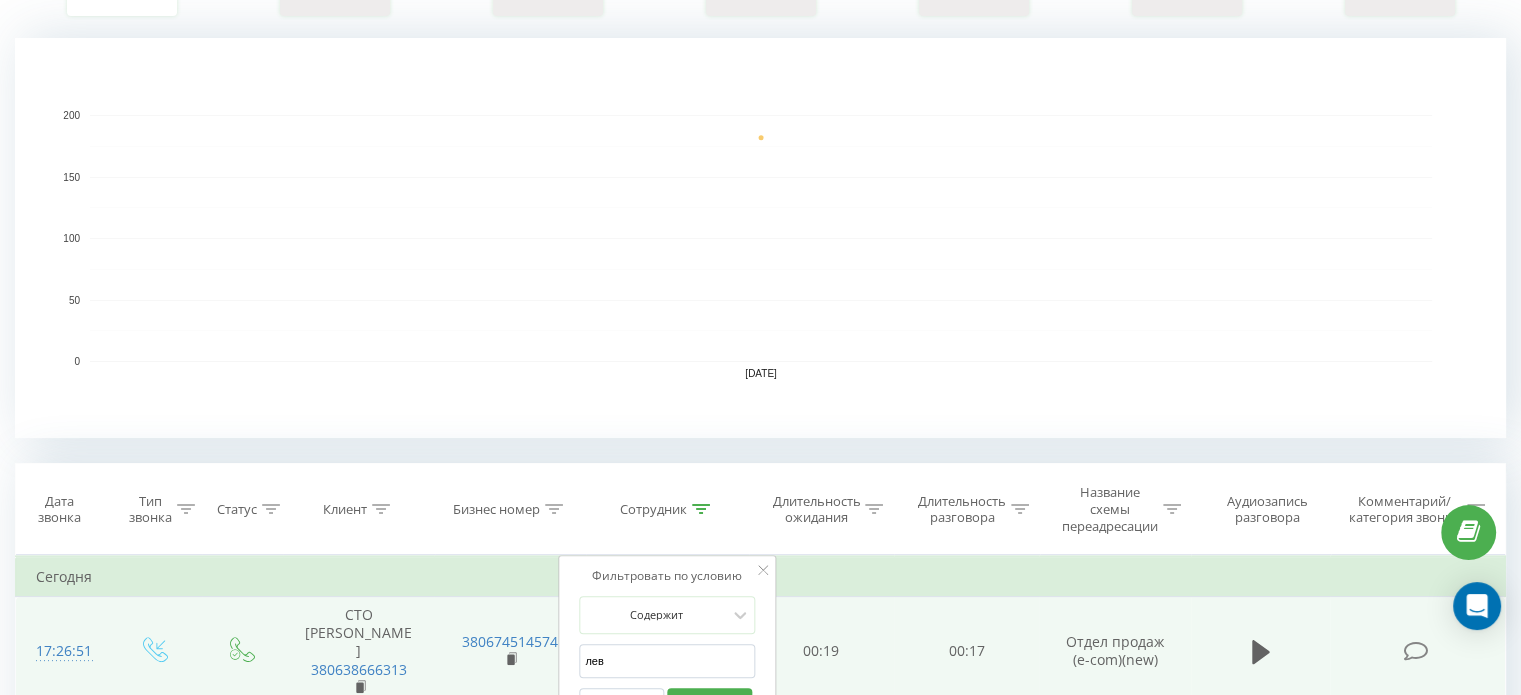 drag, startPoint x: 630, startPoint y: 651, endPoint x: 542, endPoint y: 649, distance: 88.02273 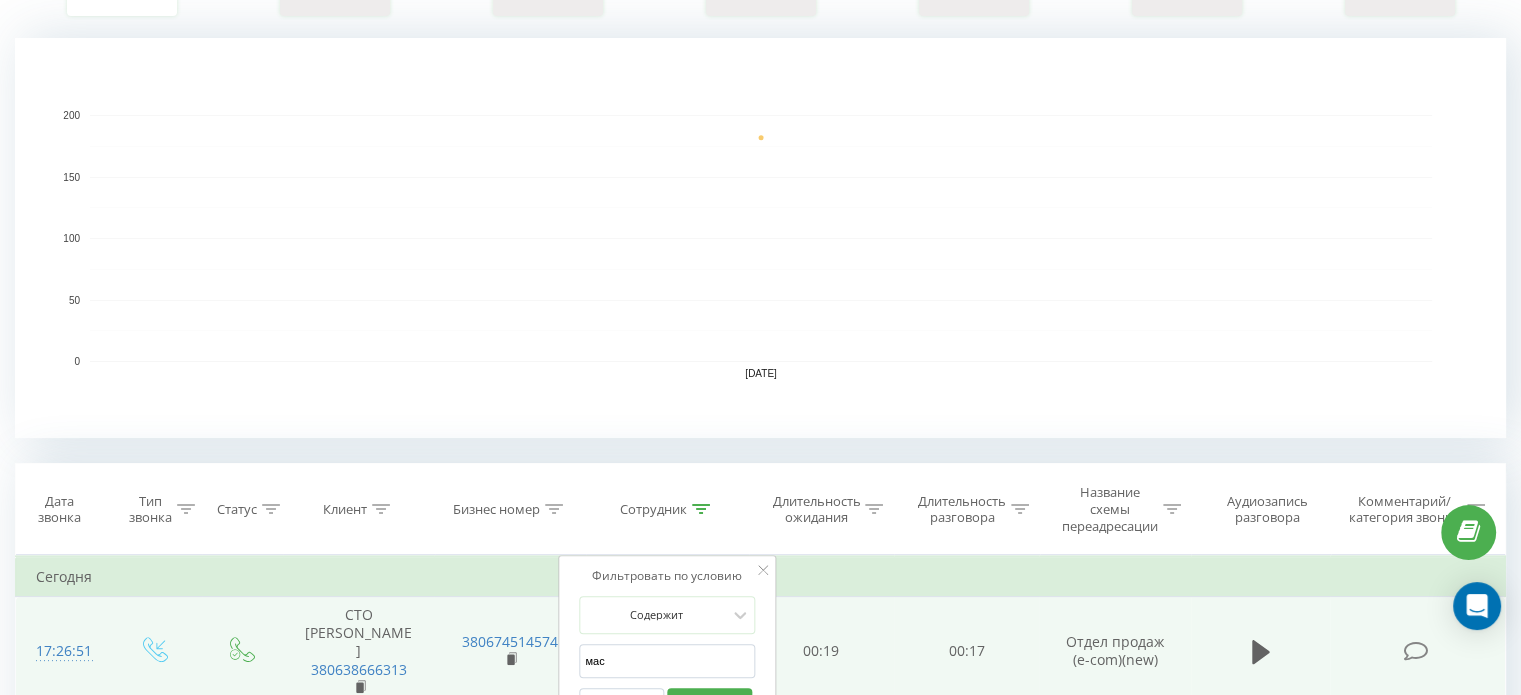 click on "OK" at bounding box center [709, 700] 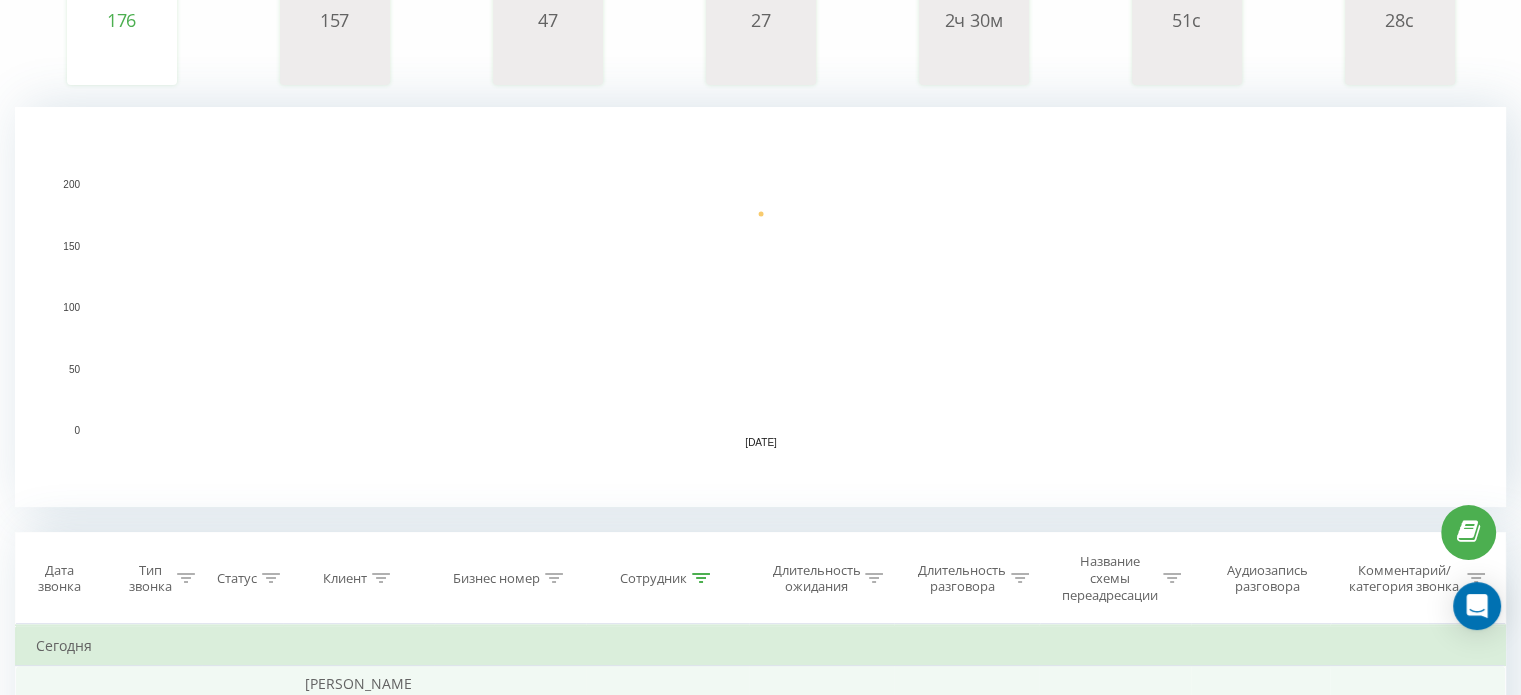 scroll, scrollTop: 400, scrollLeft: 0, axis: vertical 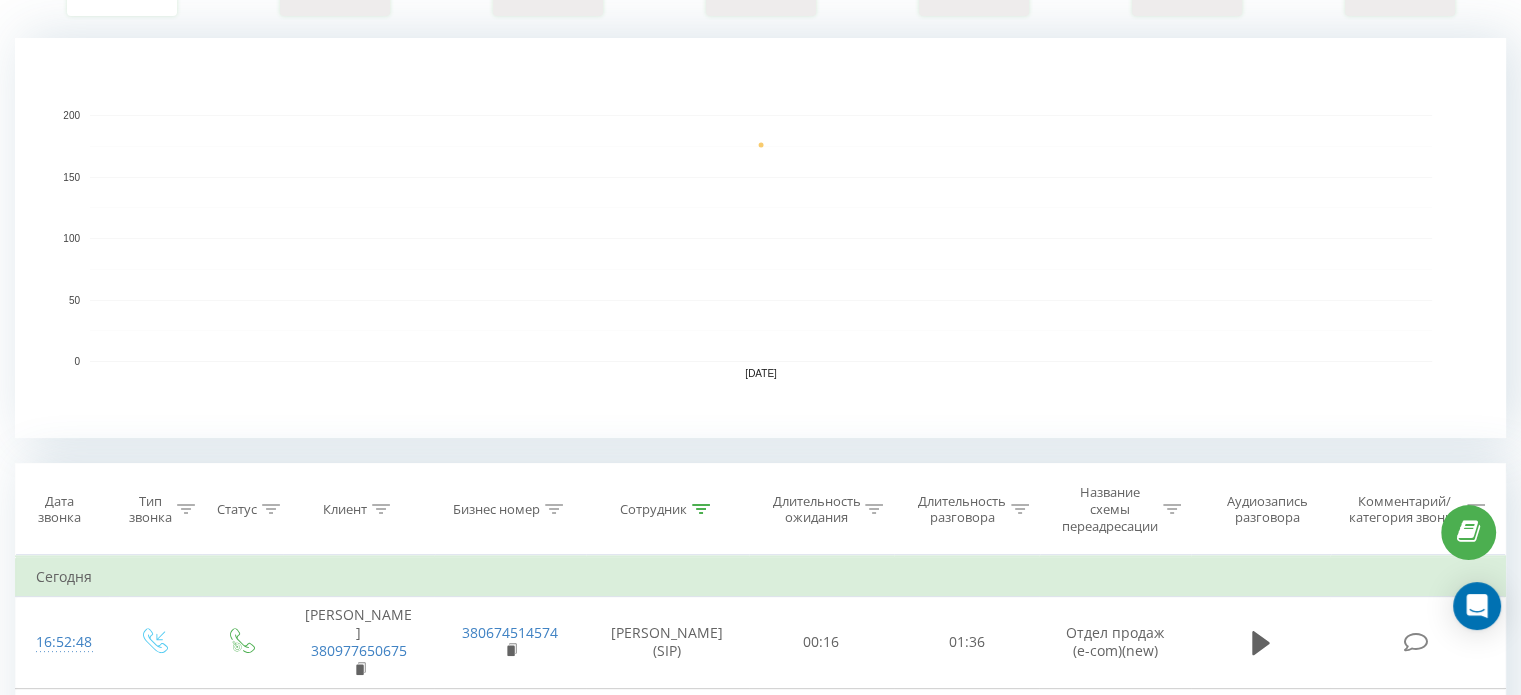 click 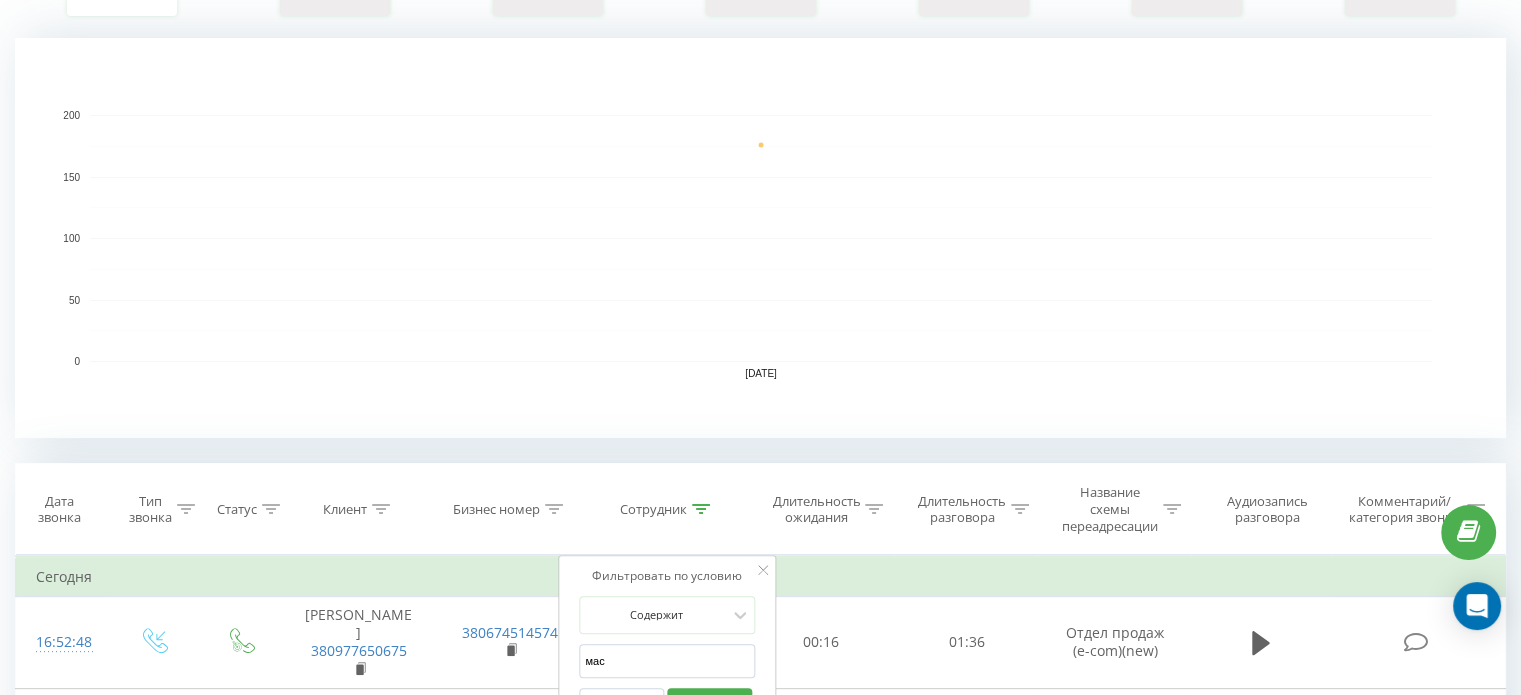 drag, startPoint x: 591, startPoint y: 659, endPoint x: 574, endPoint y: 659, distance: 17 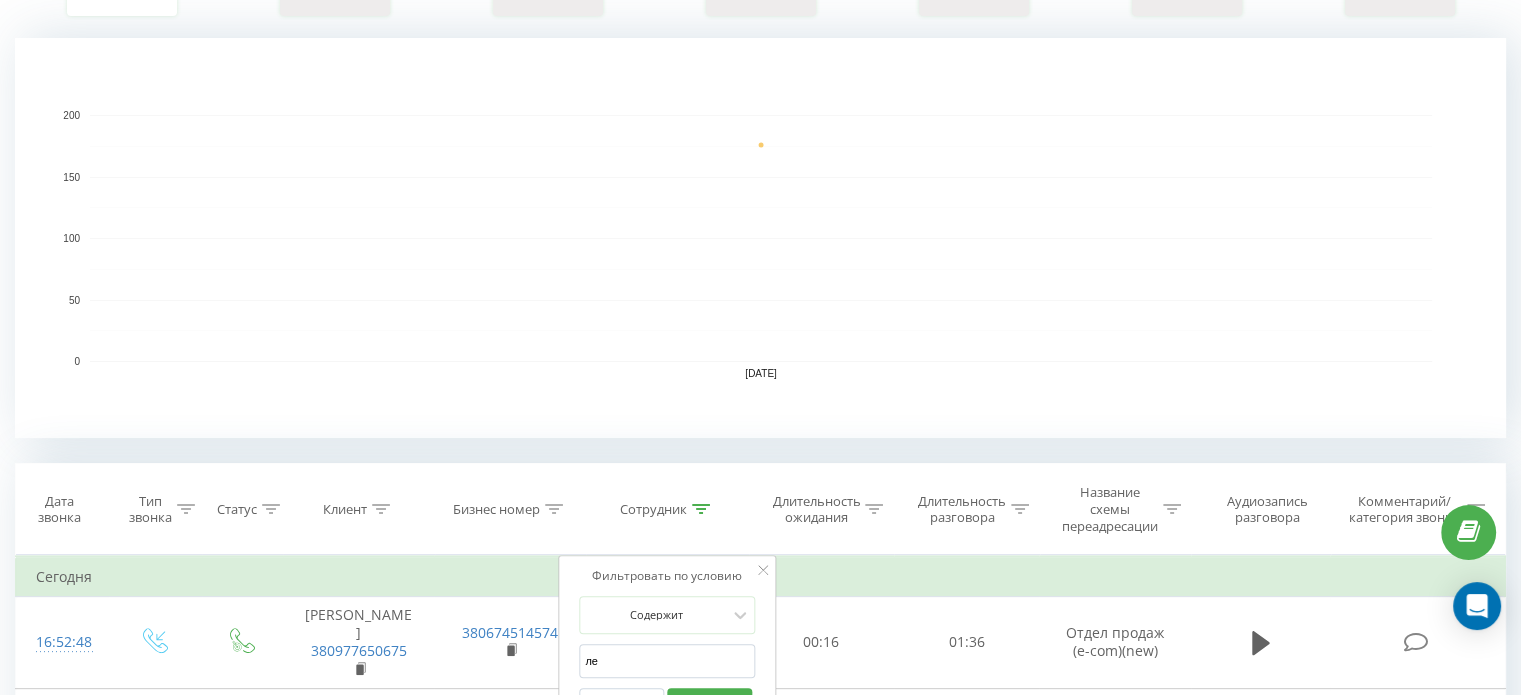 type on "лев" 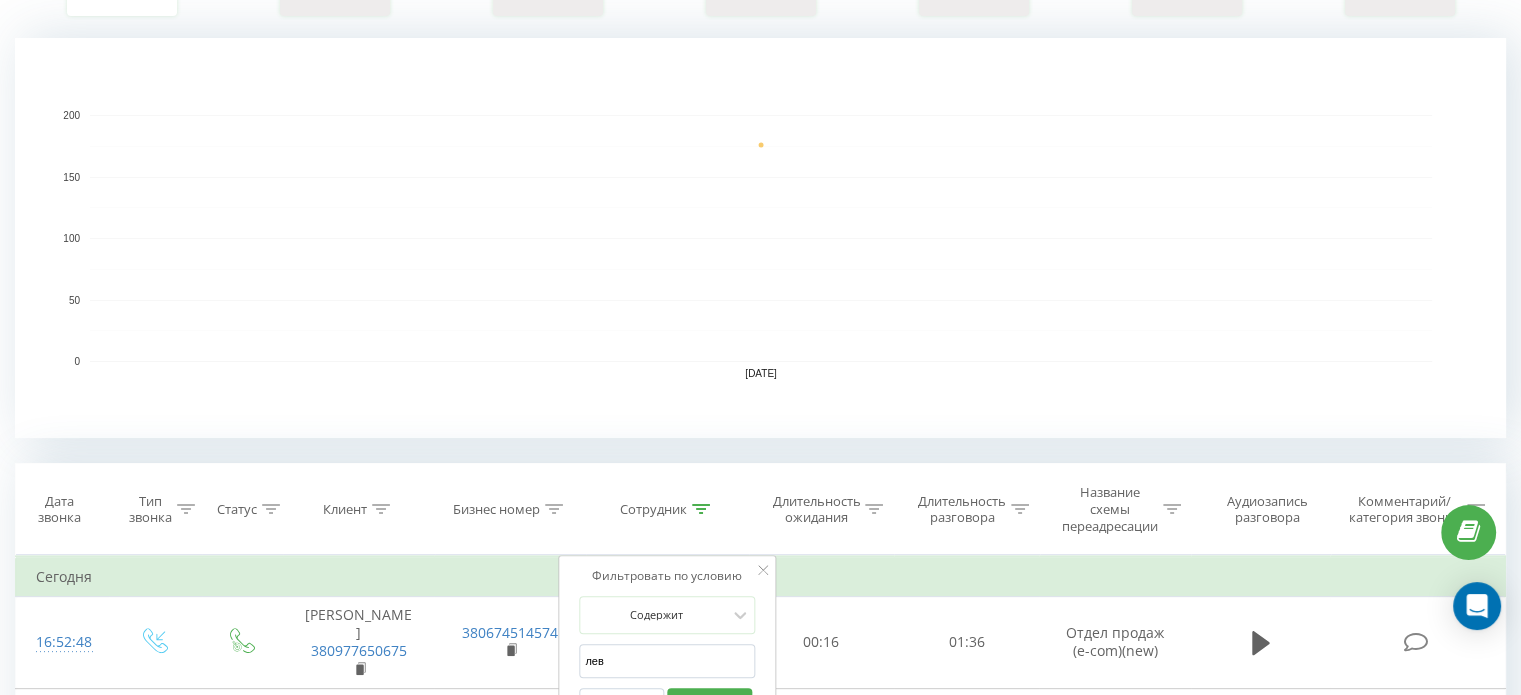 click on "OK" at bounding box center [709, 700] 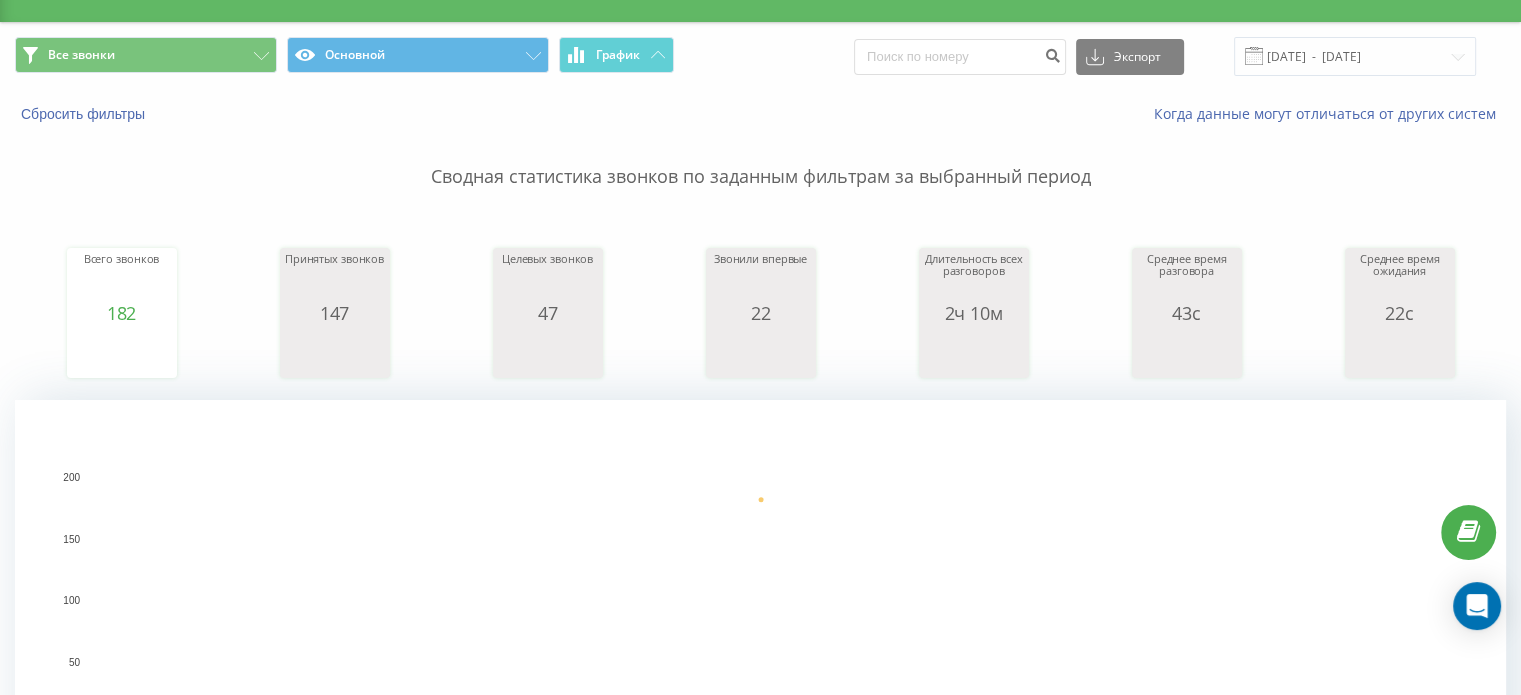 scroll, scrollTop: 0, scrollLeft: 0, axis: both 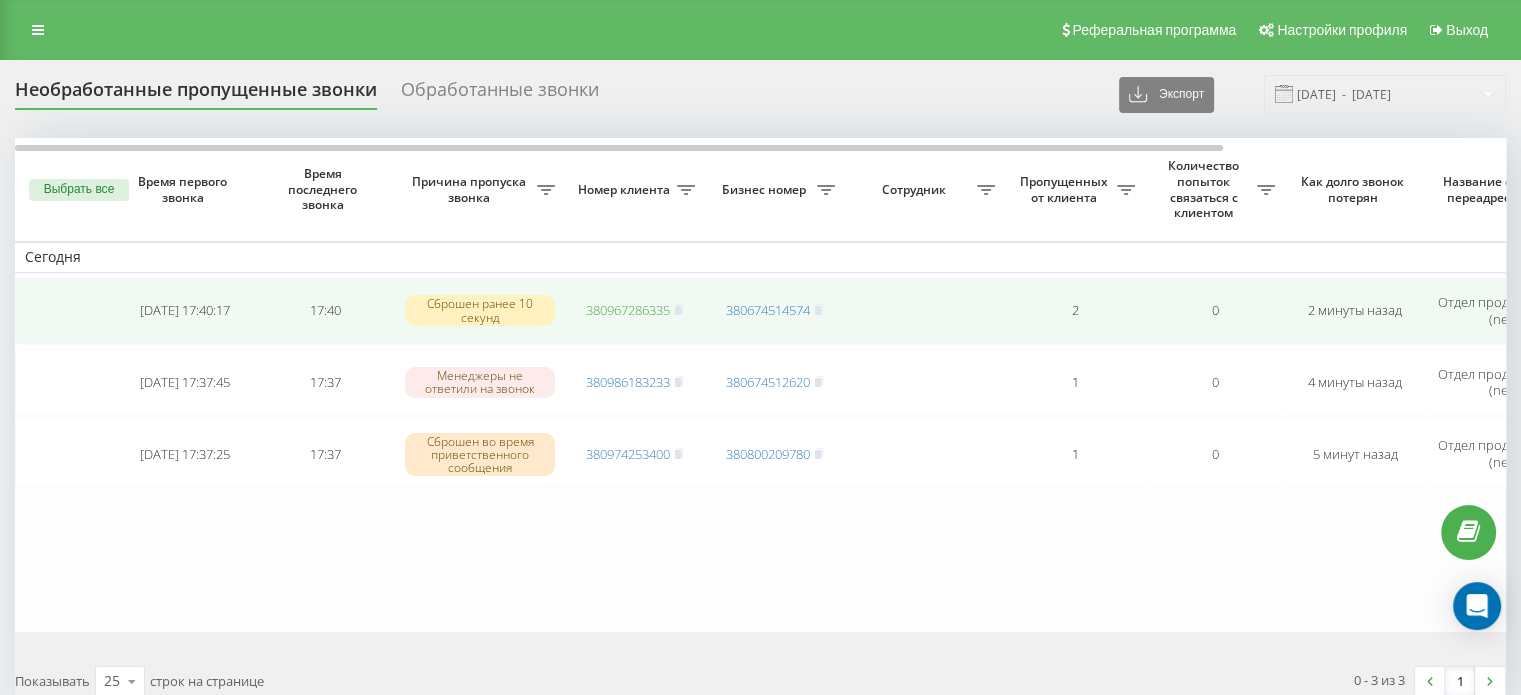 click on "380967286335" at bounding box center [628, 310] 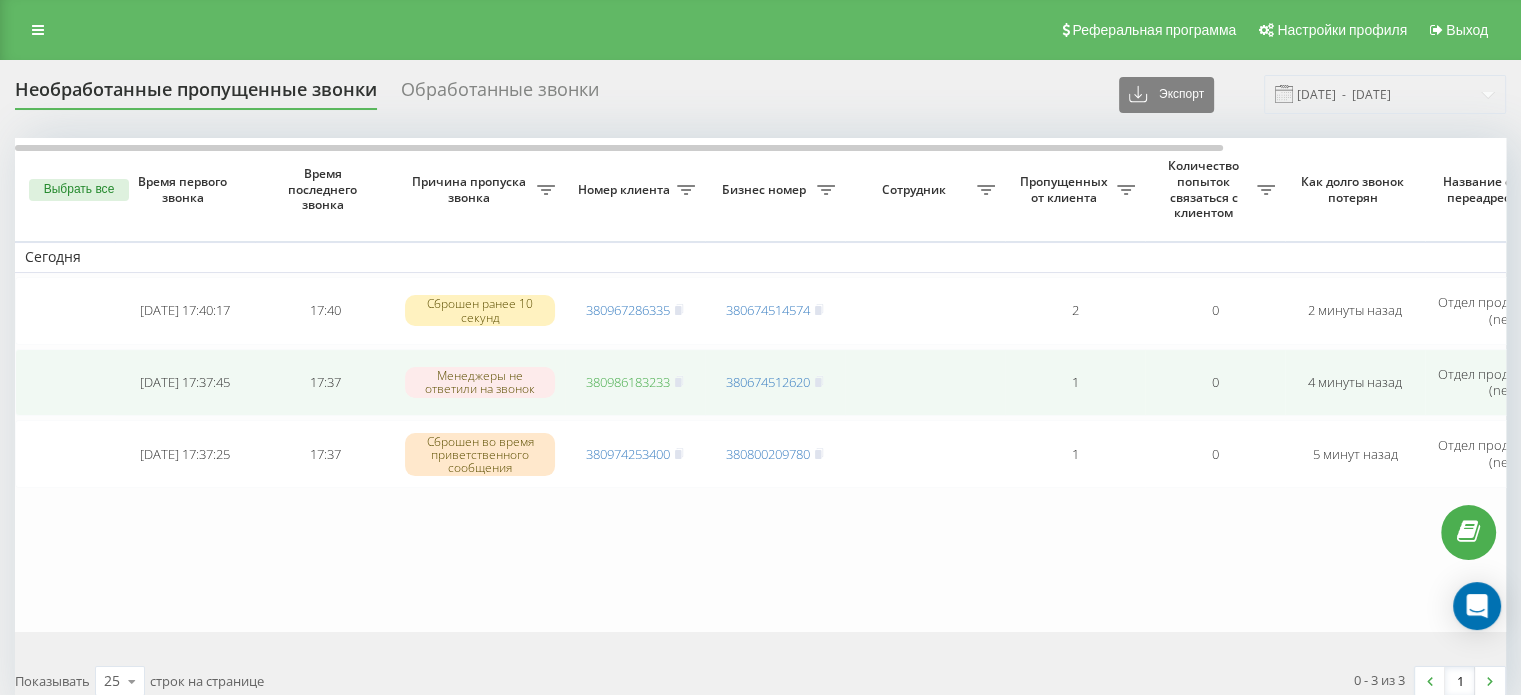 click on "380986183233" at bounding box center [628, 382] 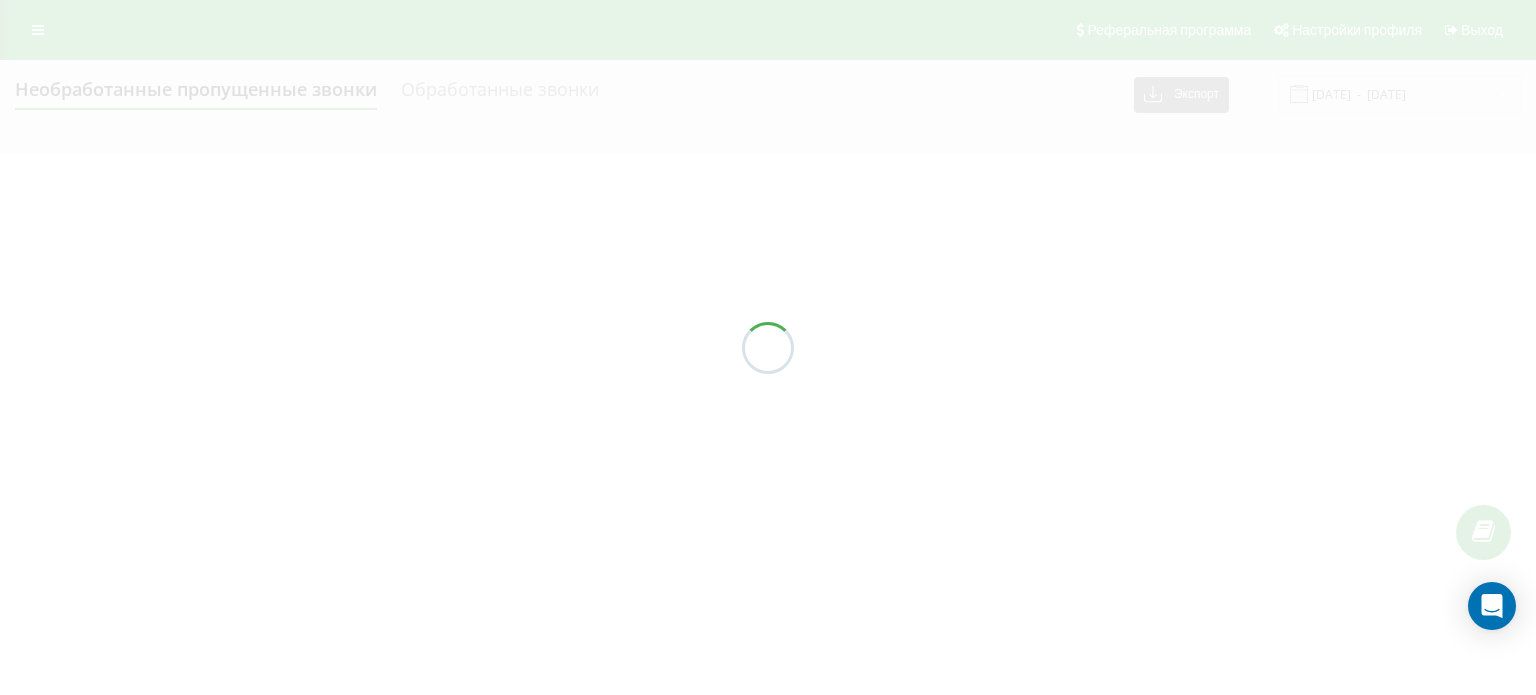 scroll, scrollTop: 0, scrollLeft: 0, axis: both 